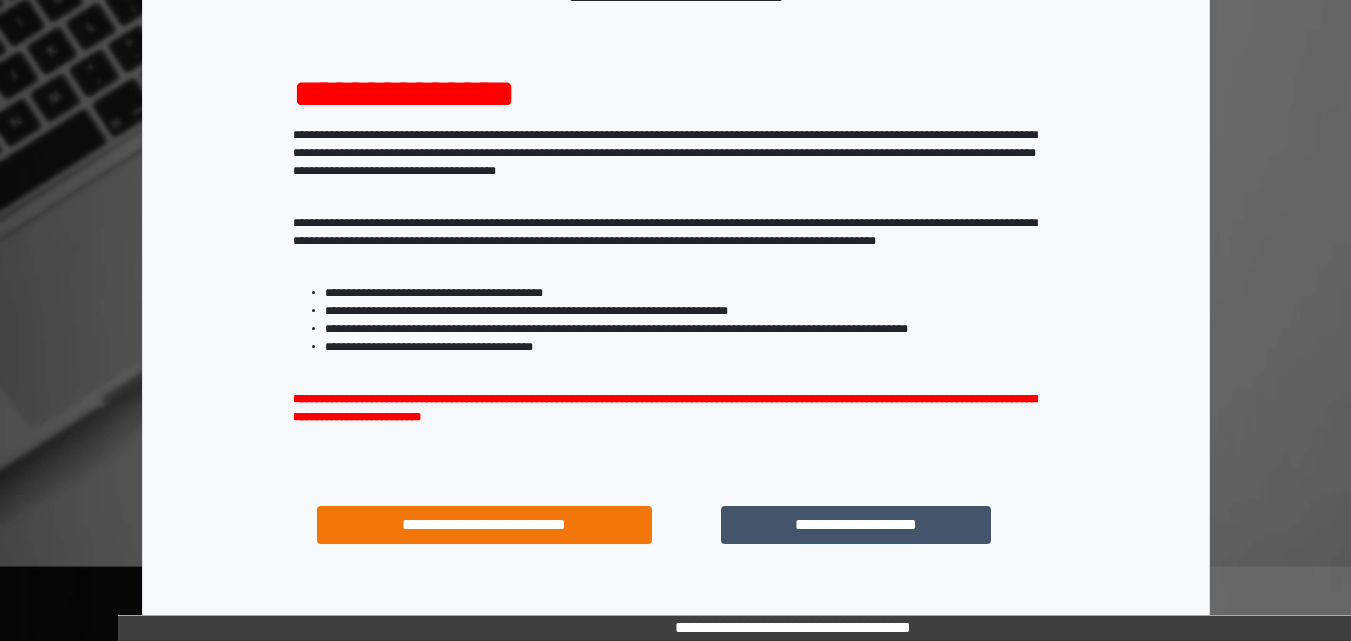 scroll, scrollTop: 200, scrollLeft: 0, axis: vertical 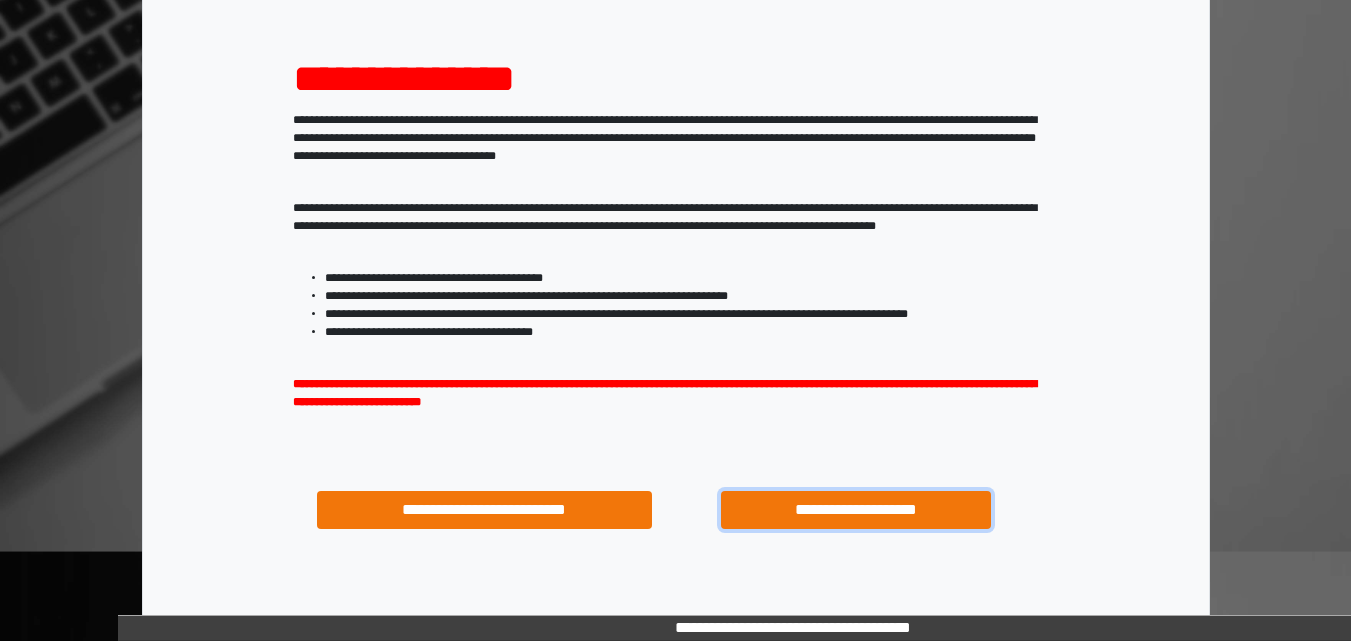 click on "**********" at bounding box center (855, 510) 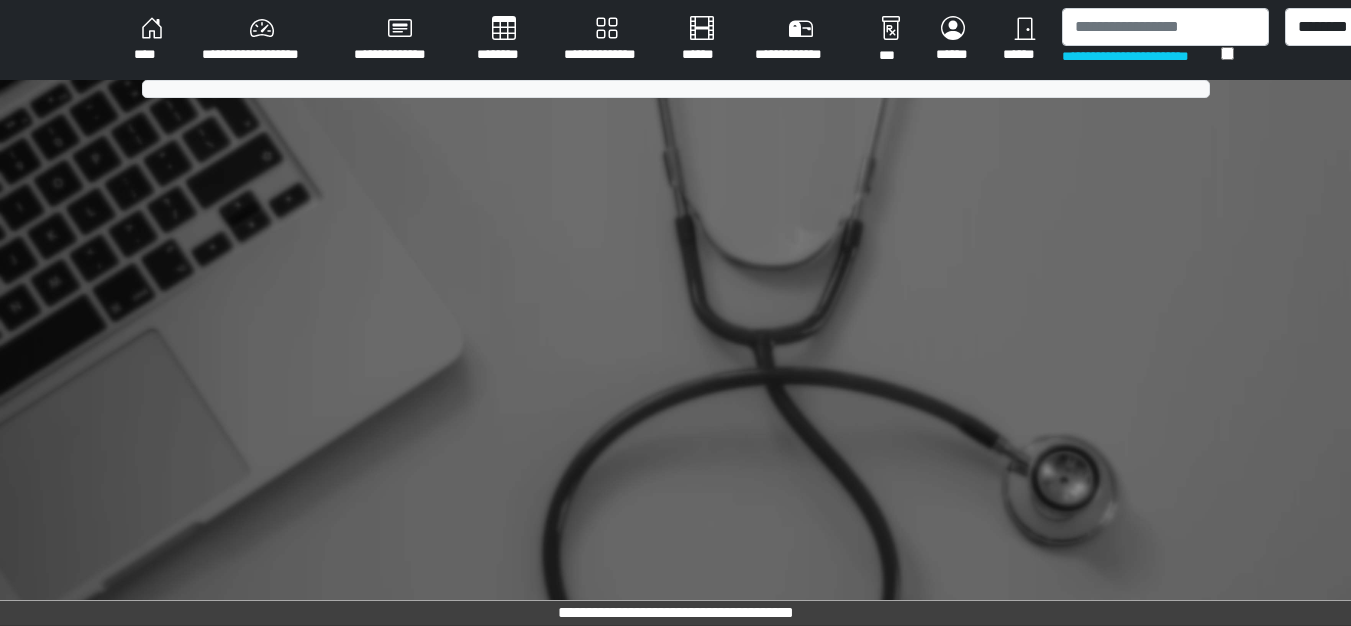 scroll, scrollTop: 0, scrollLeft: 0, axis: both 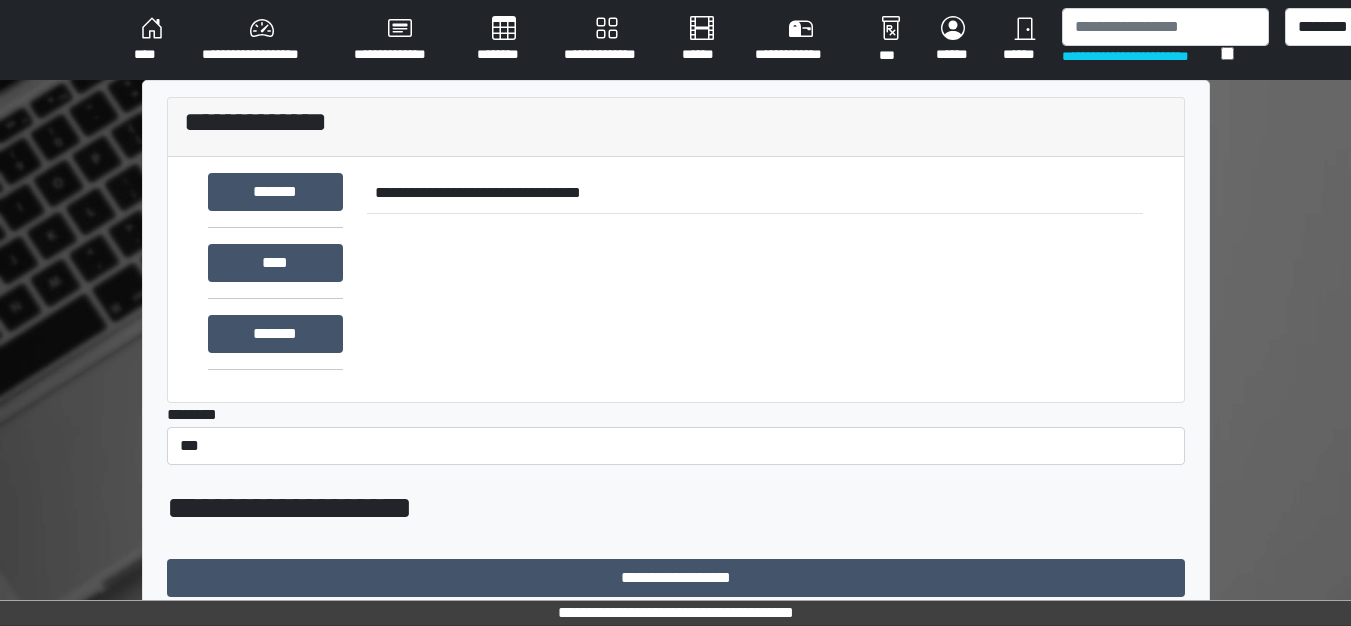 click on "**********" at bounding box center [262, 40] 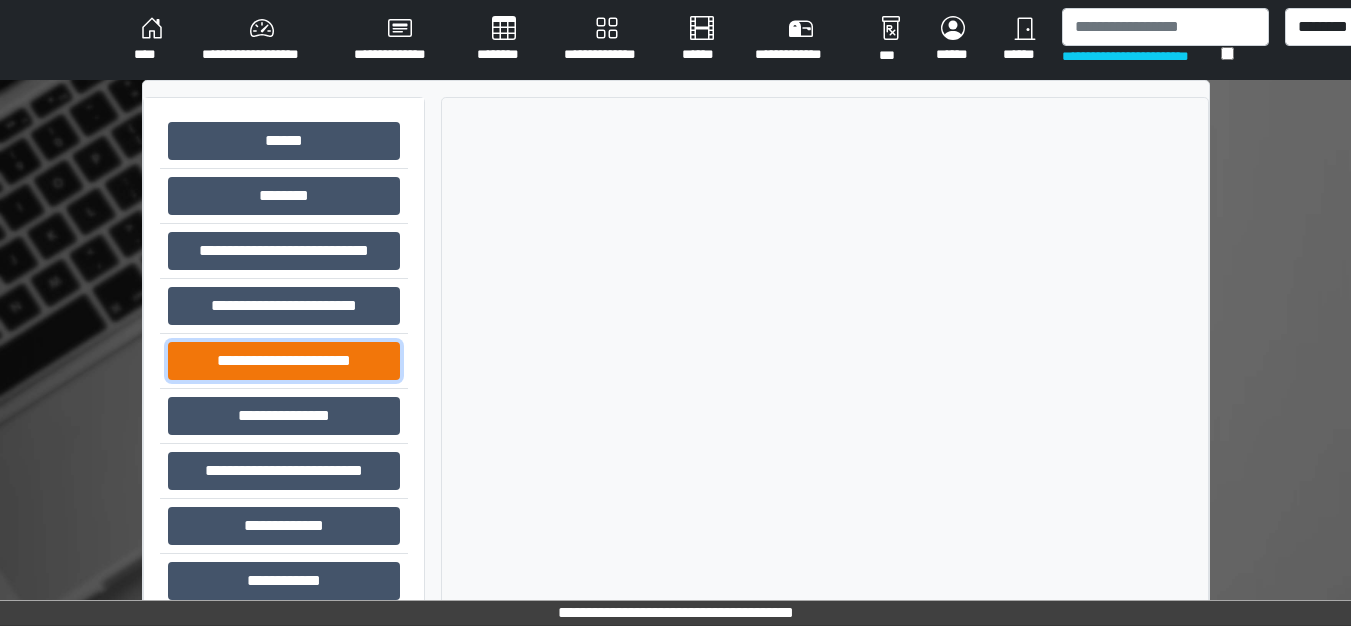 click on "**********" at bounding box center (284, 361) 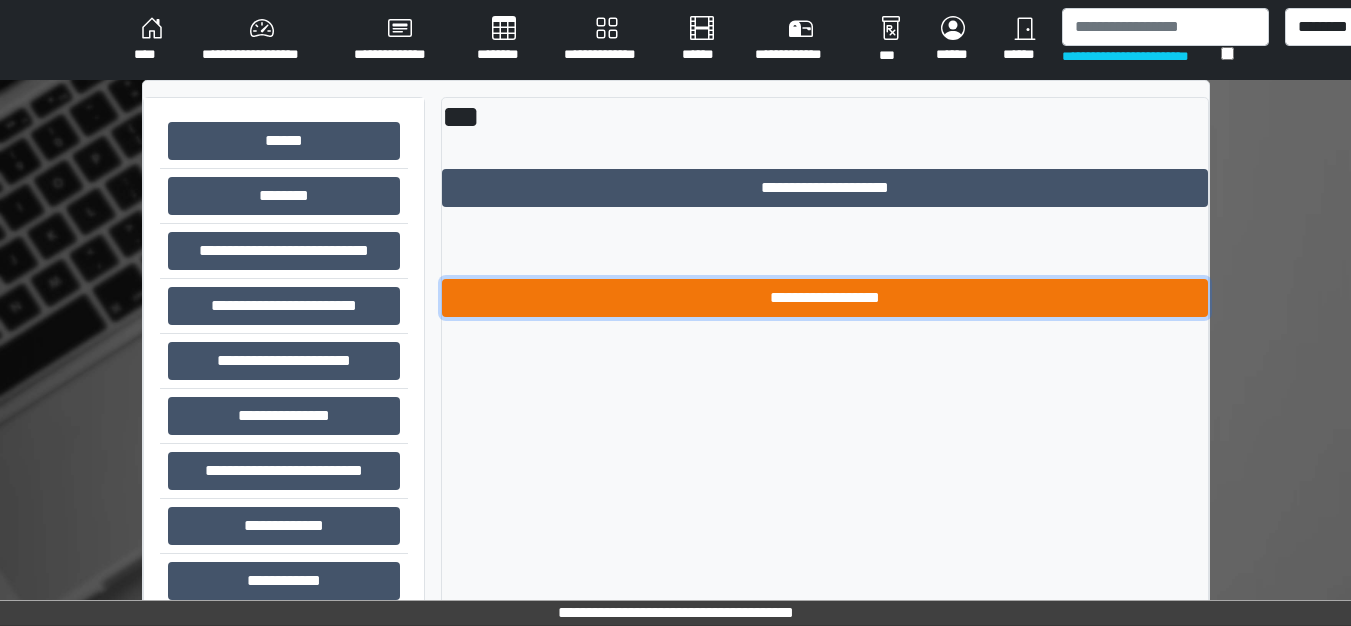click on "**********" at bounding box center [825, 298] 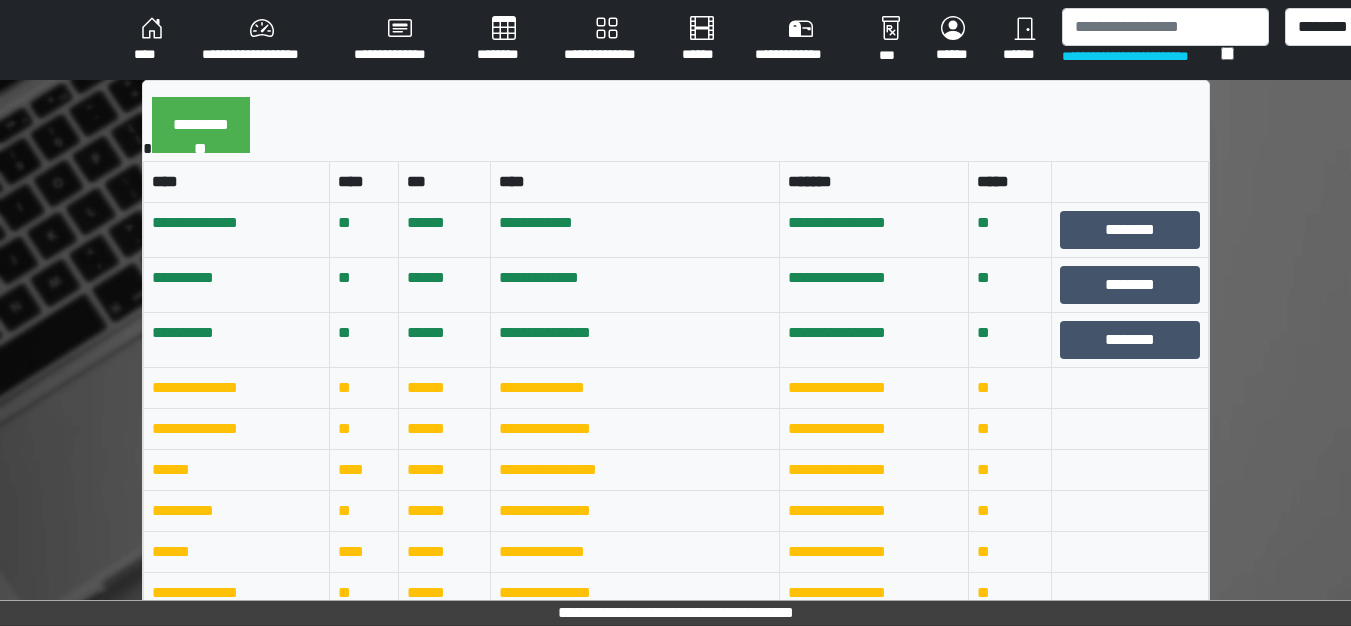 click on "****" at bounding box center [152, 40] 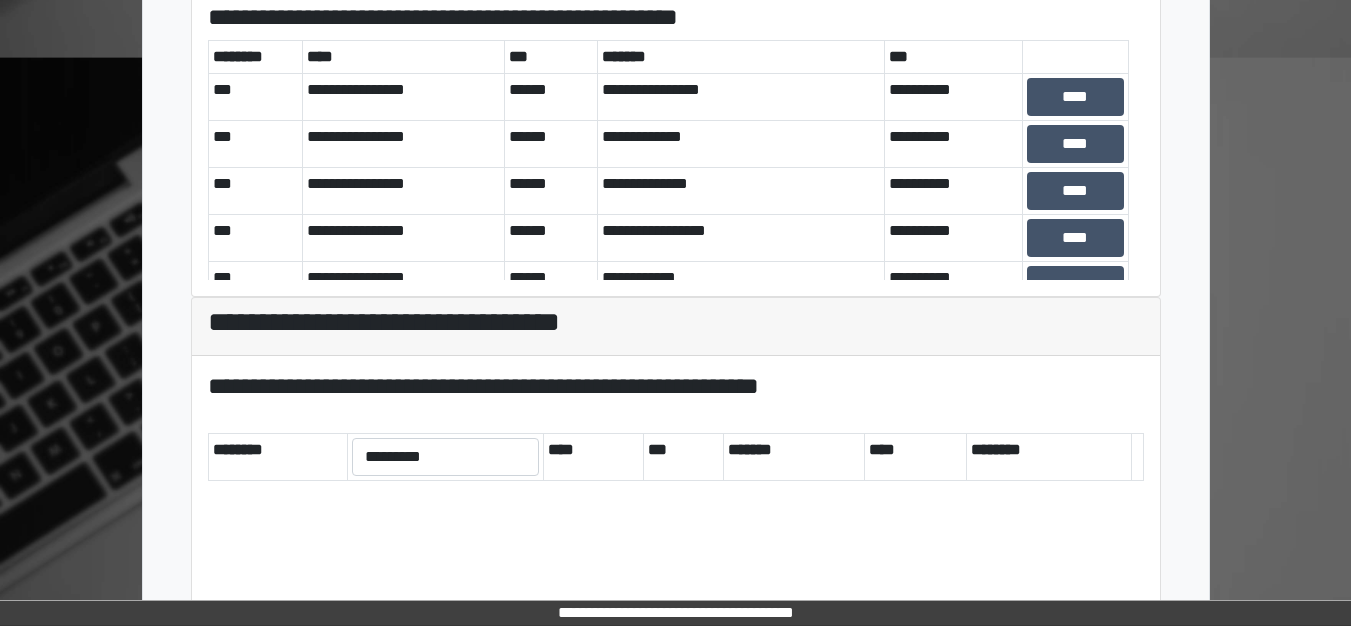 scroll, scrollTop: 751, scrollLeft: 0, axis: vertical 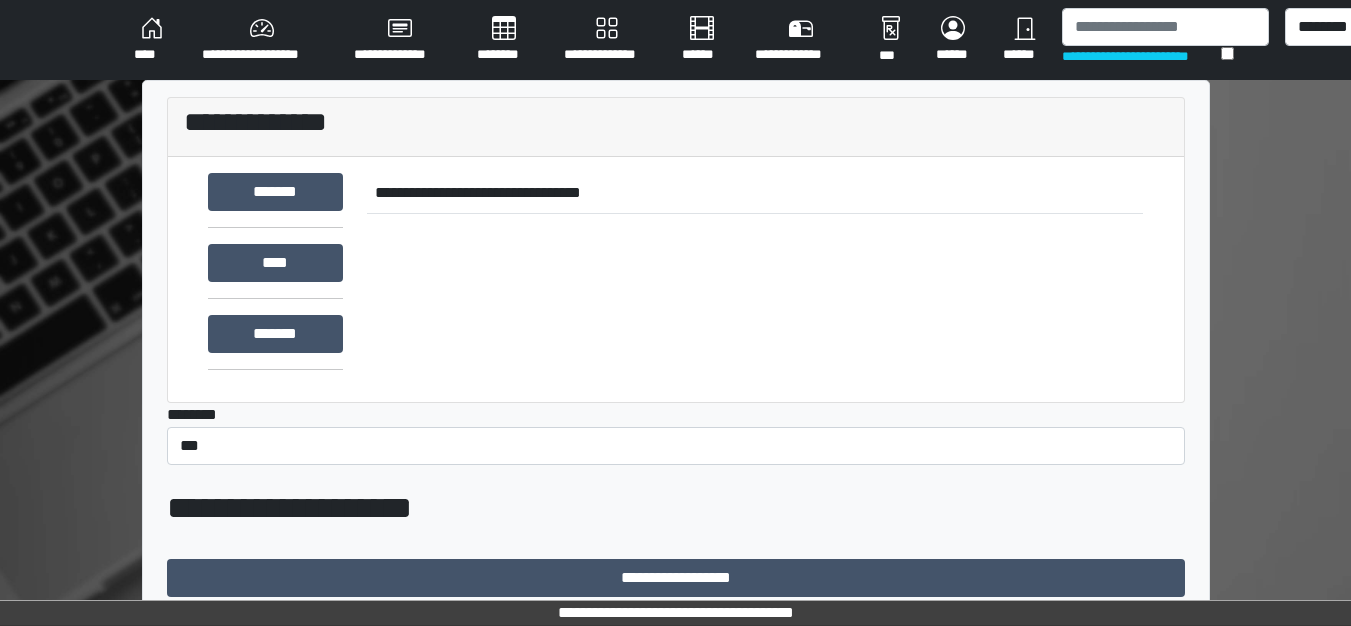 drag, startPoint x: 1360, startPoint y: 10, endPoint x: 874, endPoint y: 153, distance: 506.6014 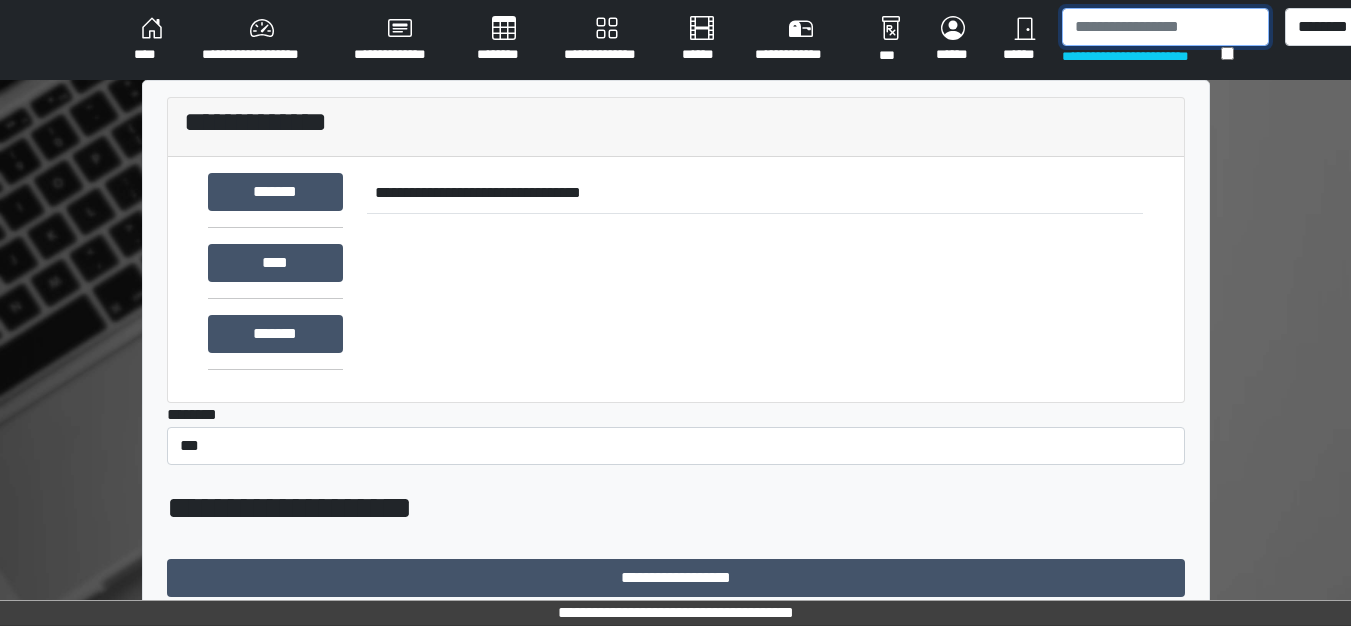 click at bounding box center (1165, 27) 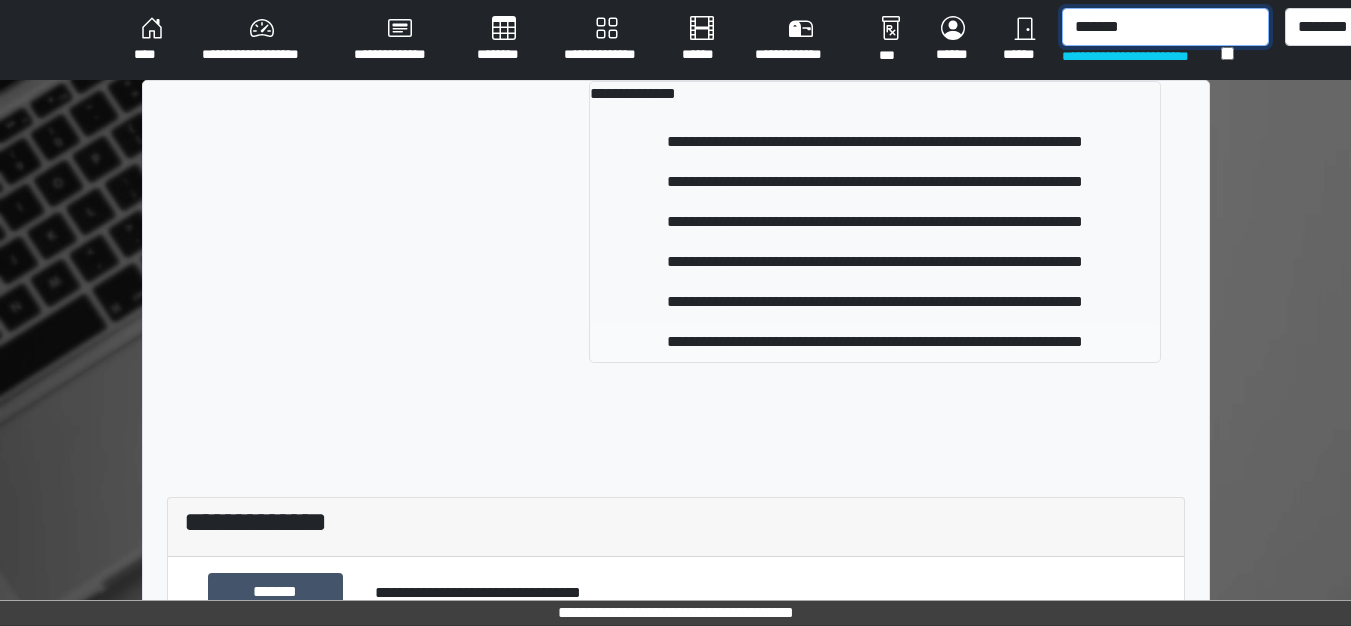 type on "*******" 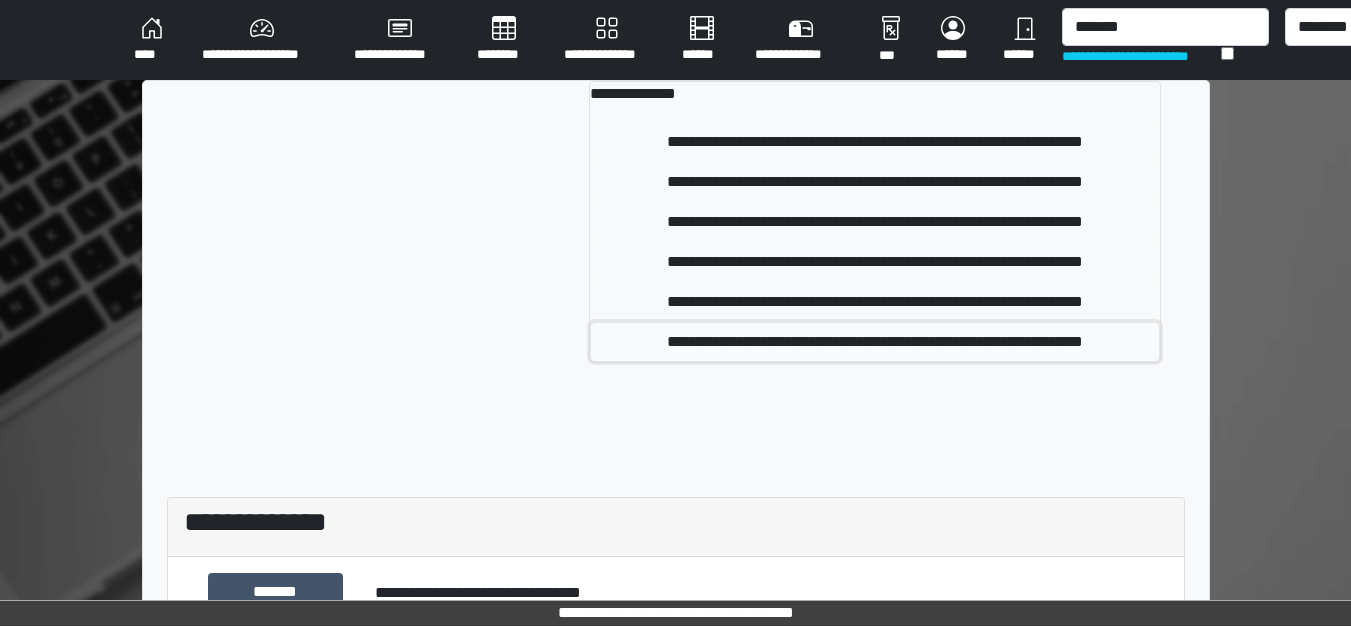 click on "**********" at bounding box center (875, 342) 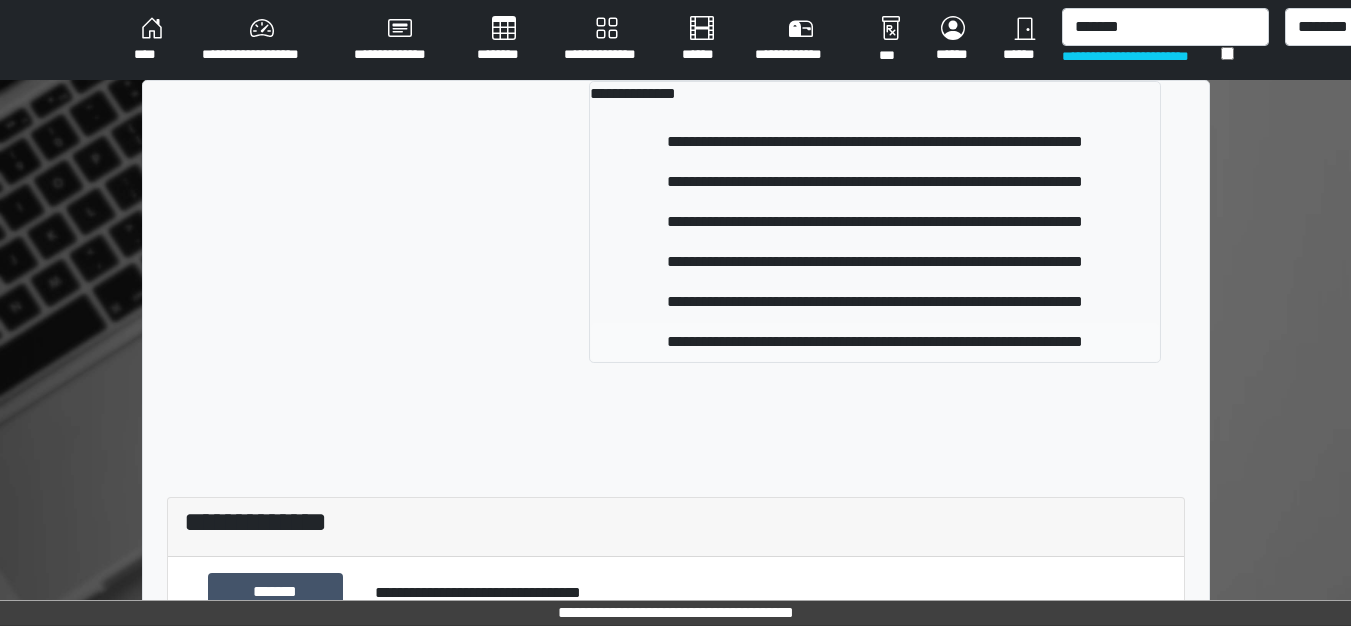 type 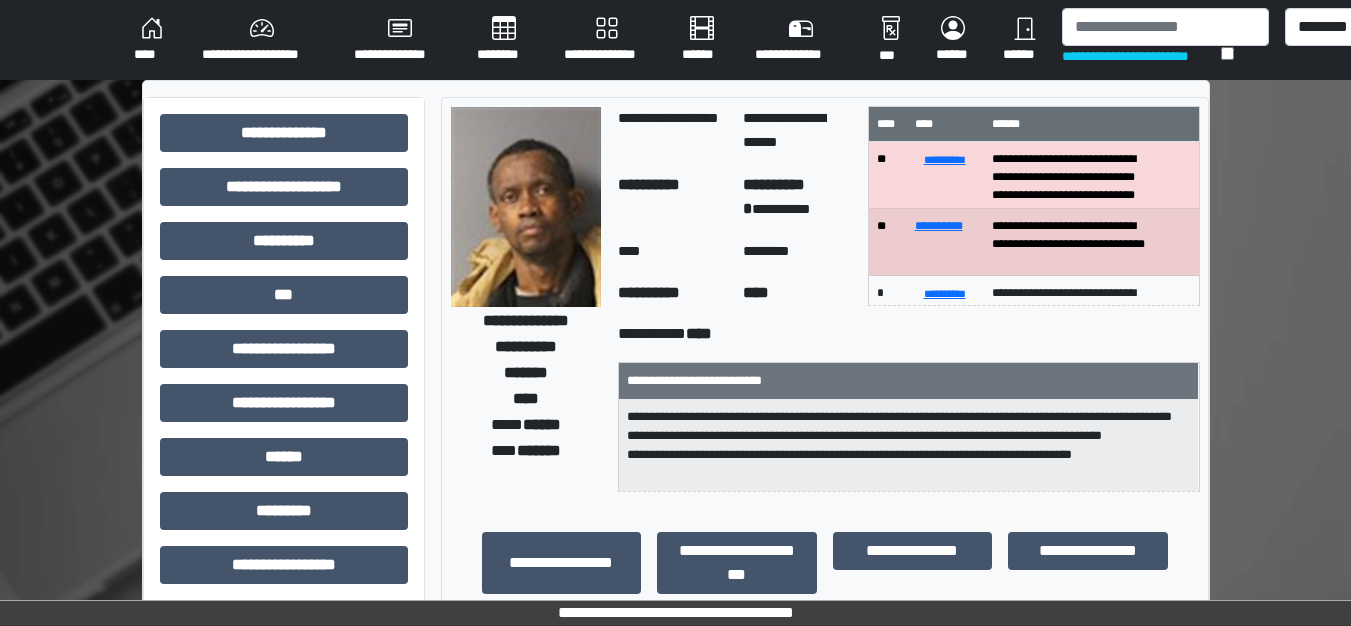 drag, startPoint x: 967, startPoint y: 338, endPoint x: 913, endPoint y: 338, distance: 54 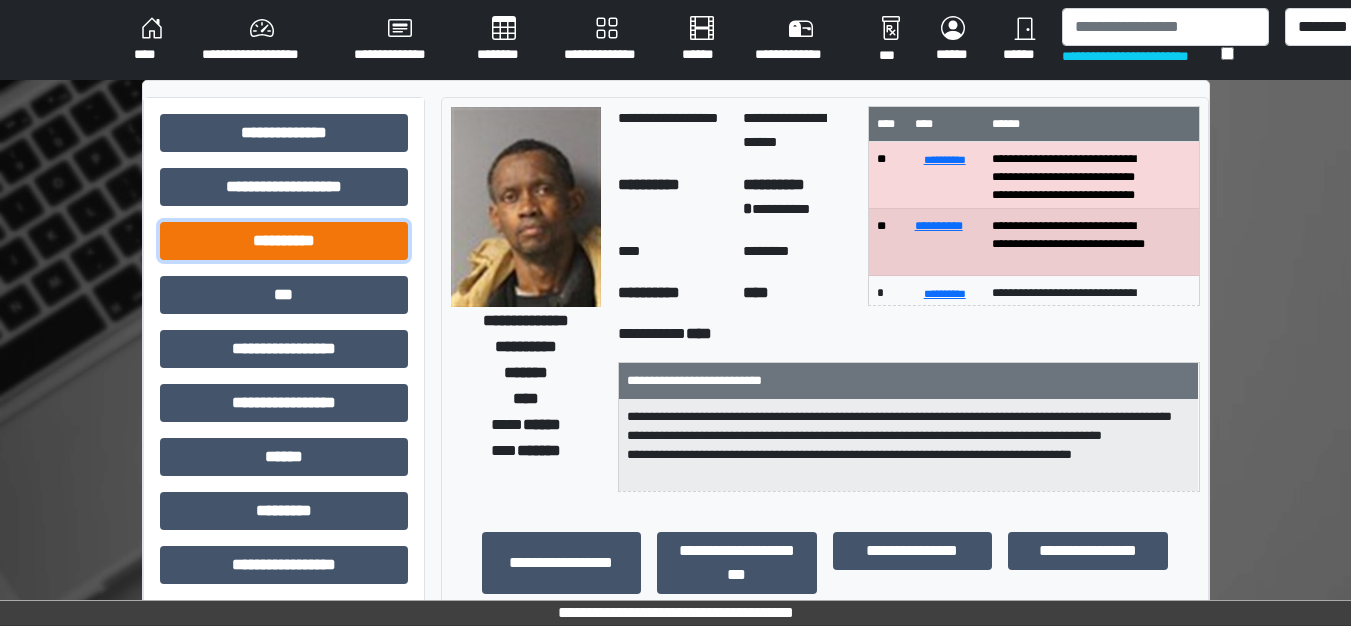 click on "**********" at bounding box center (284, 241) 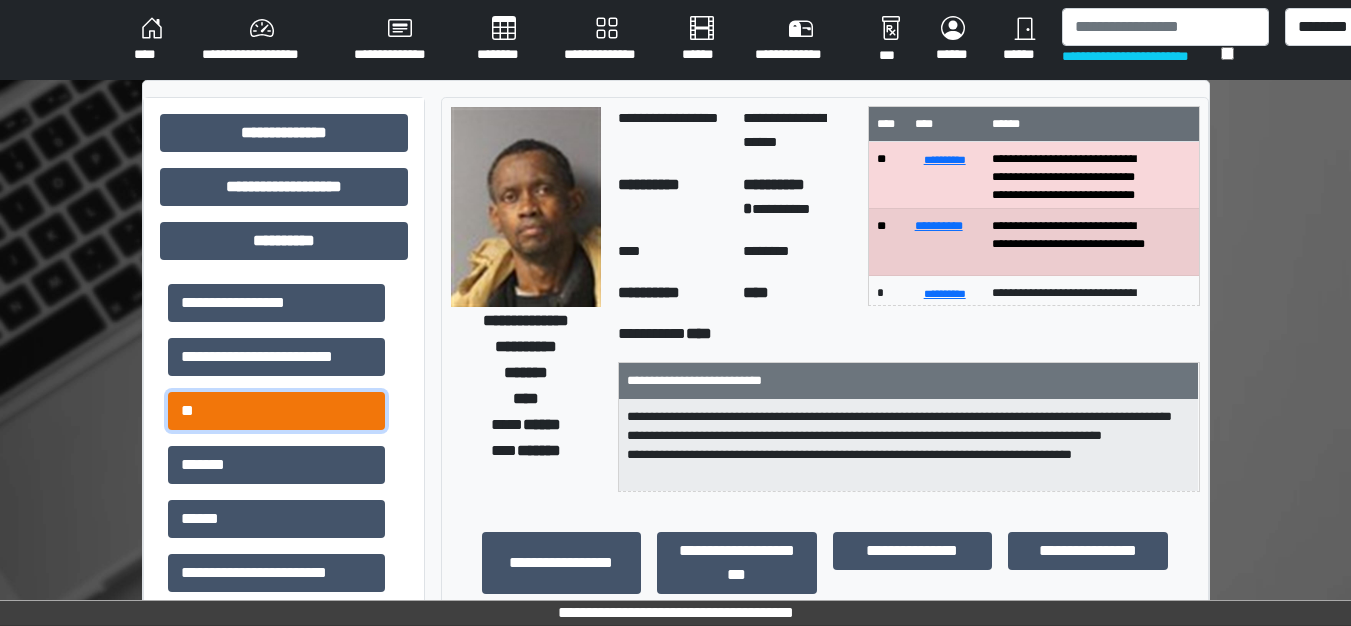 click on "**" at bounding box center [276, 411] 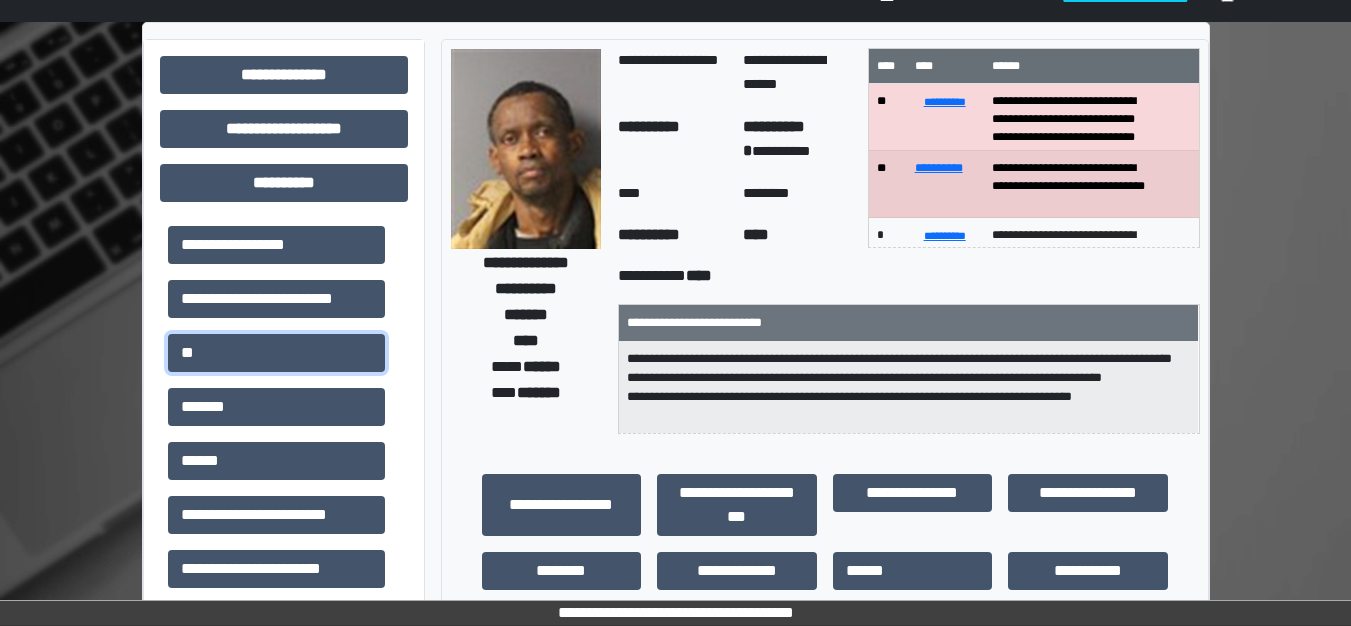scroll, scrollTop: 0, scrollLeft: 0, axis: both 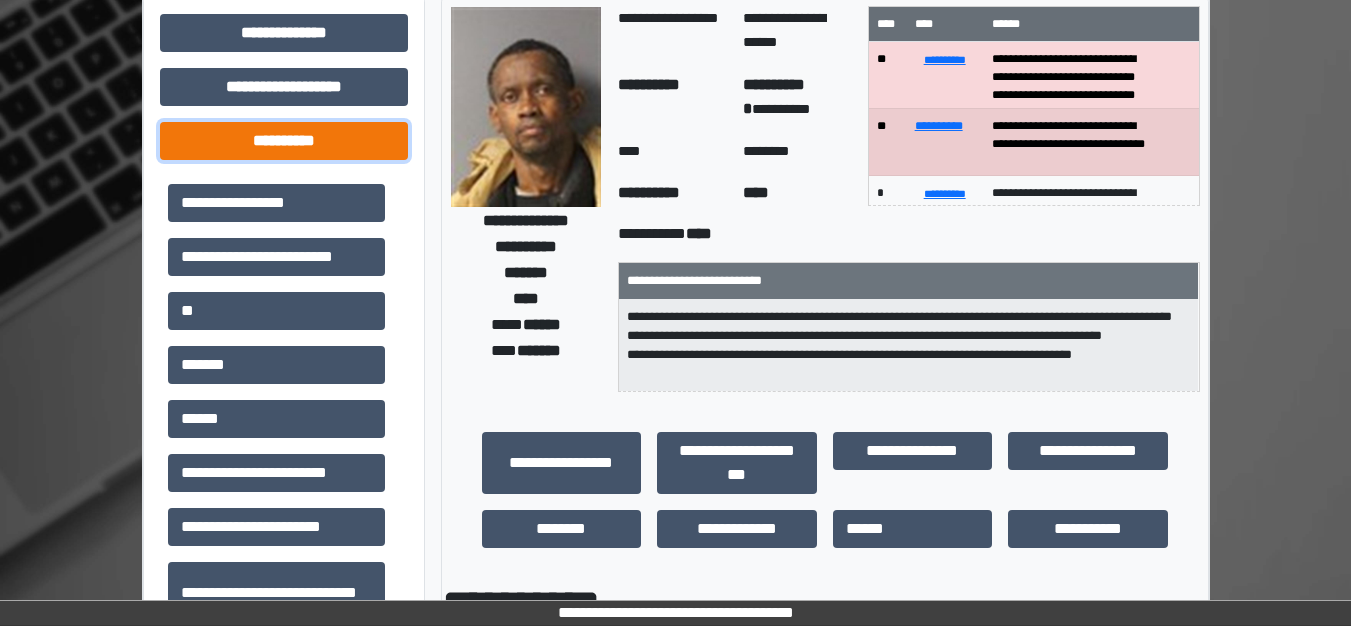 click on "**********" at bounding box center (284, 141) 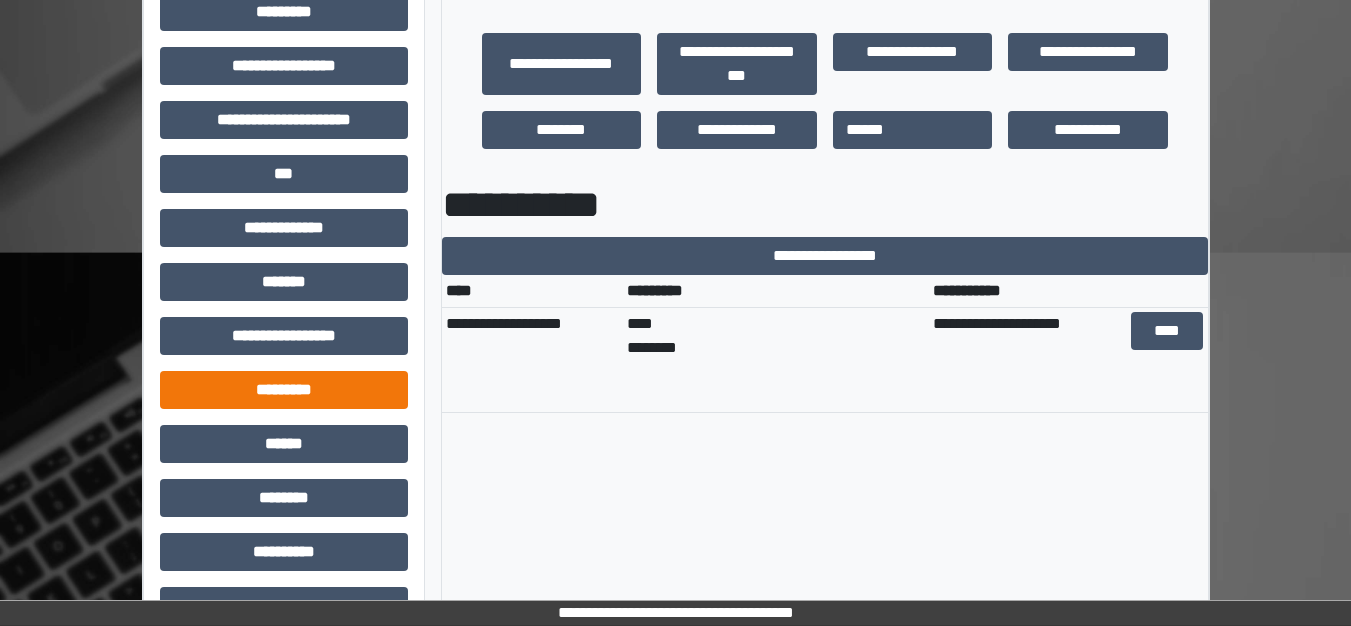 scroll, scrollTop: 400, scrollLeft: 0, axis: vertical 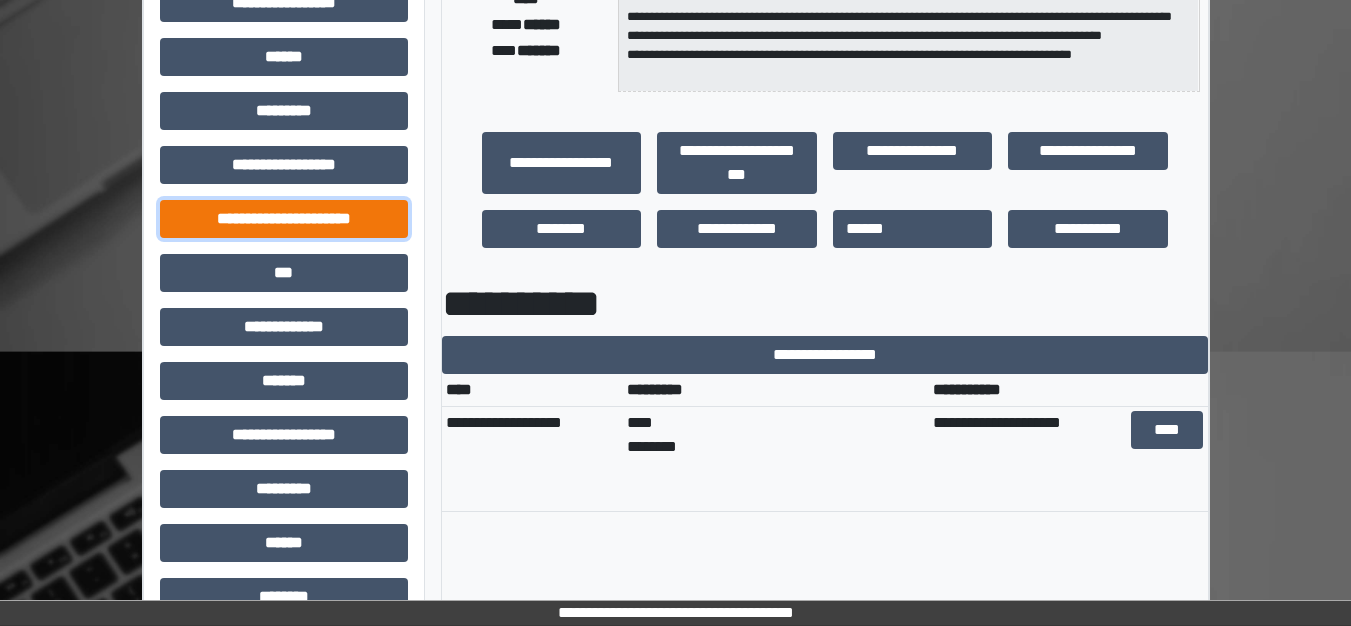 click on "**********" at bounding box center (284, 219) 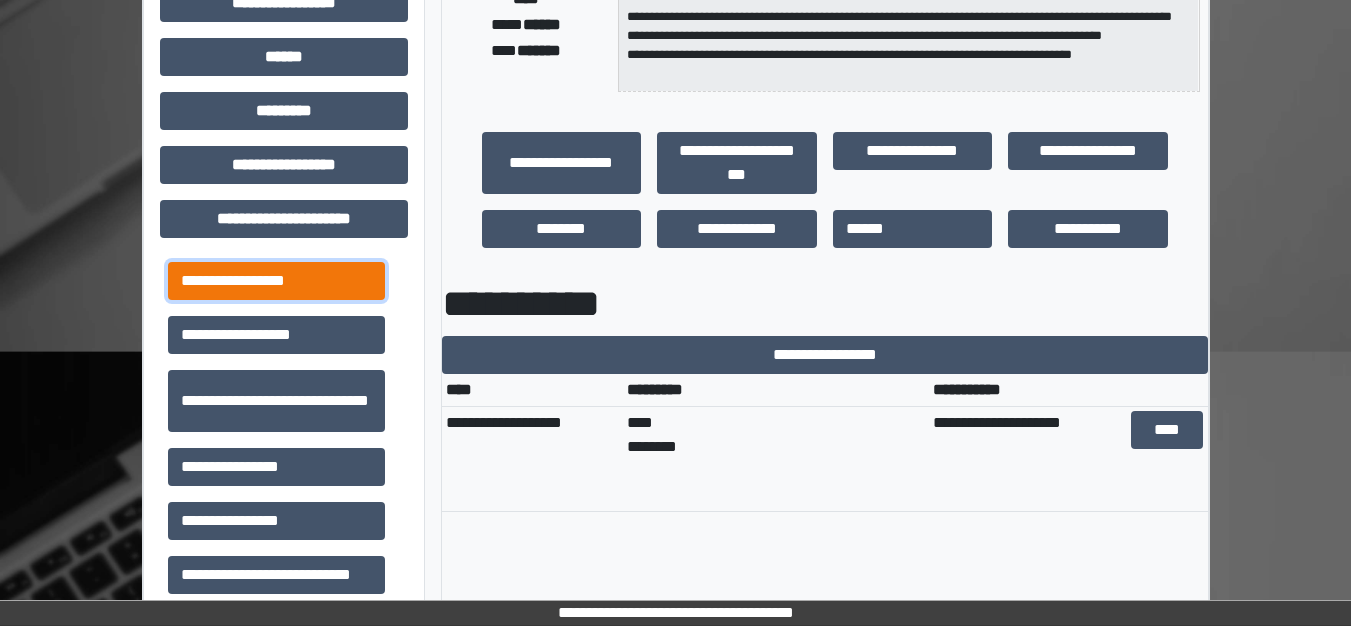 click on "**********" at bounding box center (276, 281) 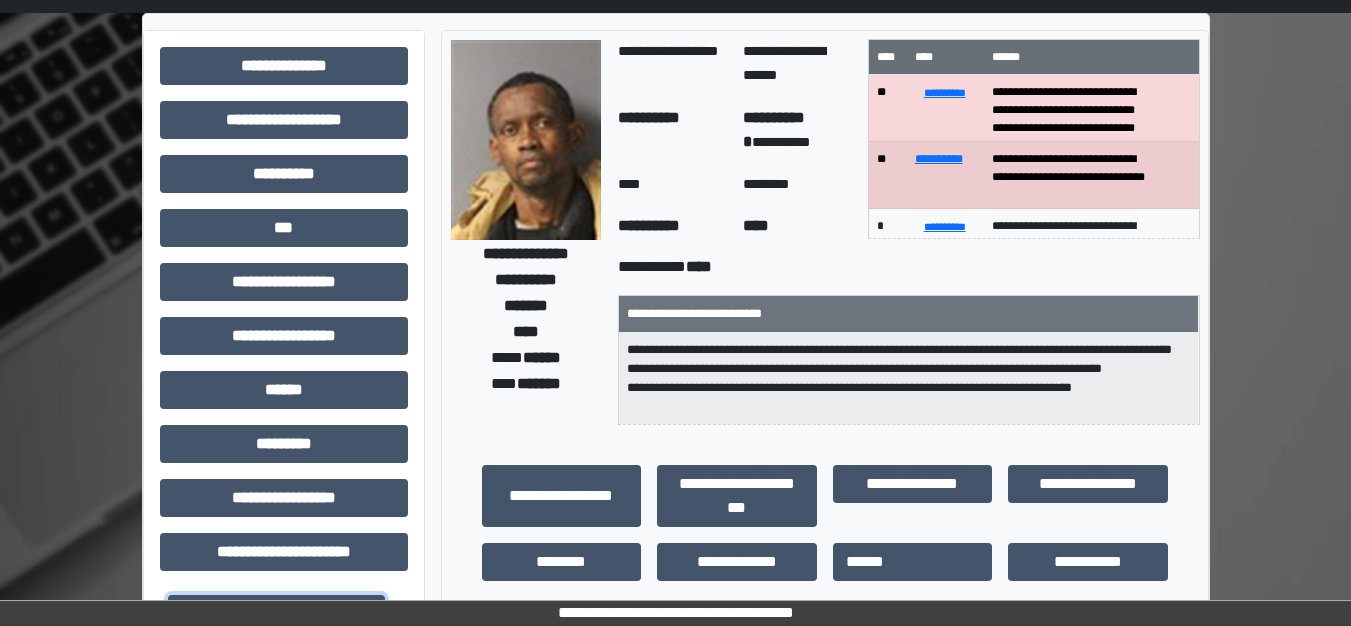scroll, scrollTop: 100, scrollLeft: 0, axis: vertical 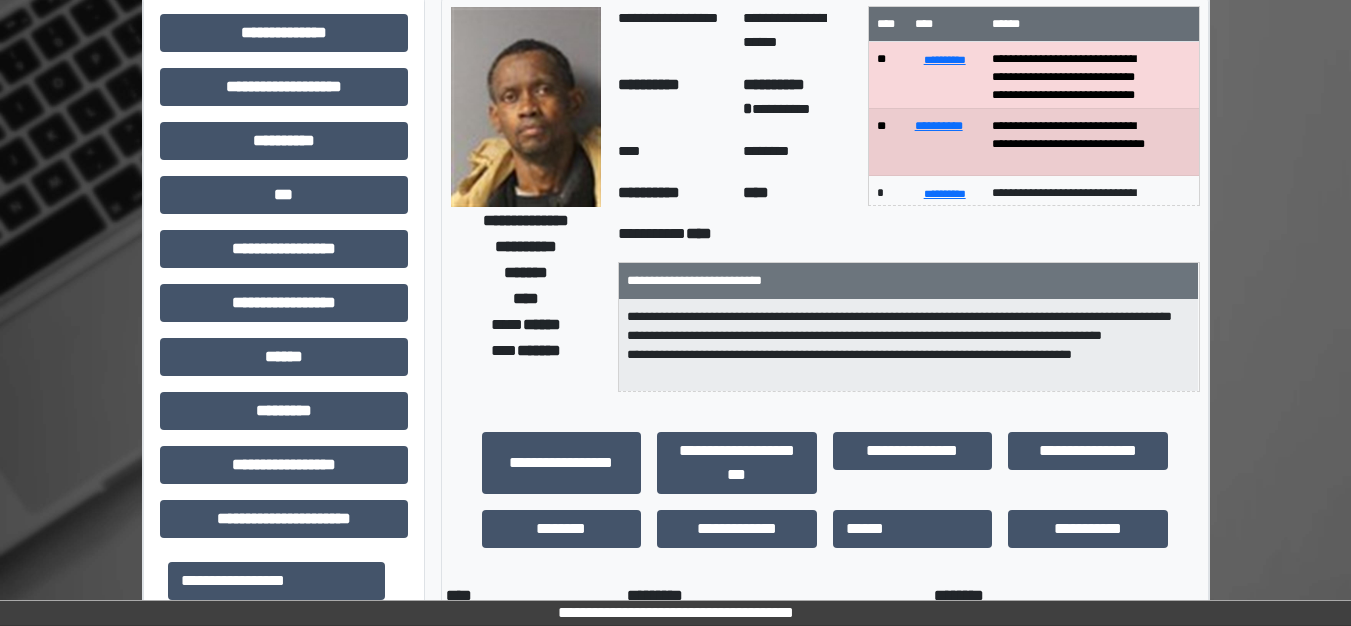 click at bounding box center [526, 107] 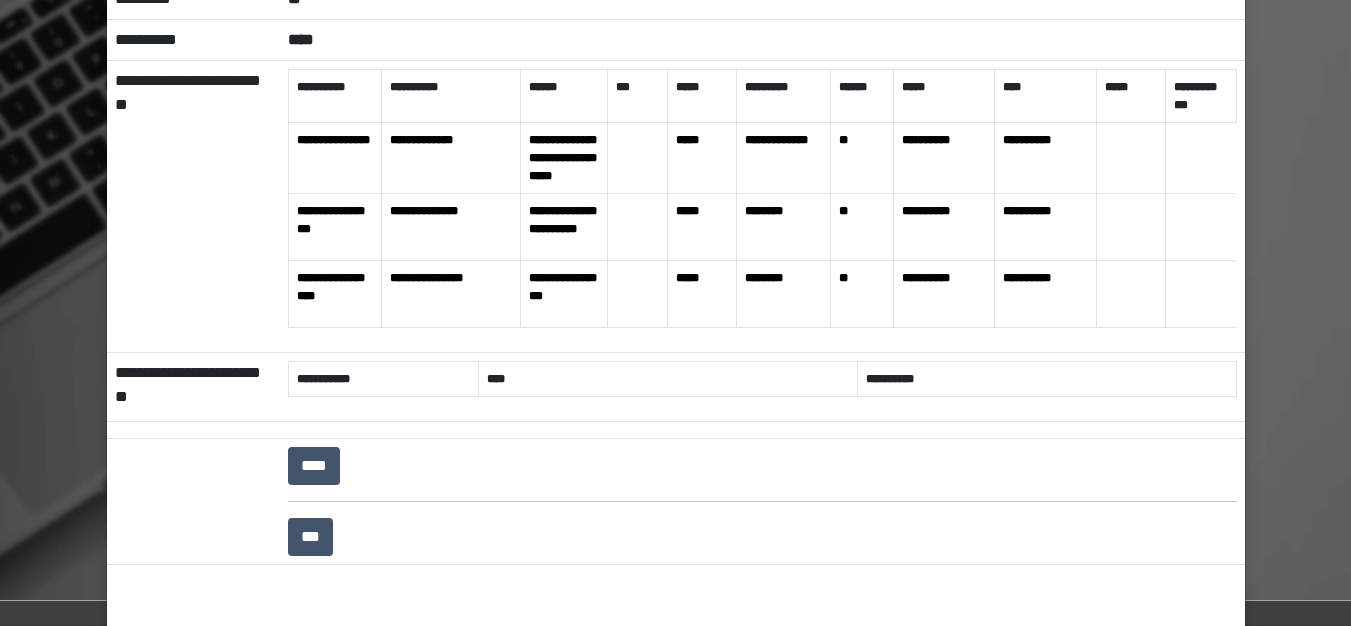 scroll, scrollTop: 300, scrollLeft: 0, axis: vertical 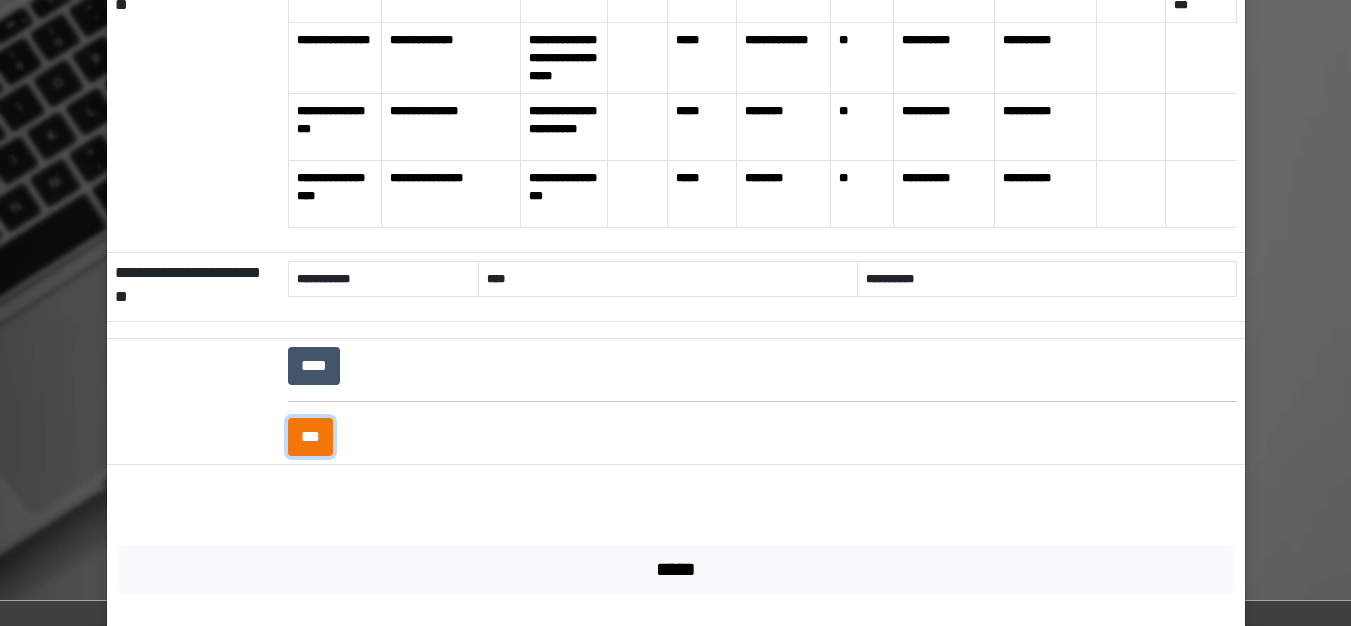 click on "***" at bounding box center (310, 437) 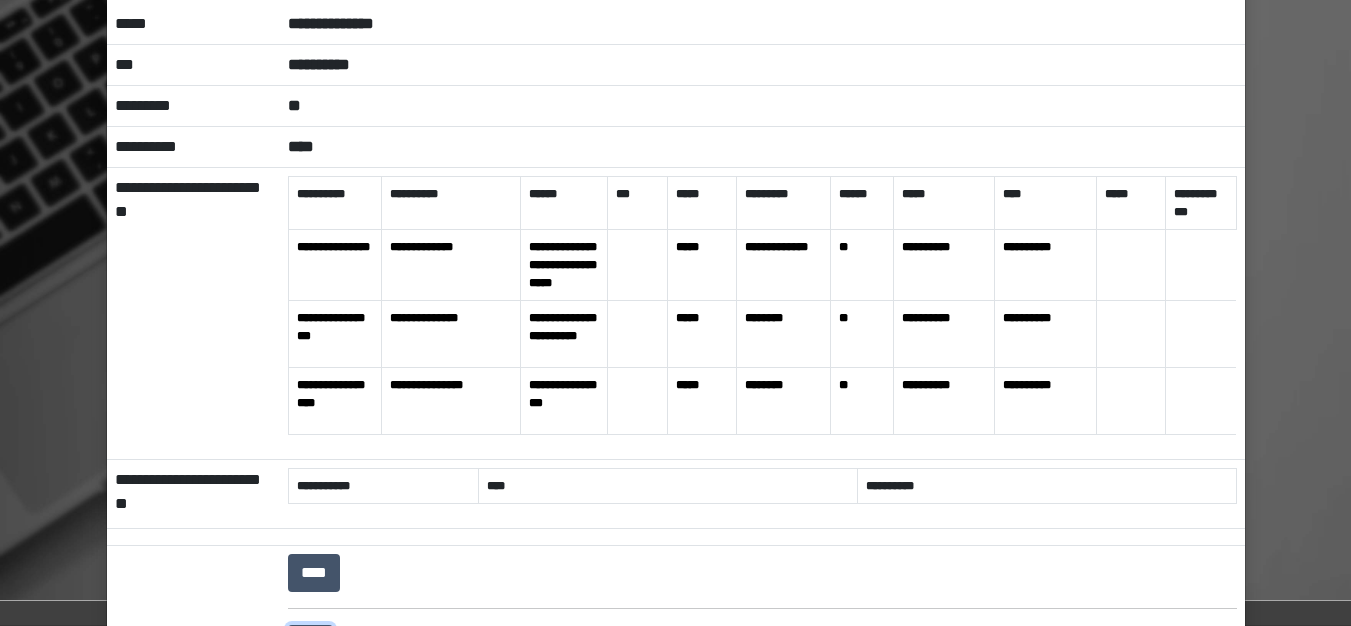 scroll, scrollTop: 0, scrollLeft: 0, axis: both 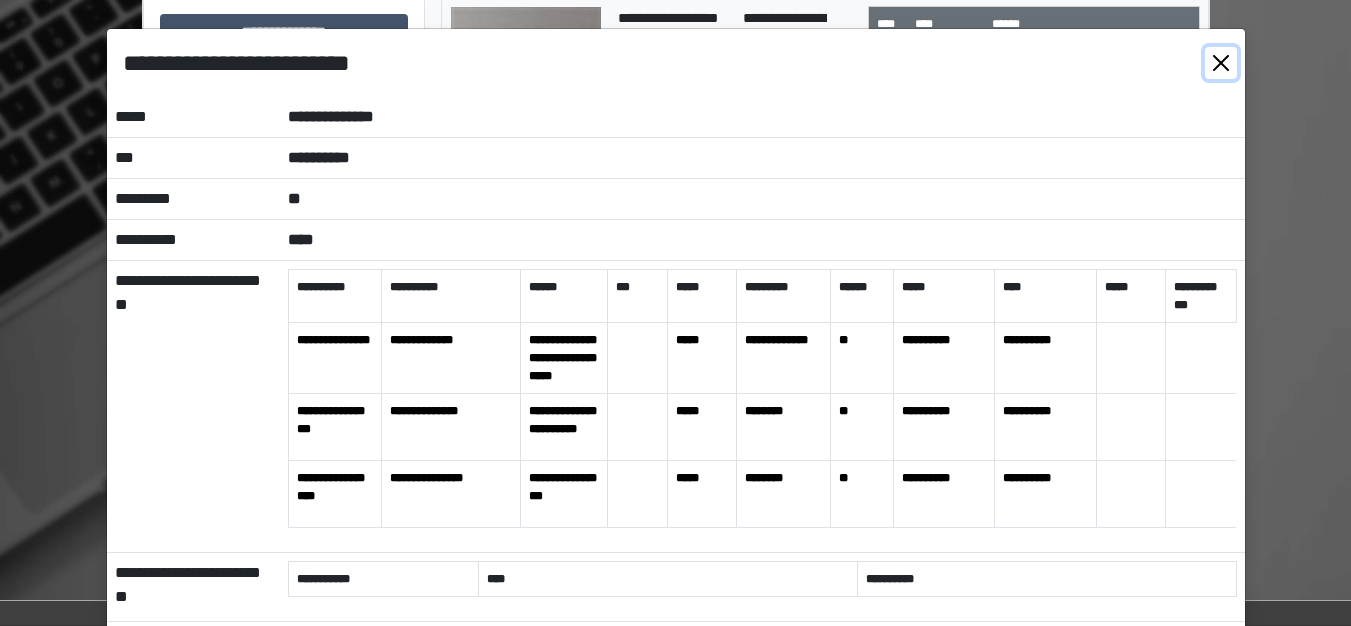 click at bounding box center [1221, 63] 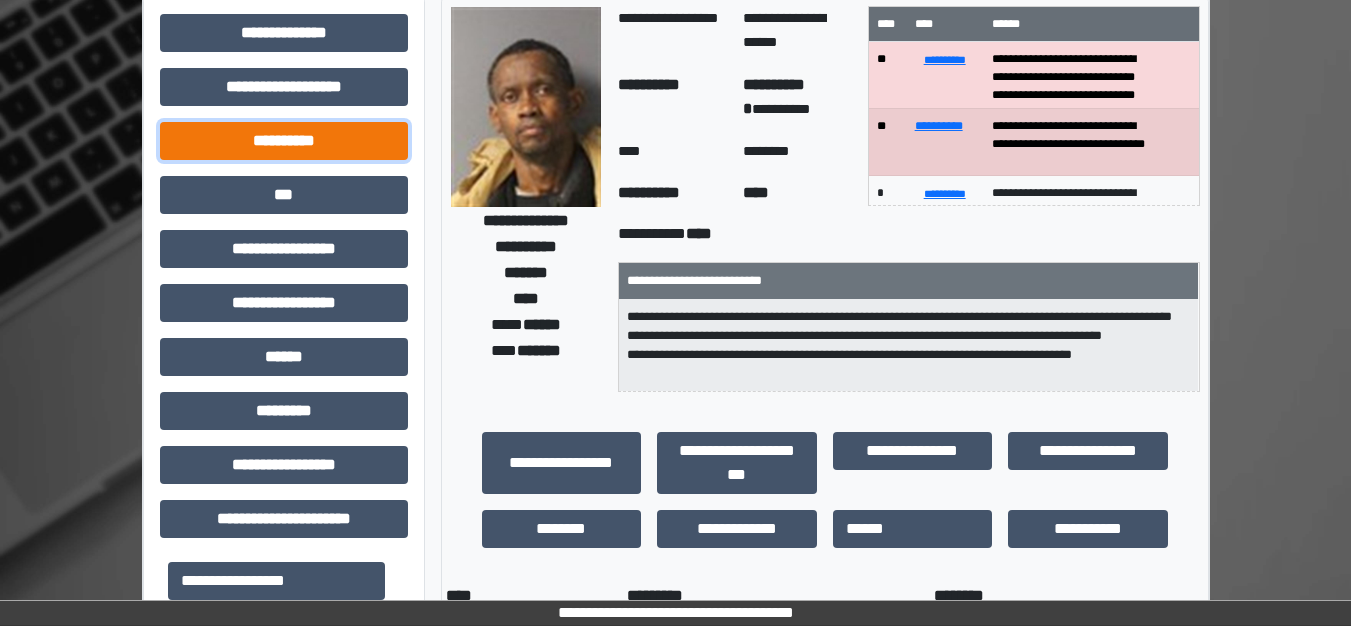 click on "**********" at bounding box center (284, 141) 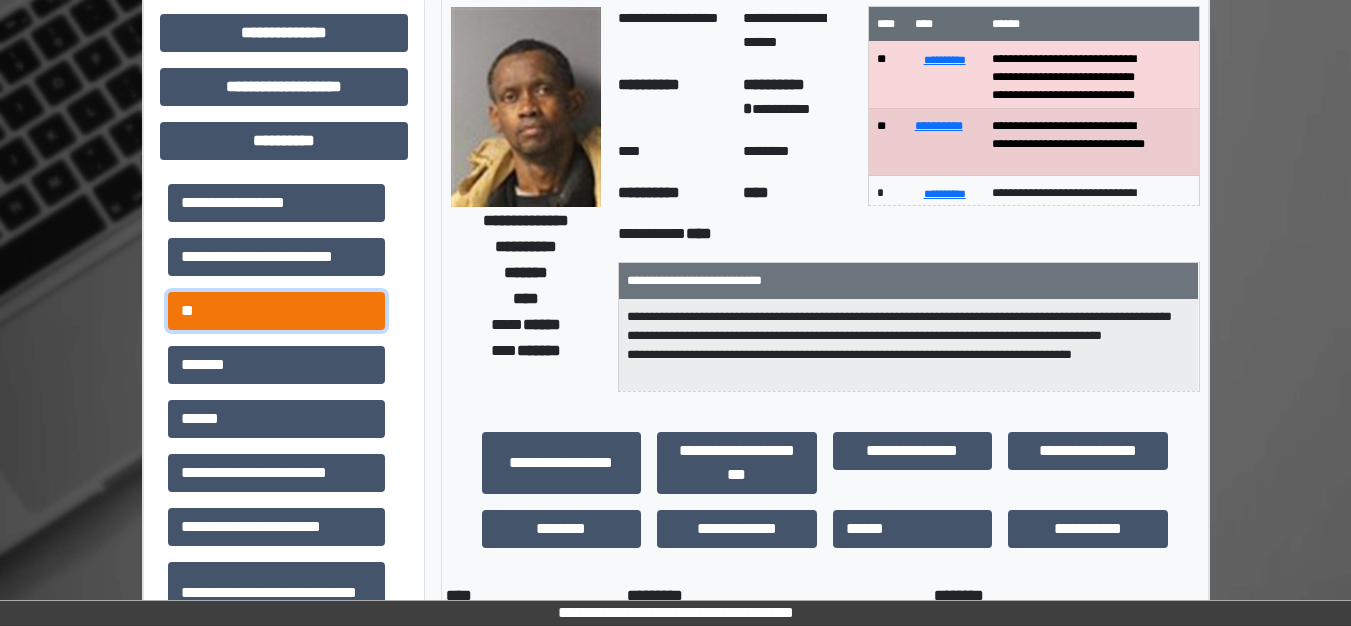 click on "**" at bounding box center (276, 311) 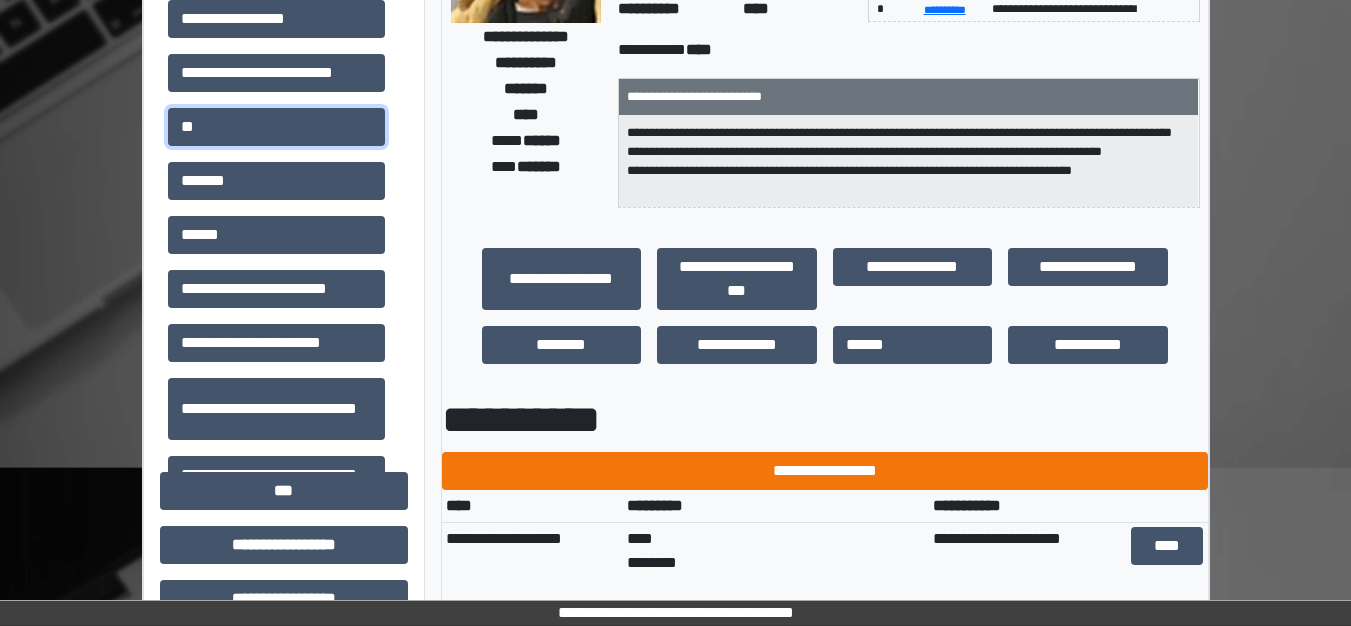 scroll, scrollTop: 300, scrollLeft: 0, axis: vertical 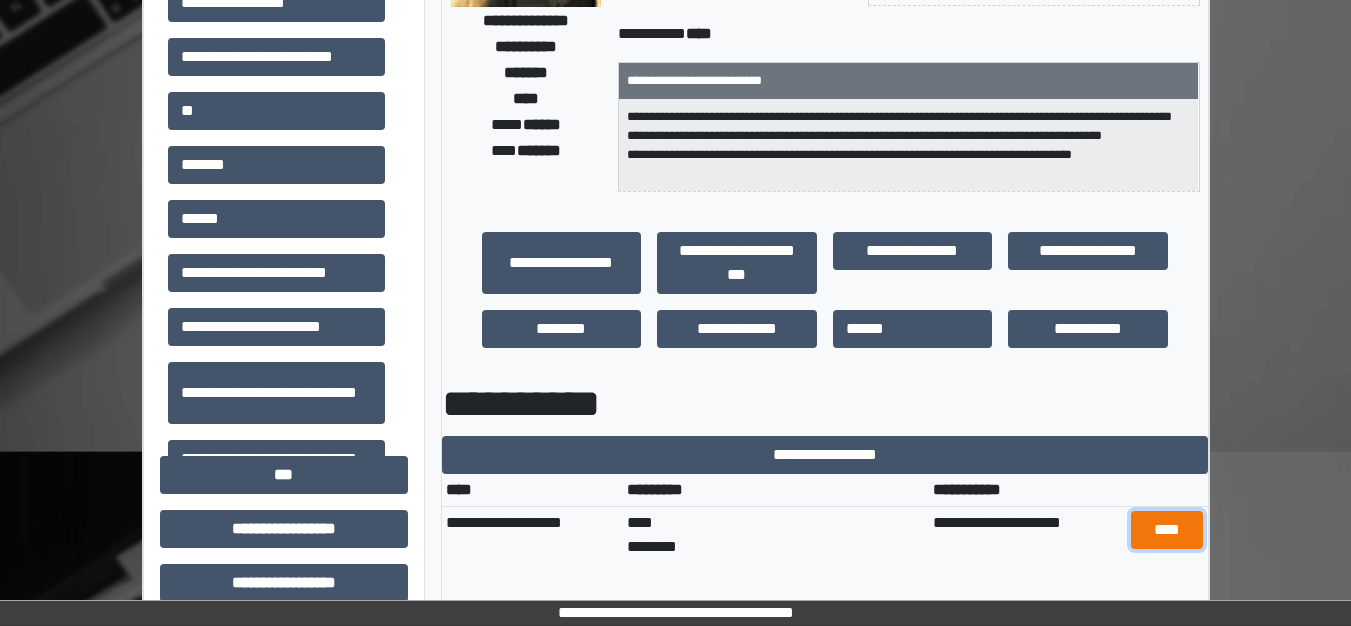 click on "****" at bounding box center [1167, 530] 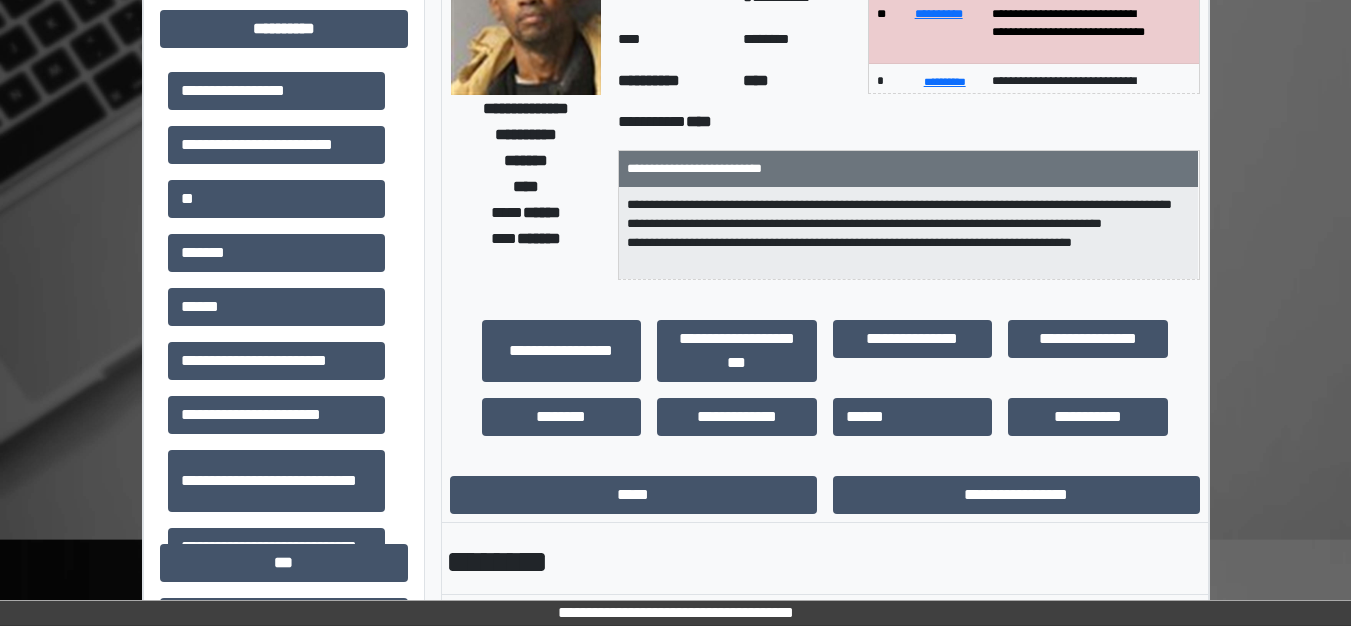 scroll, scrollTop: 200, scrollLeft: 0, axis: vertical 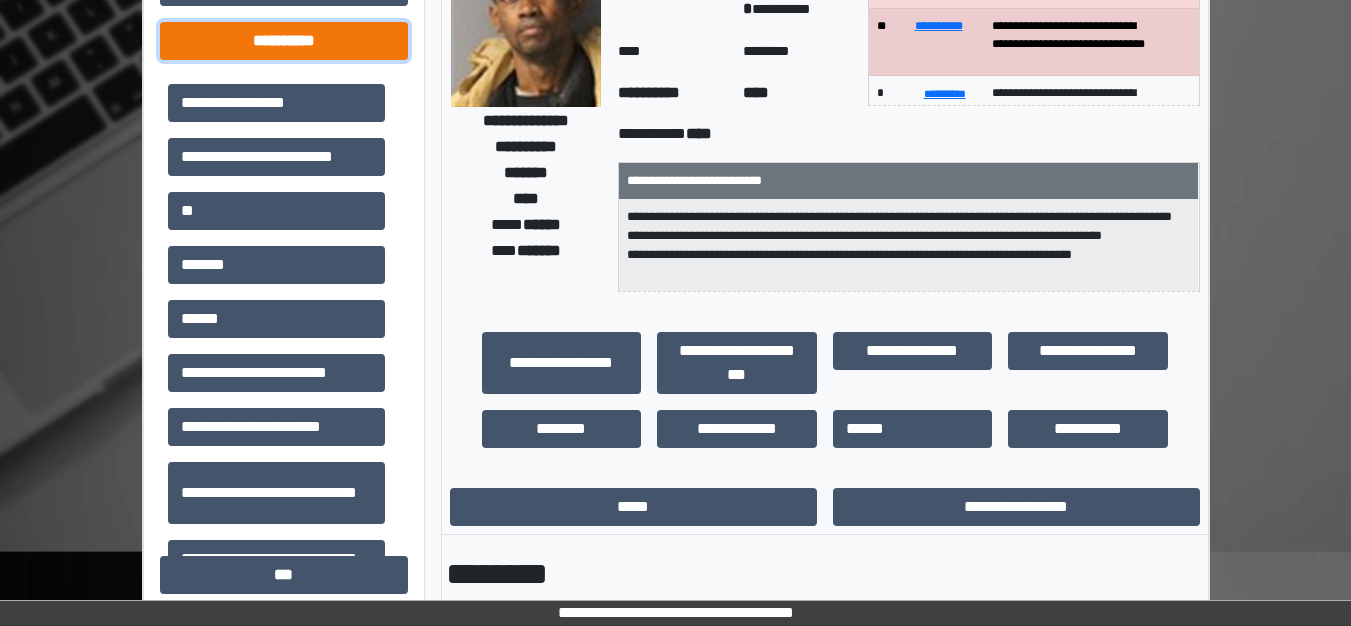 click on "**********" at bounding box center (284, 41) 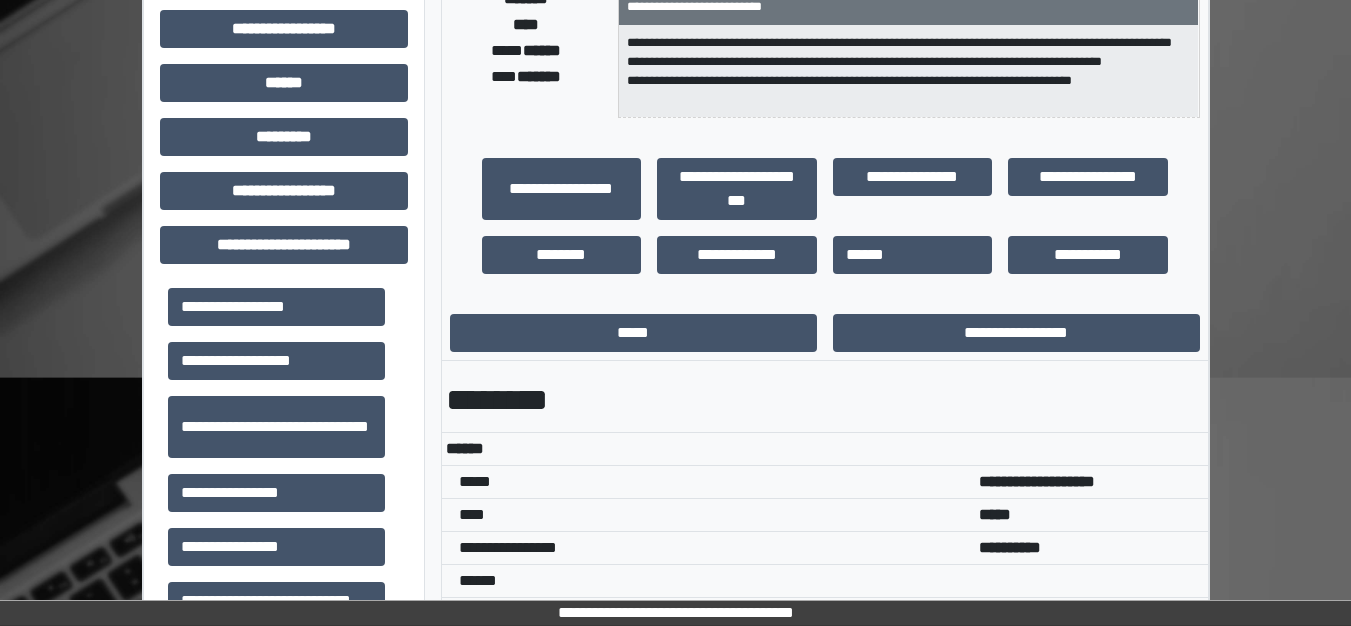 scroll, scrollTop: 400, scrollLeft: 0, axis: vertical 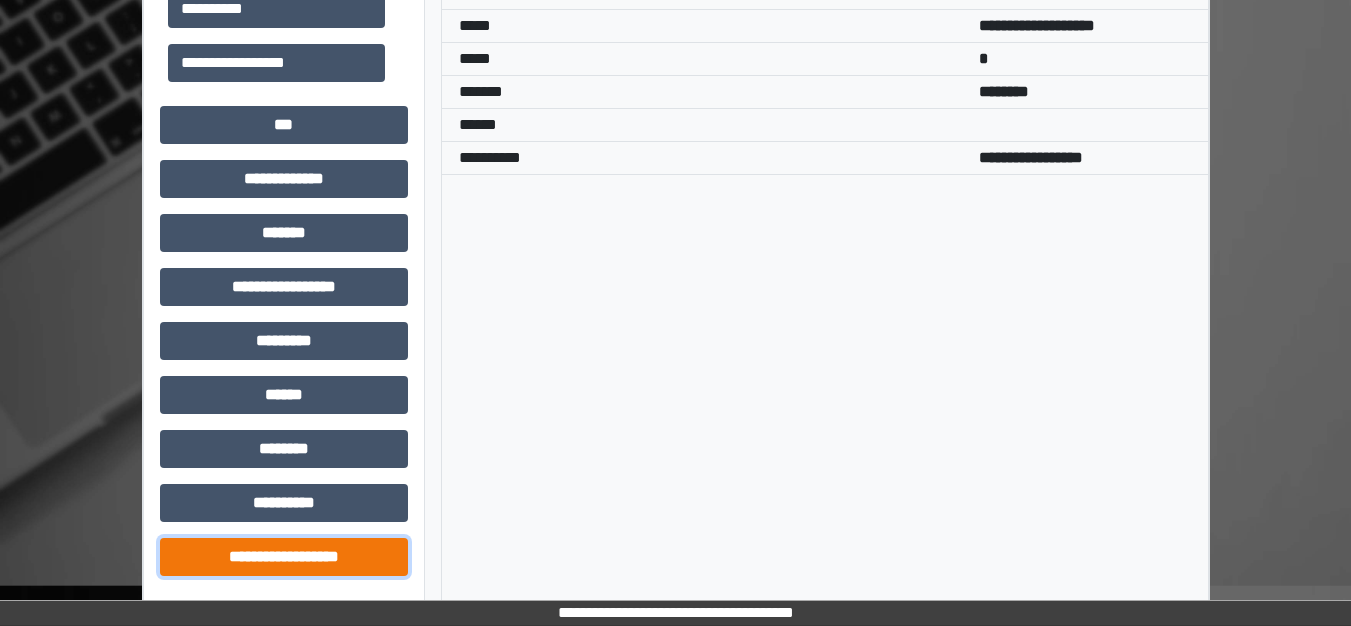 click on "**********" at bounding box center (284, 557) 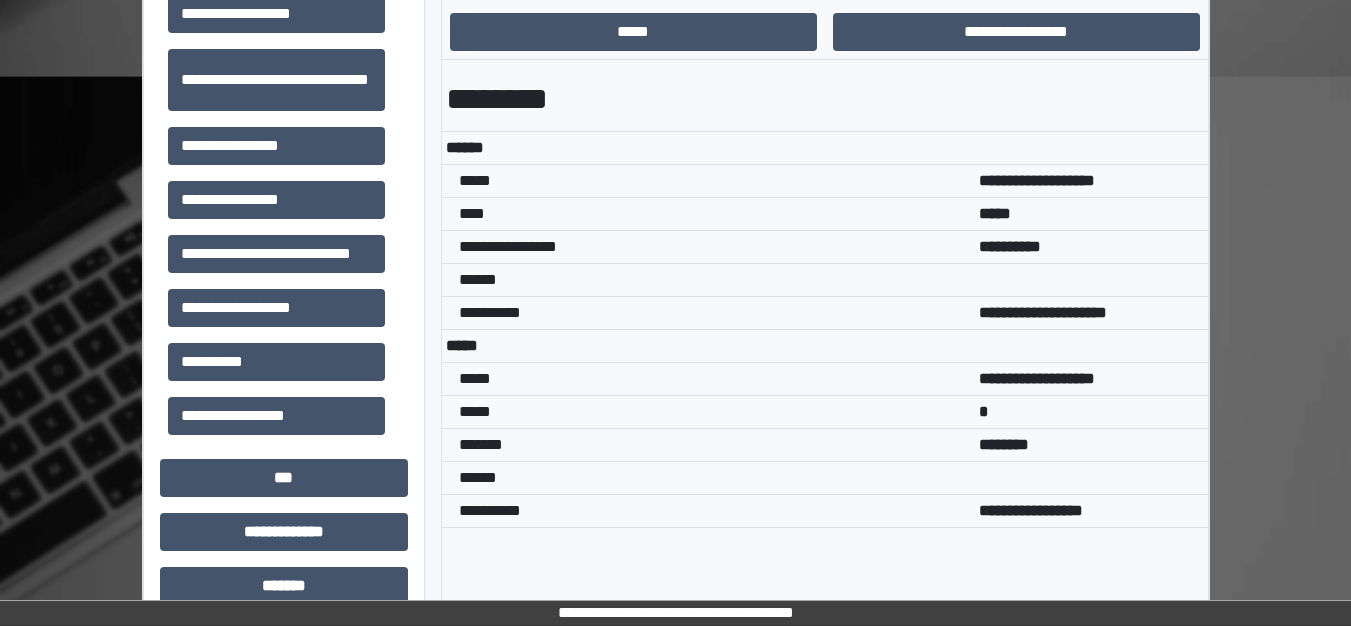 scroll, scrollTop: 628, scrollLeft: 0, axis: vertical 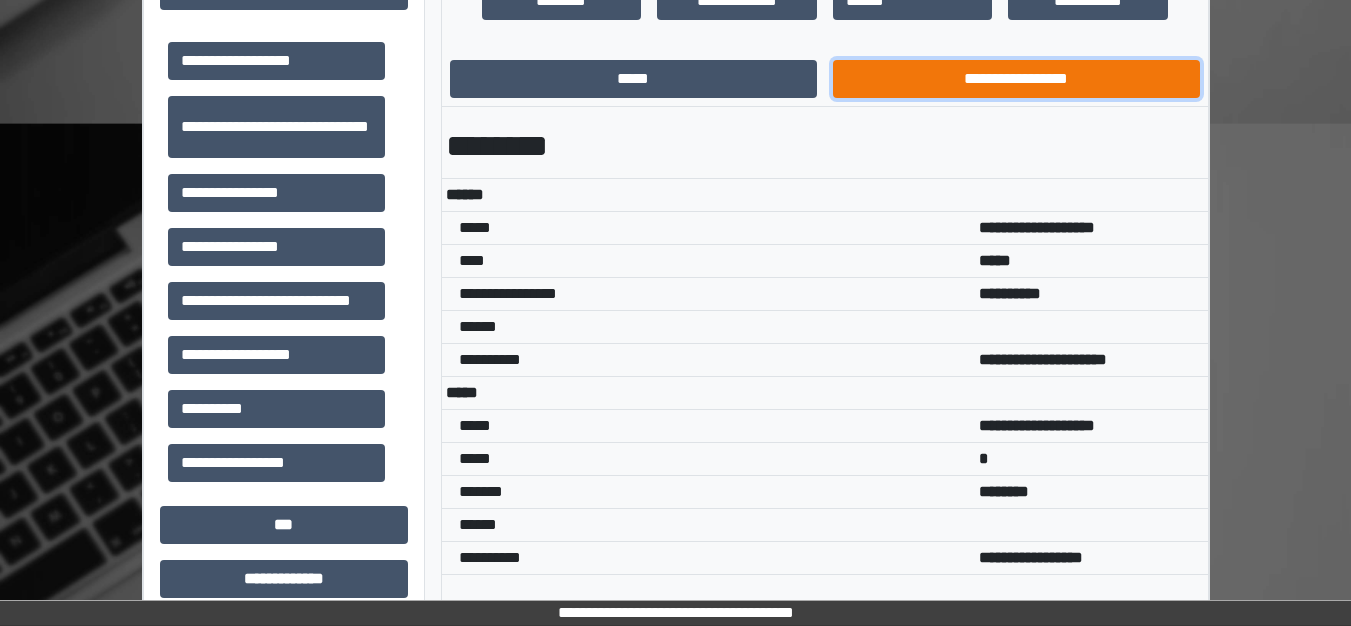 click on "**********" at bounding box center (1016, 79) 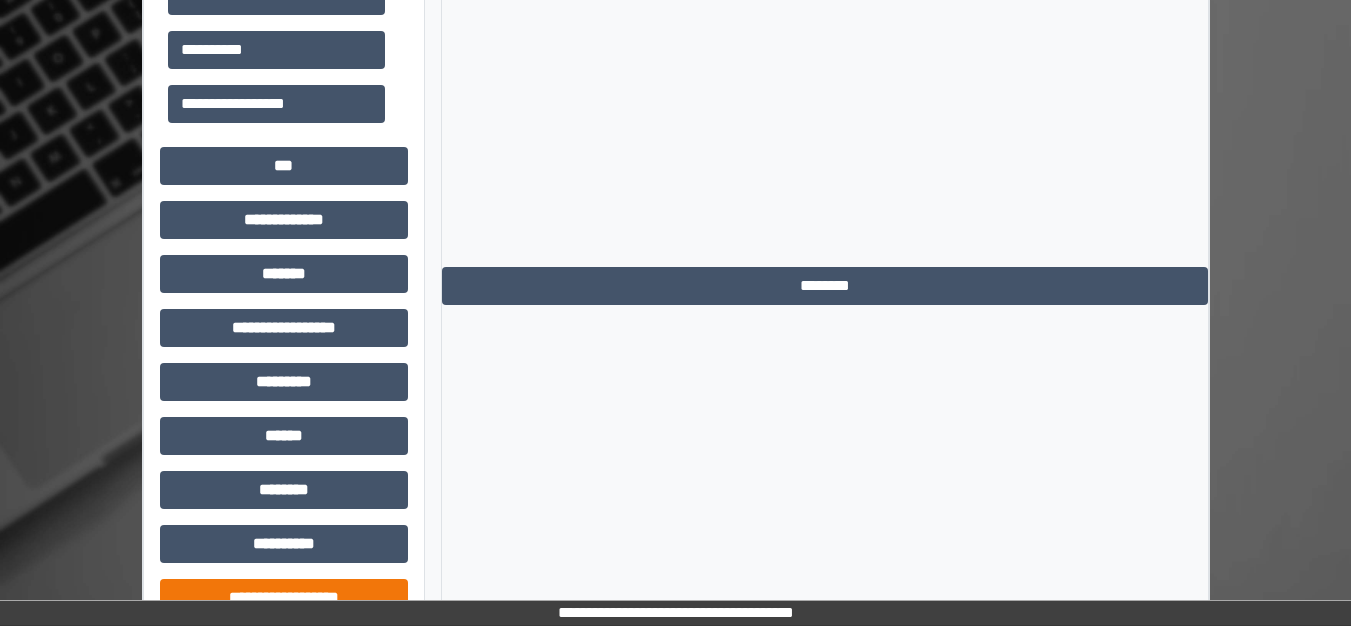scroll, scrollTop: 1028, scrollLeft: 0, axis: vertical 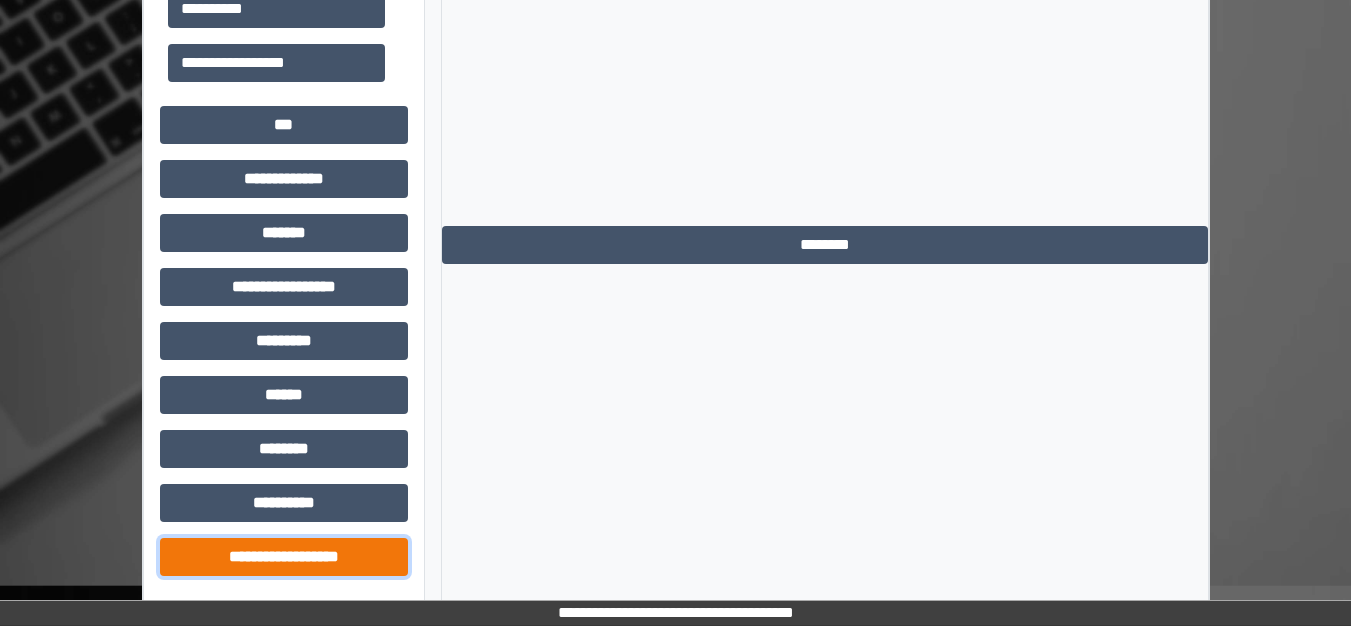 click on "**********" at bounding box center [284, 557] 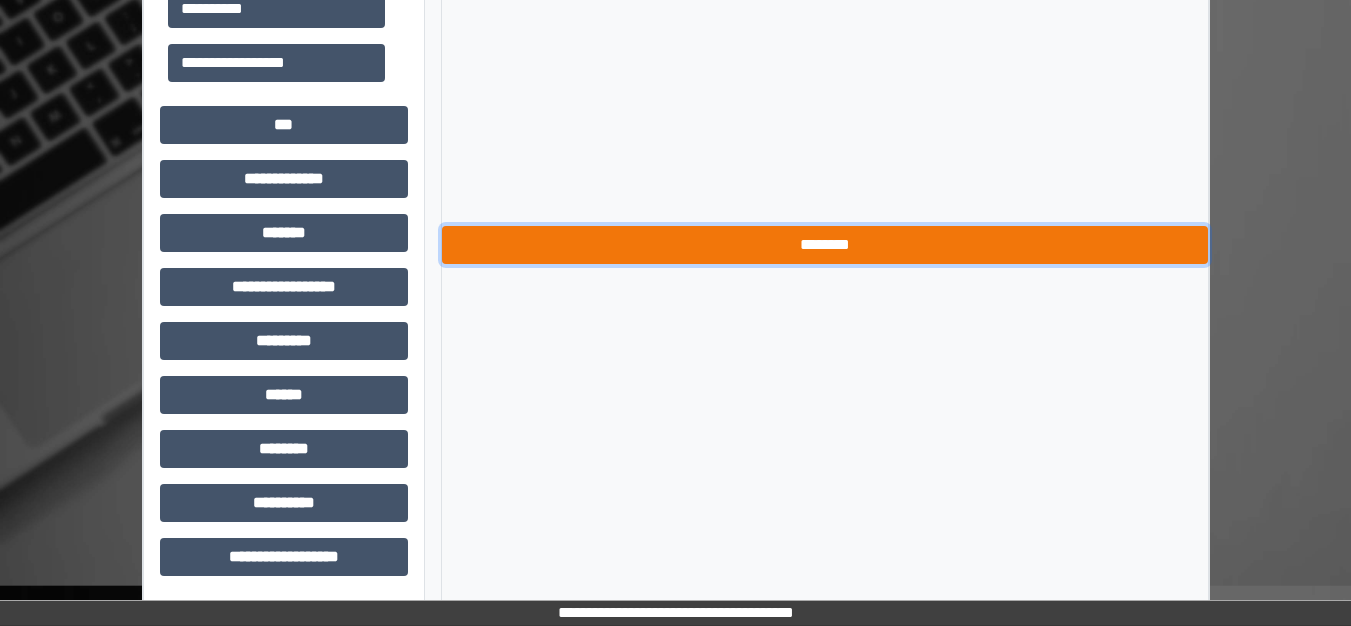 click on "********" at bounding box center [825, 245] 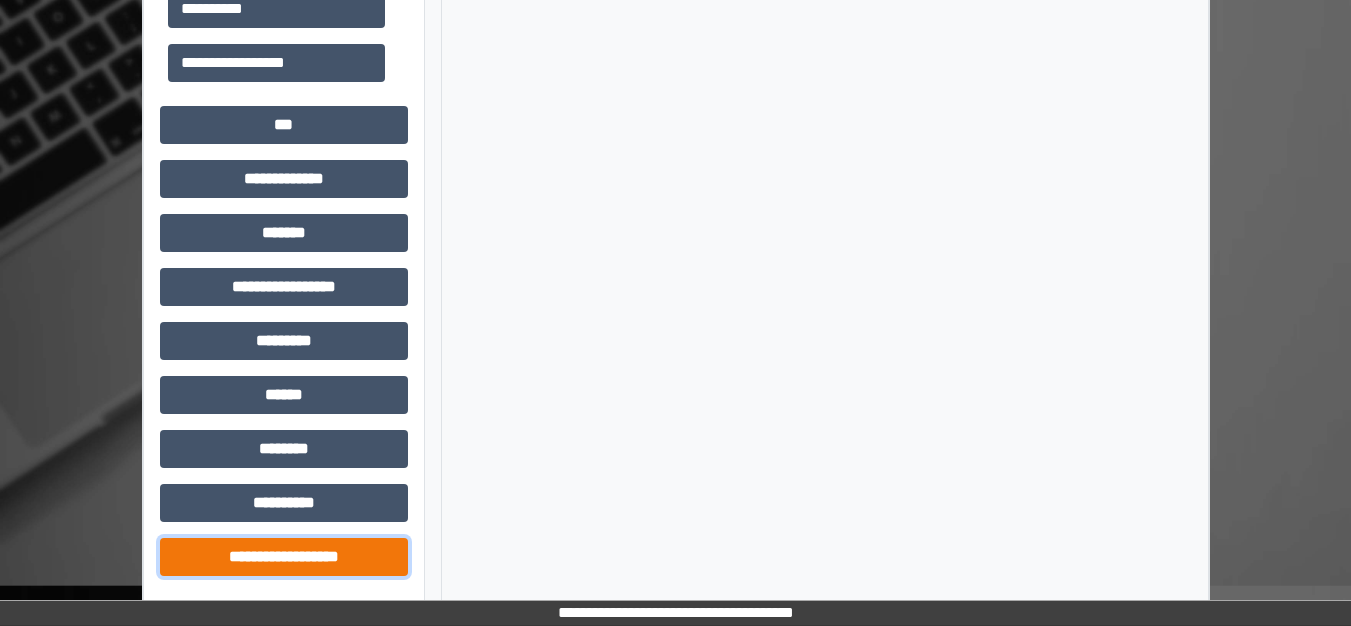click on "**********" at bounding box center (284, 557) 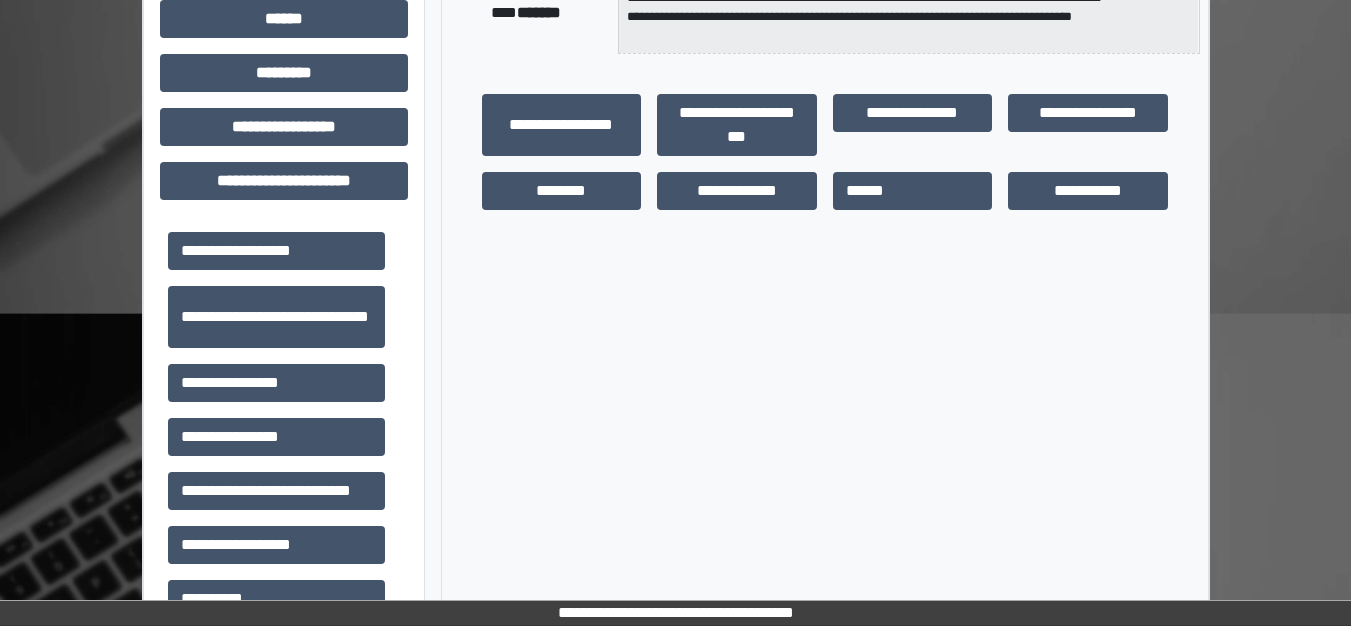 scroll, scrollTop: 428, scrollLeft: 0, axis: vertical 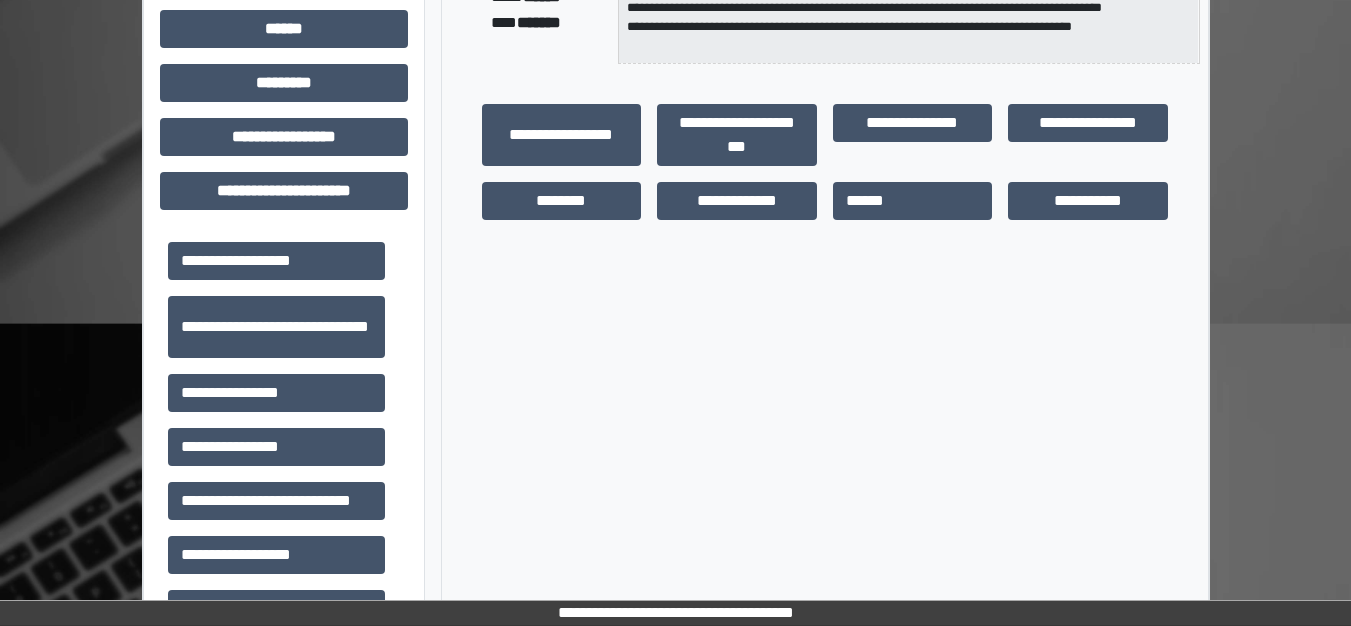 type 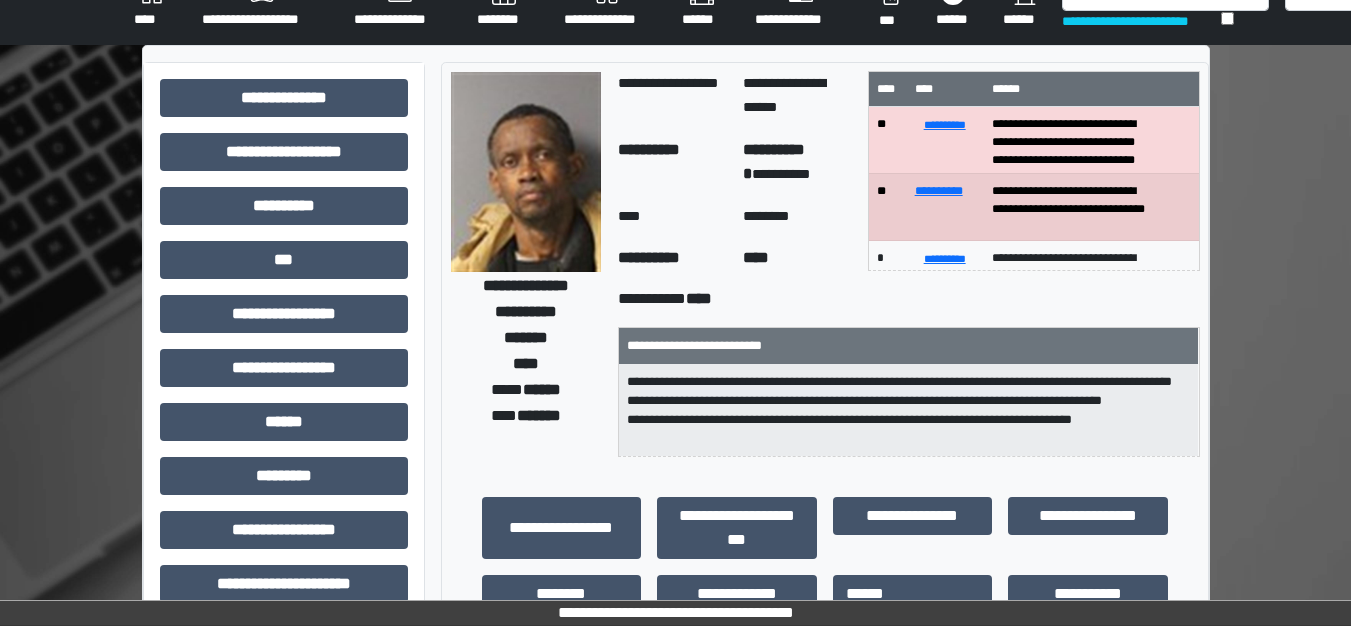 scroll, scrollTop: 0, scrollLeft: 0, axis: both 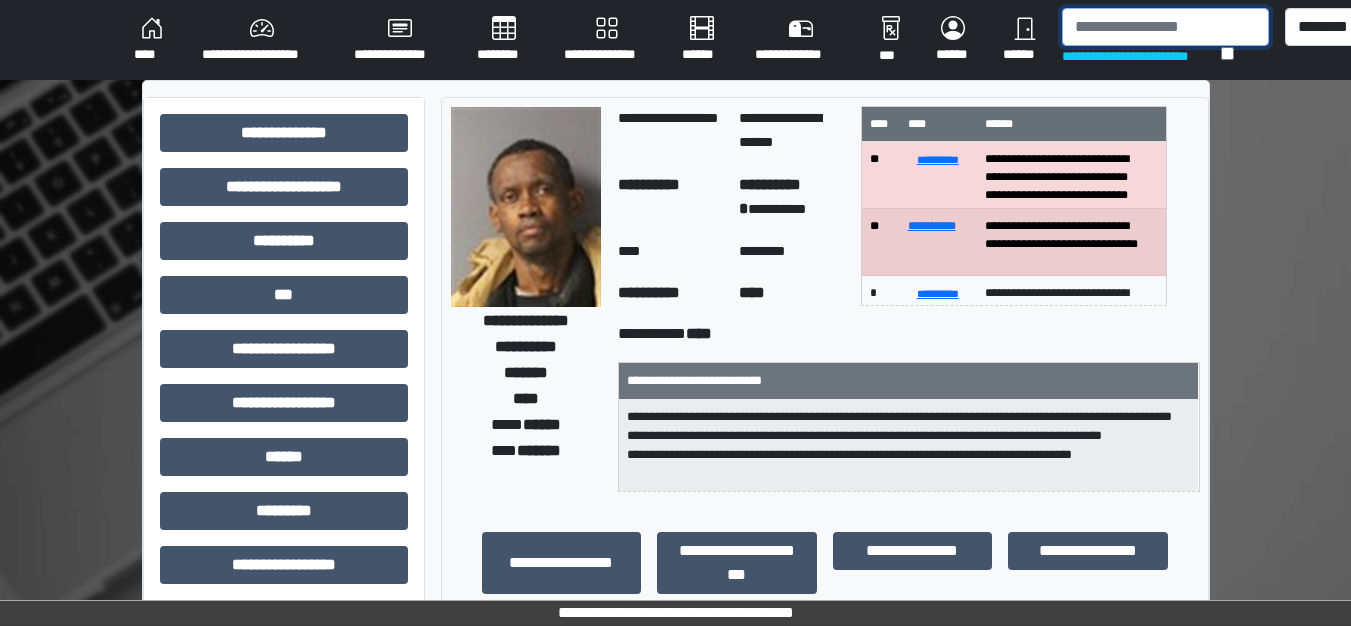 click at bounding box center [1165, 27] 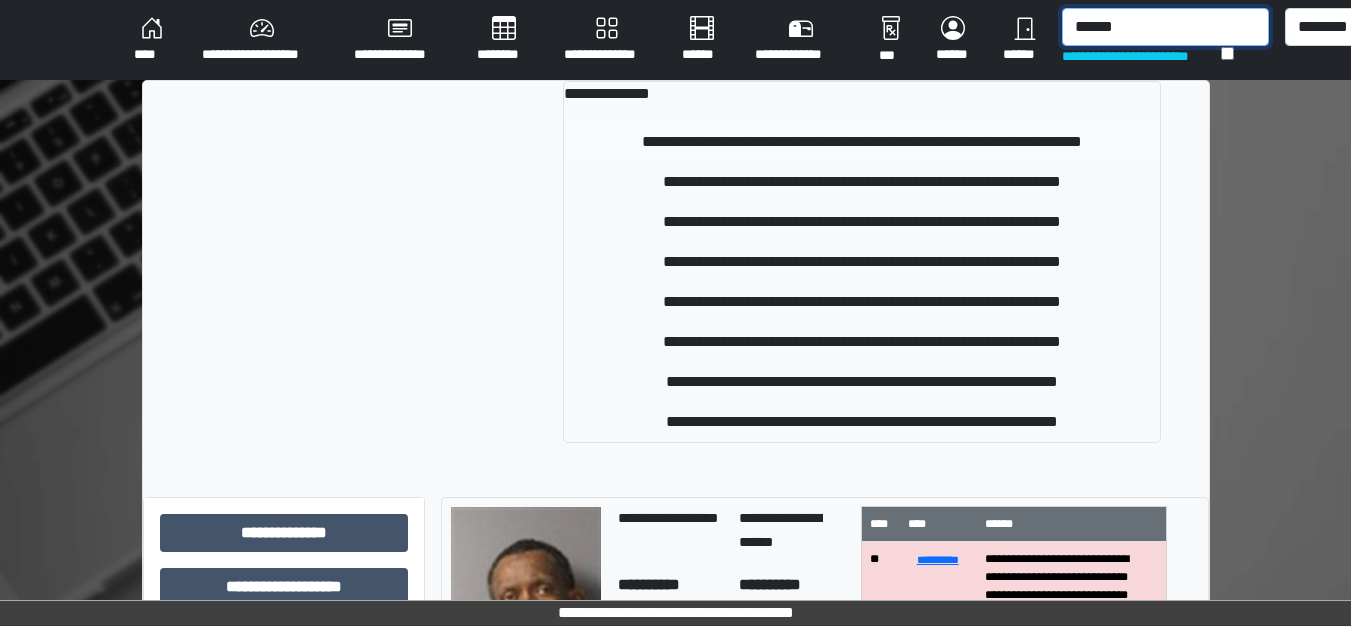 type on "******" 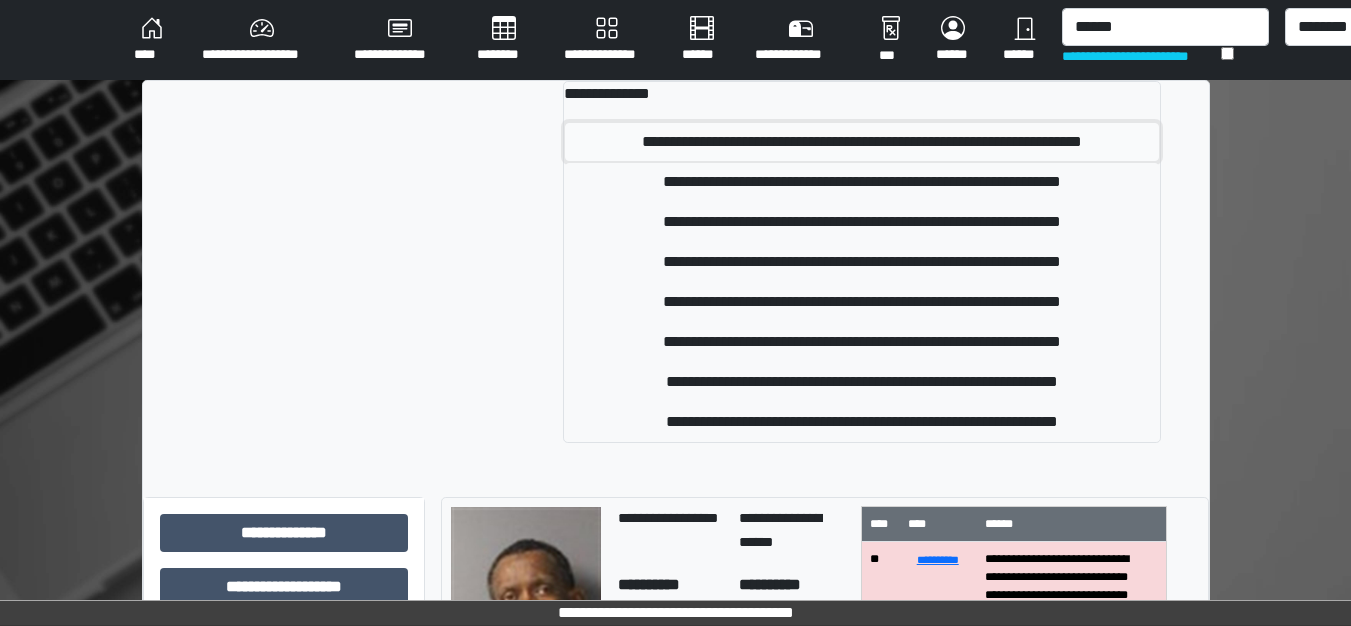 click on "**********" at bounding box center [862, 142] 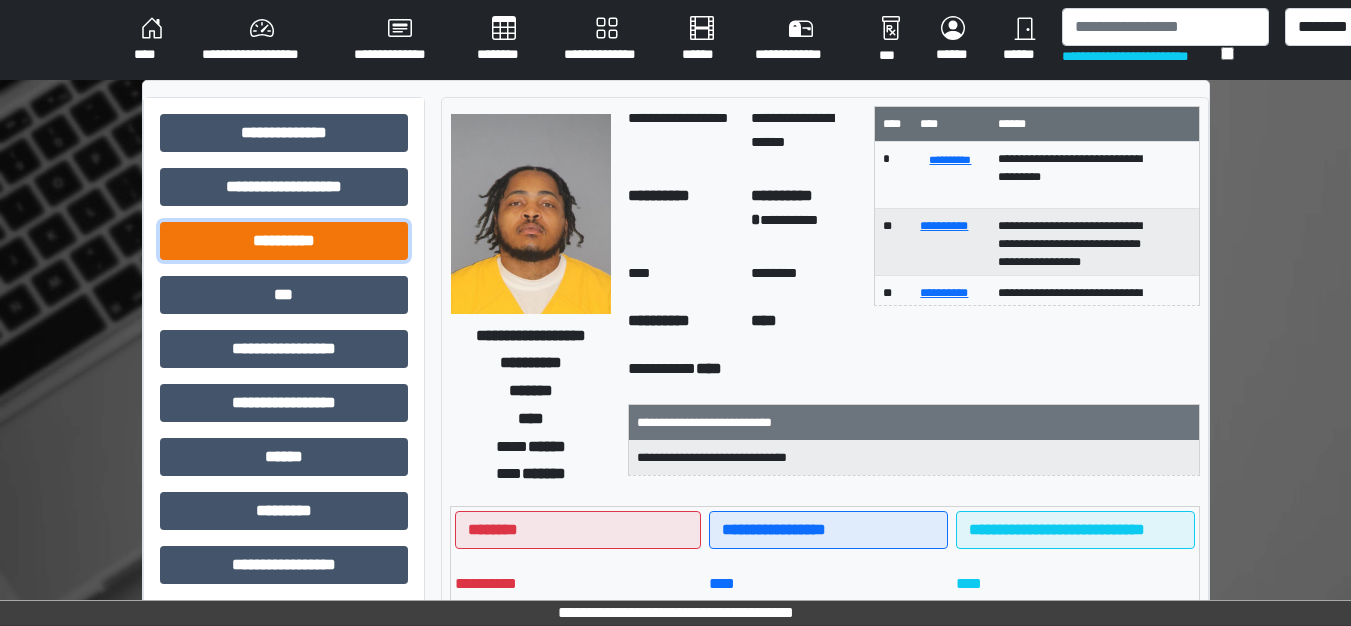 click on "**********" at bounding box center [284, 241] 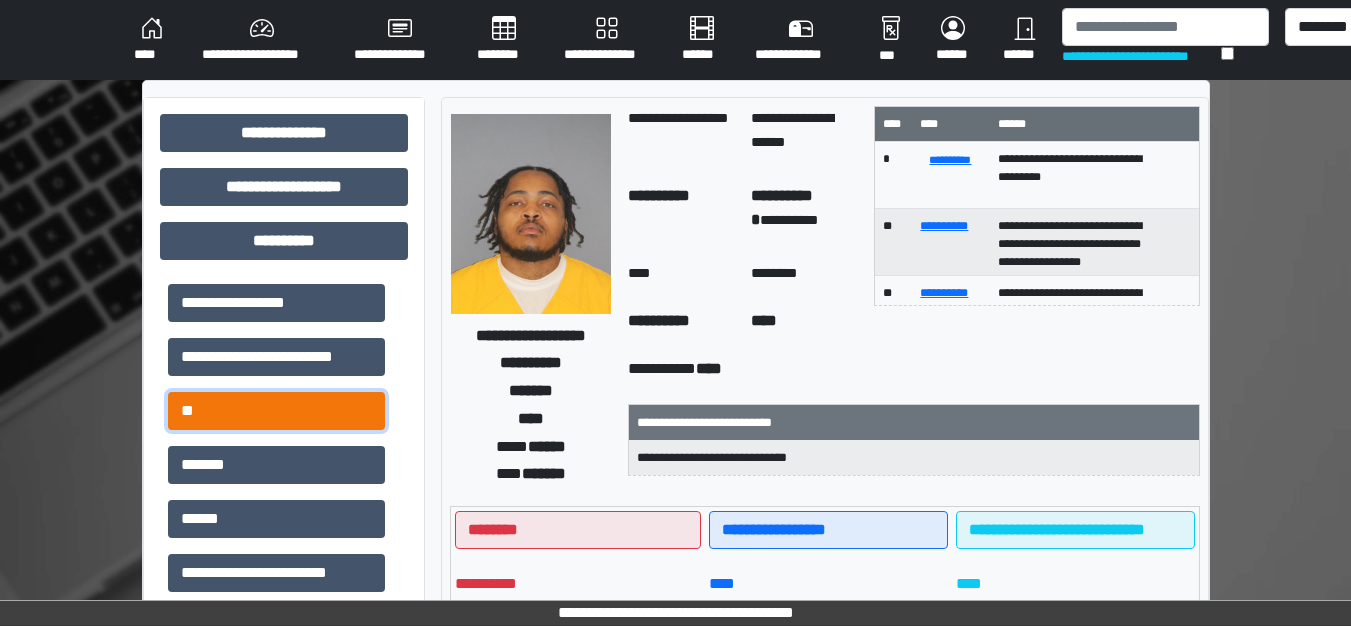 click on "**" at bounding box center [276, 411] 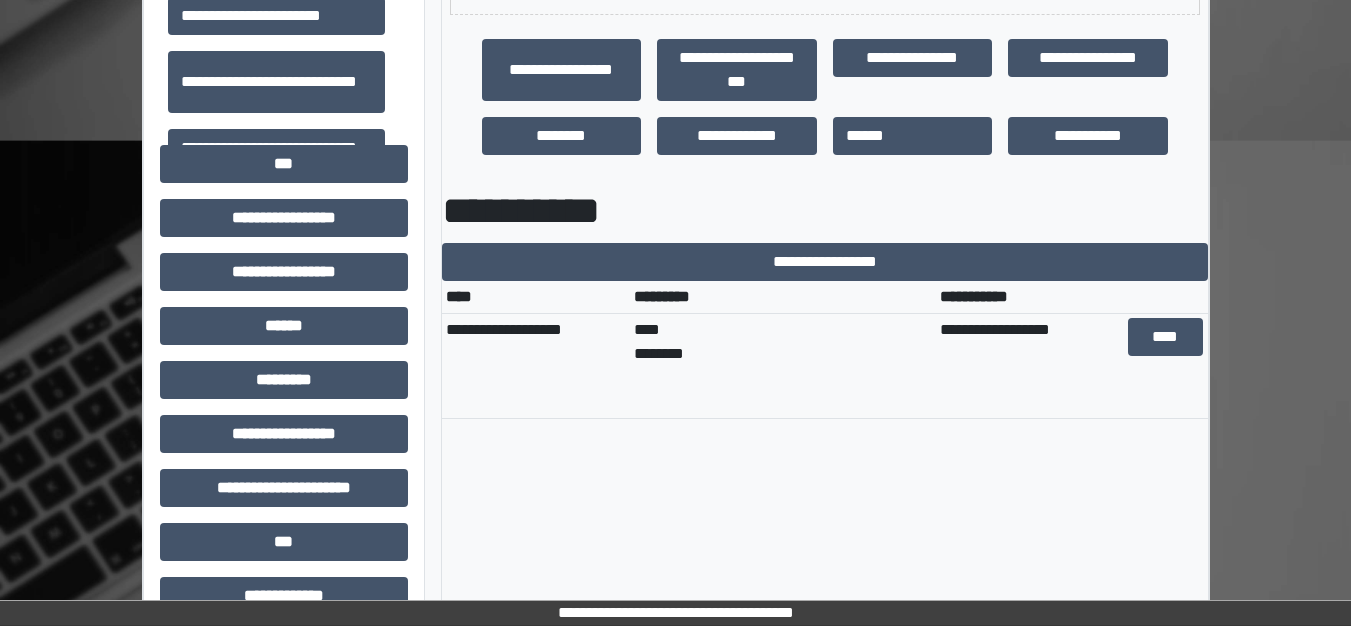 scroll, scrollTop: 700, scrollLeft: 0, axis: vertical 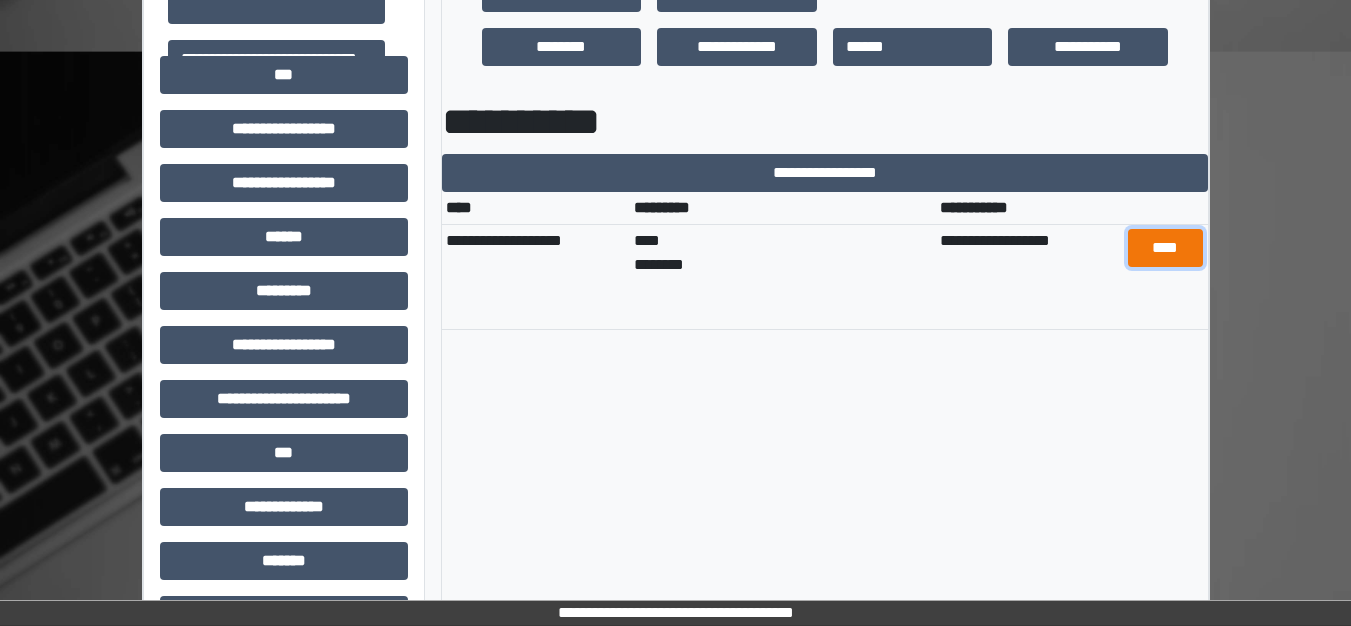click on "****" at bounding box center [1165, 248] 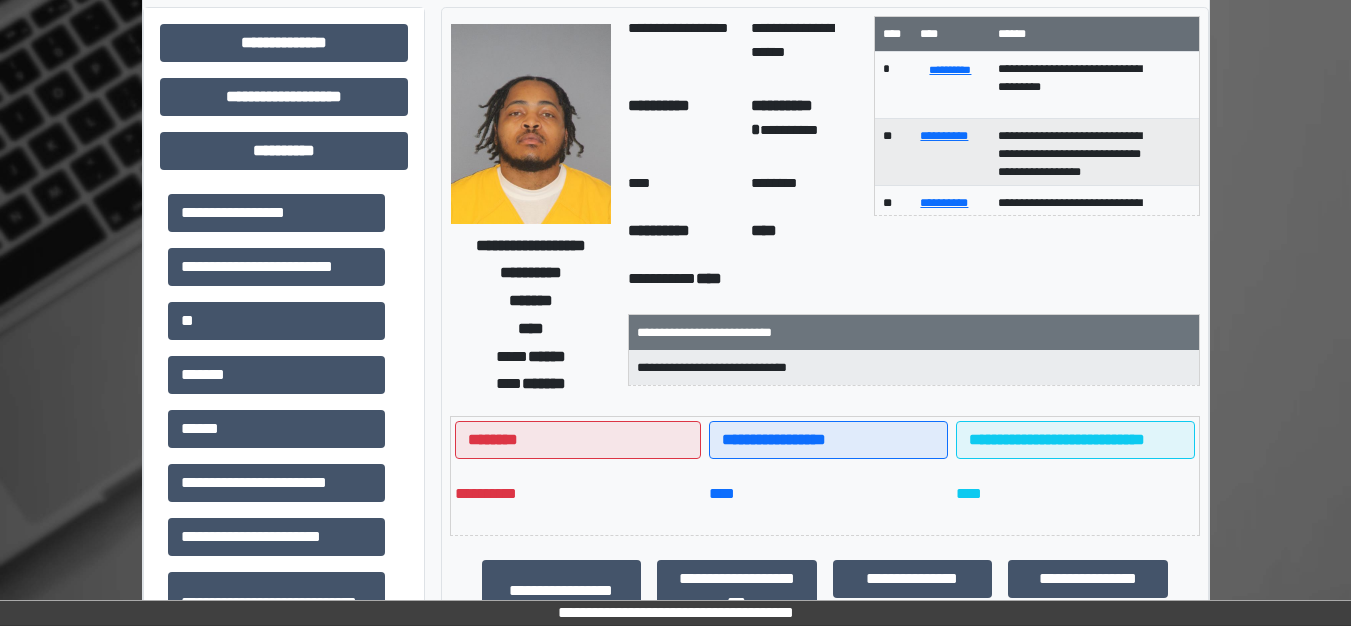scroll, scrollTop: 0, scrollLeft: 0, axis: both 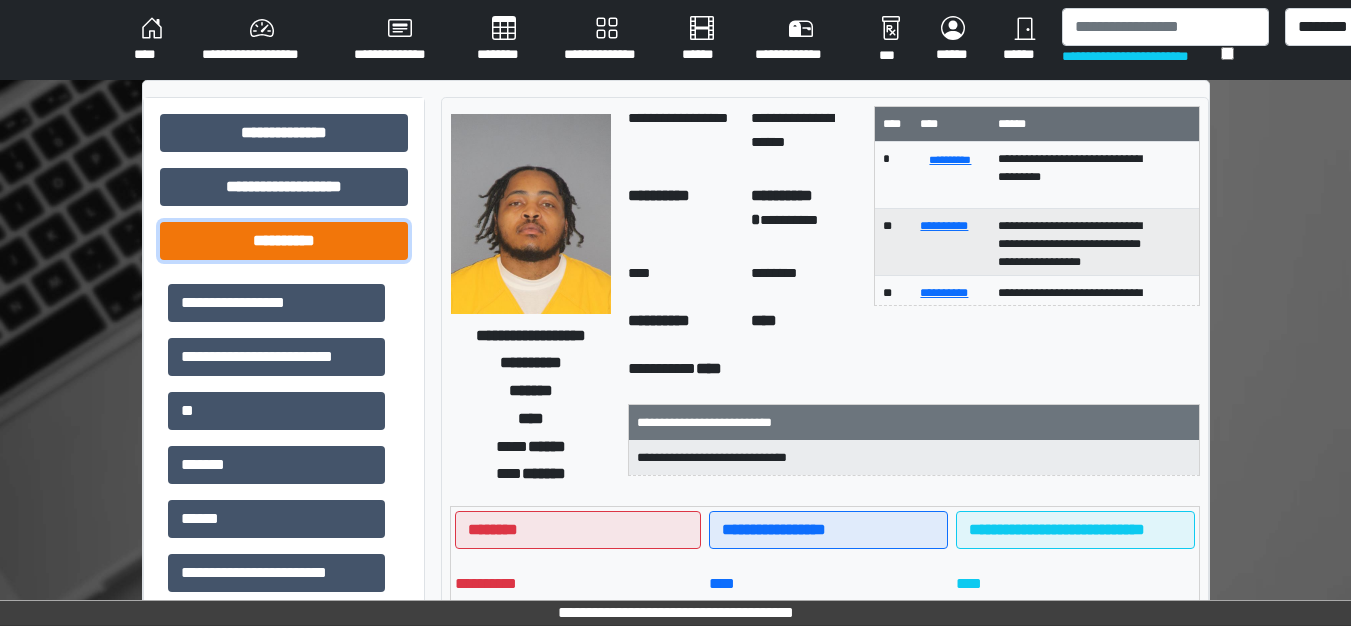 click on "**********" at bounding box center [284, 241] 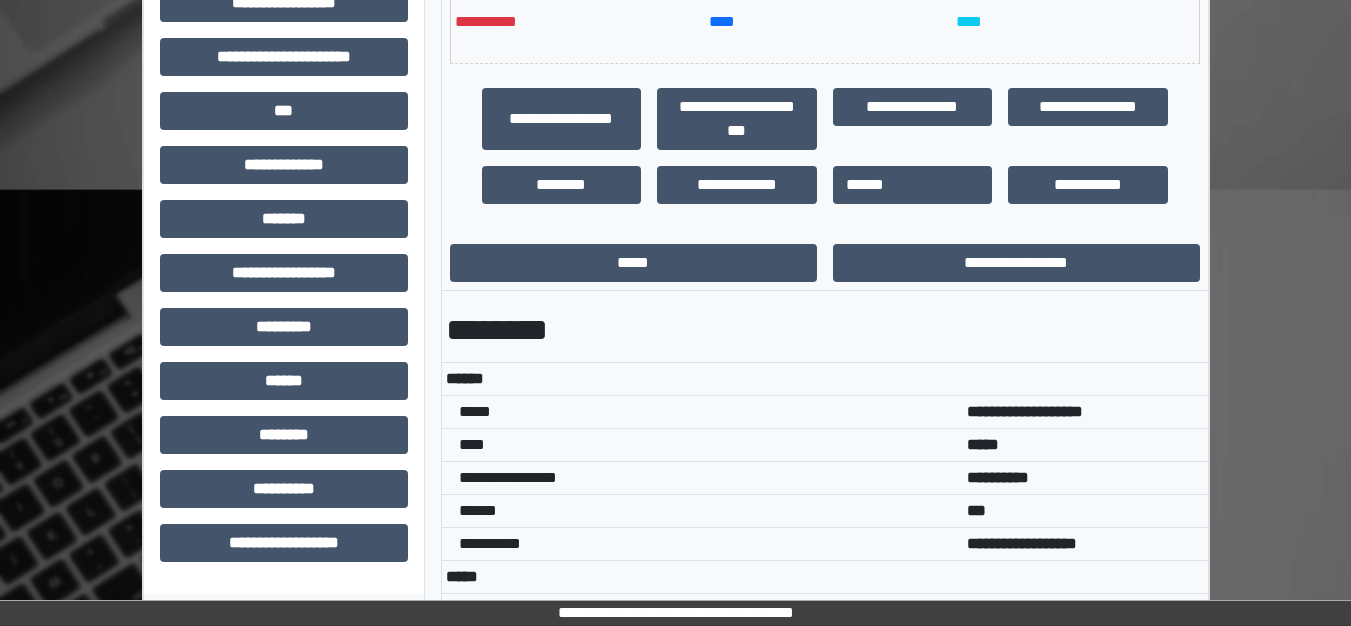 scroll, scrollTop: 729, scrollLeft: 0, axis: vertical 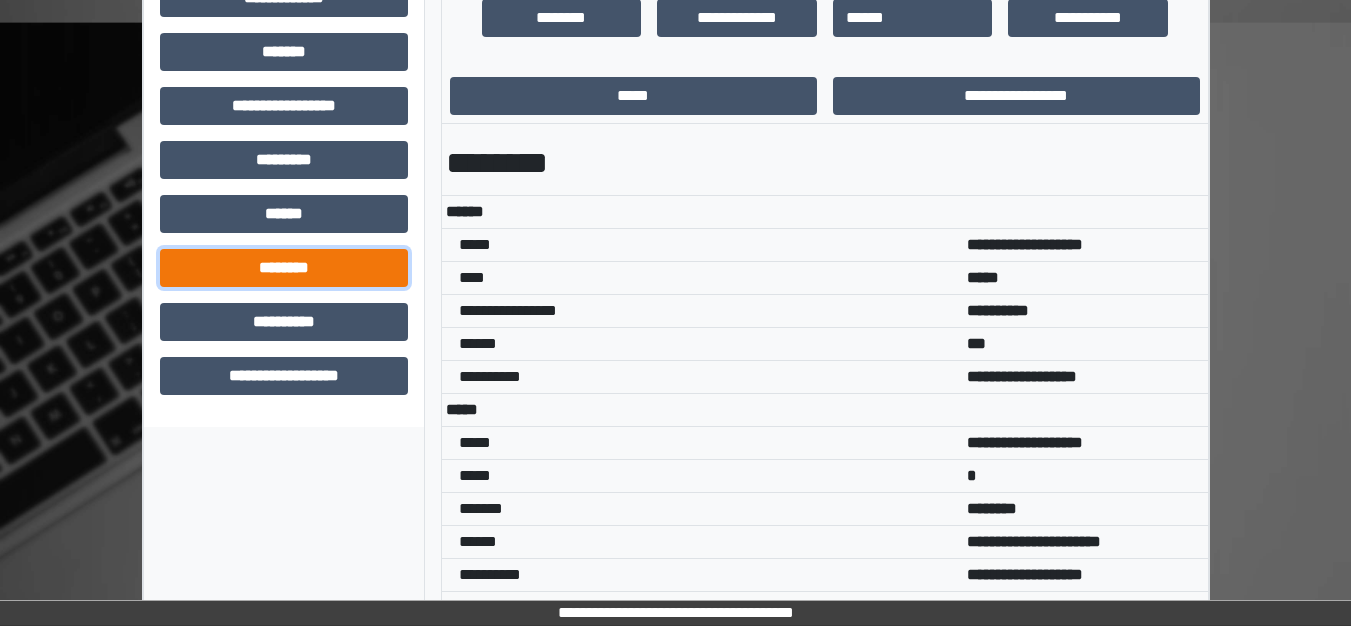 click on "********" at bounding box center [284, 268] 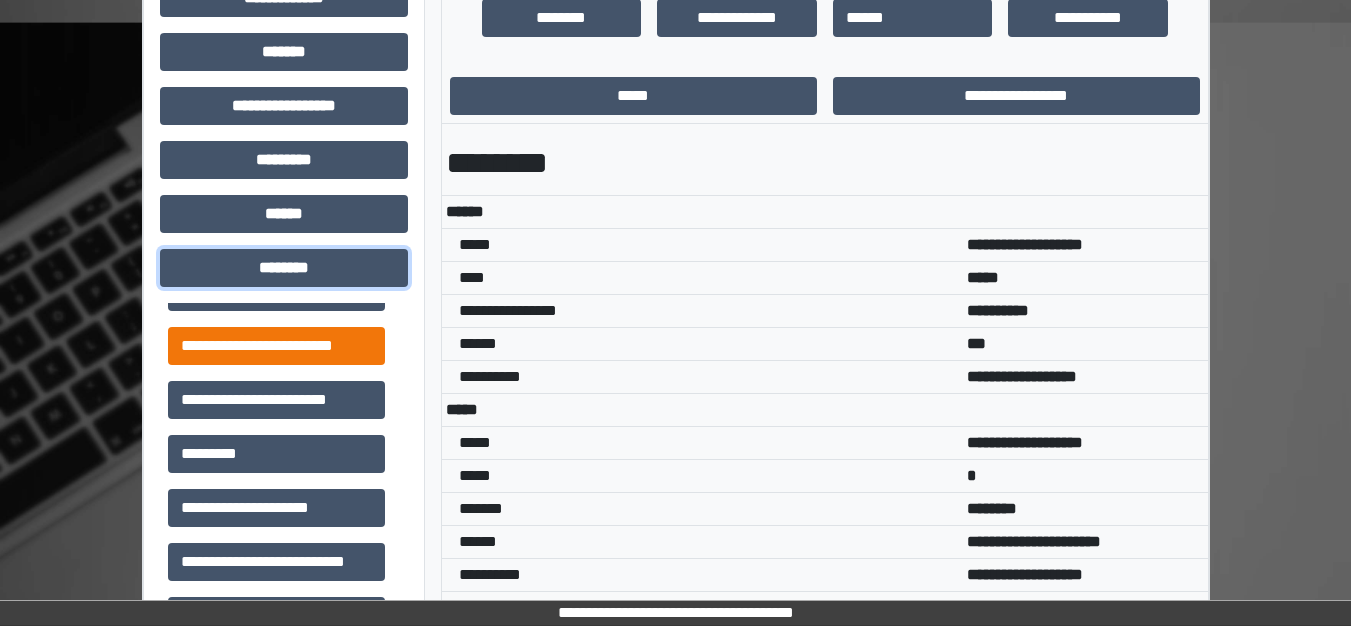 scroll, scrollTop: 300, scrollLeft: 0, axis: vertical 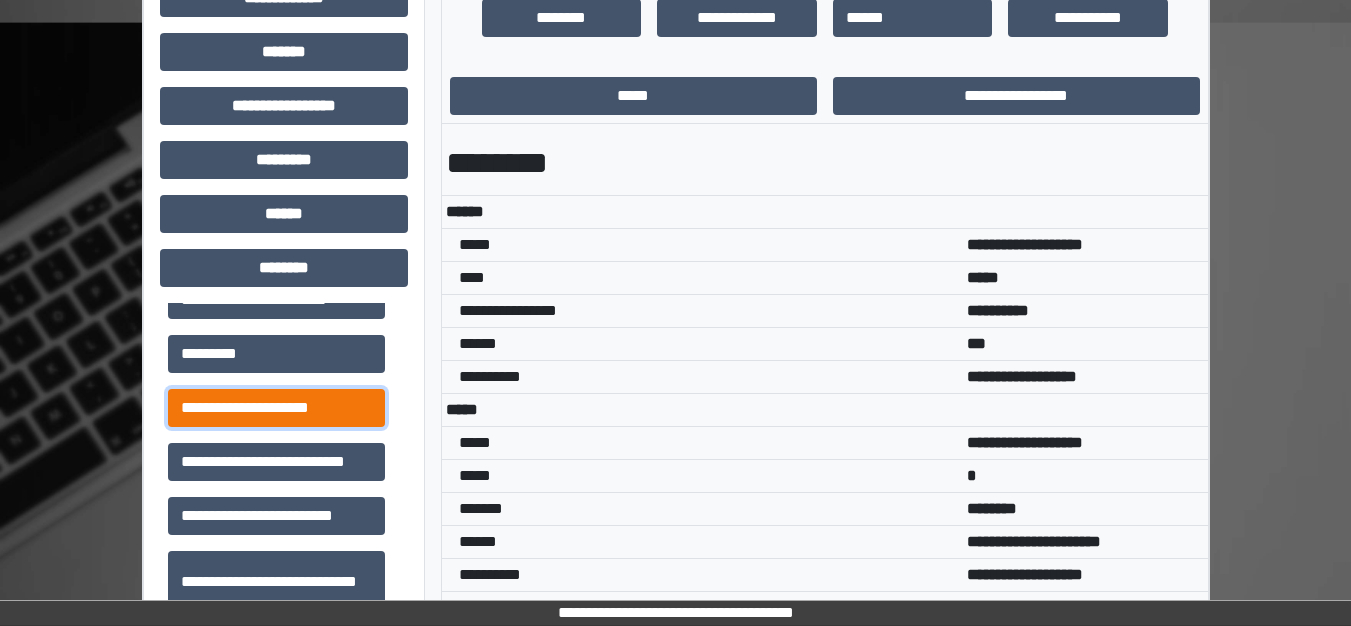 click on "**********" at bounding box center (276, 408) 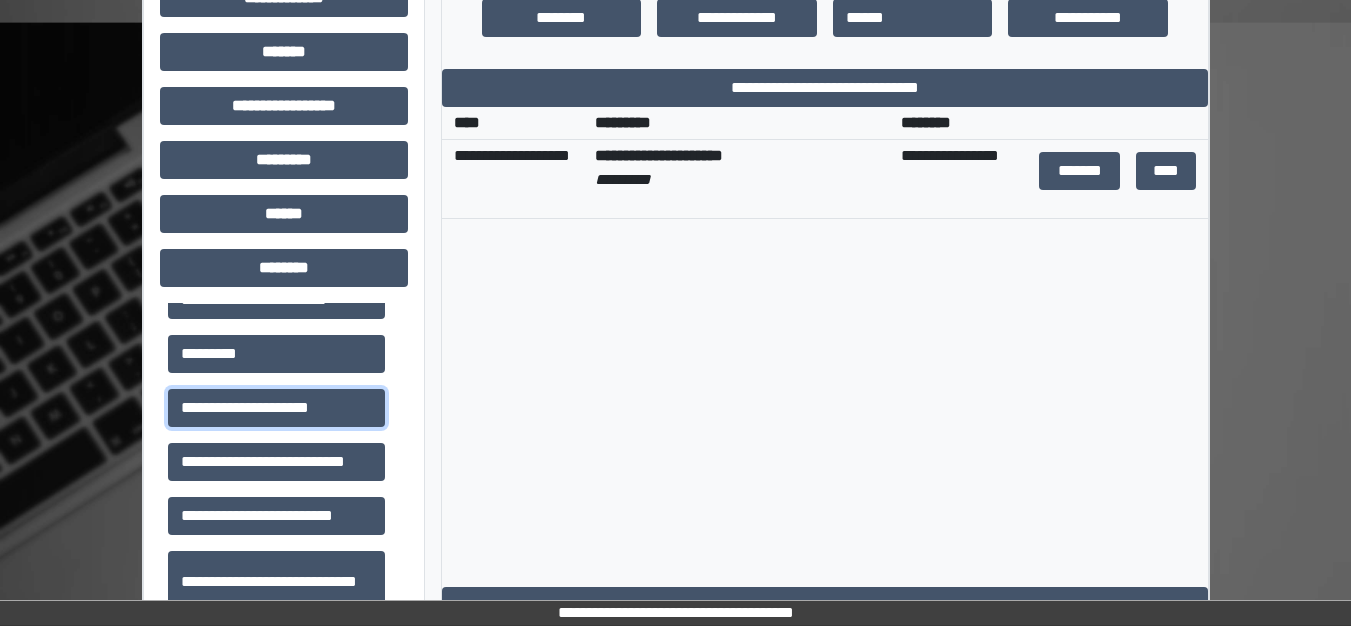 scroll, scrollTop: 629, scrollLeft: 0, axis: vertical 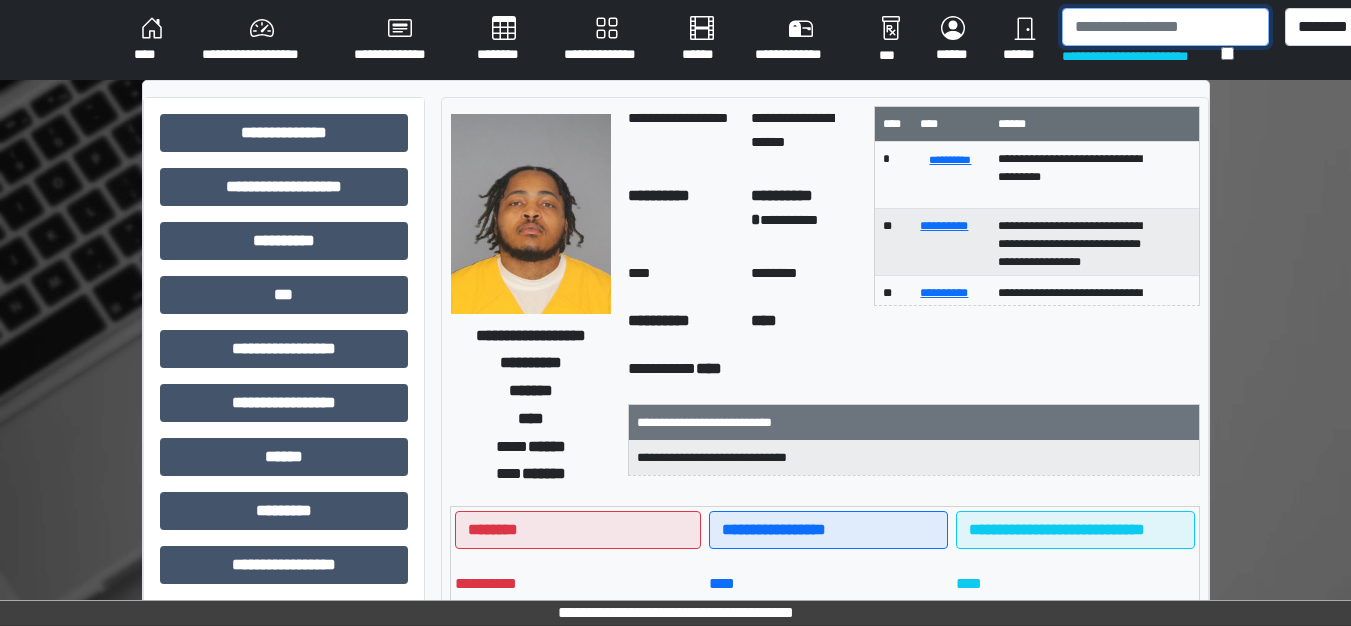 click at bounding box center [1165, 27] 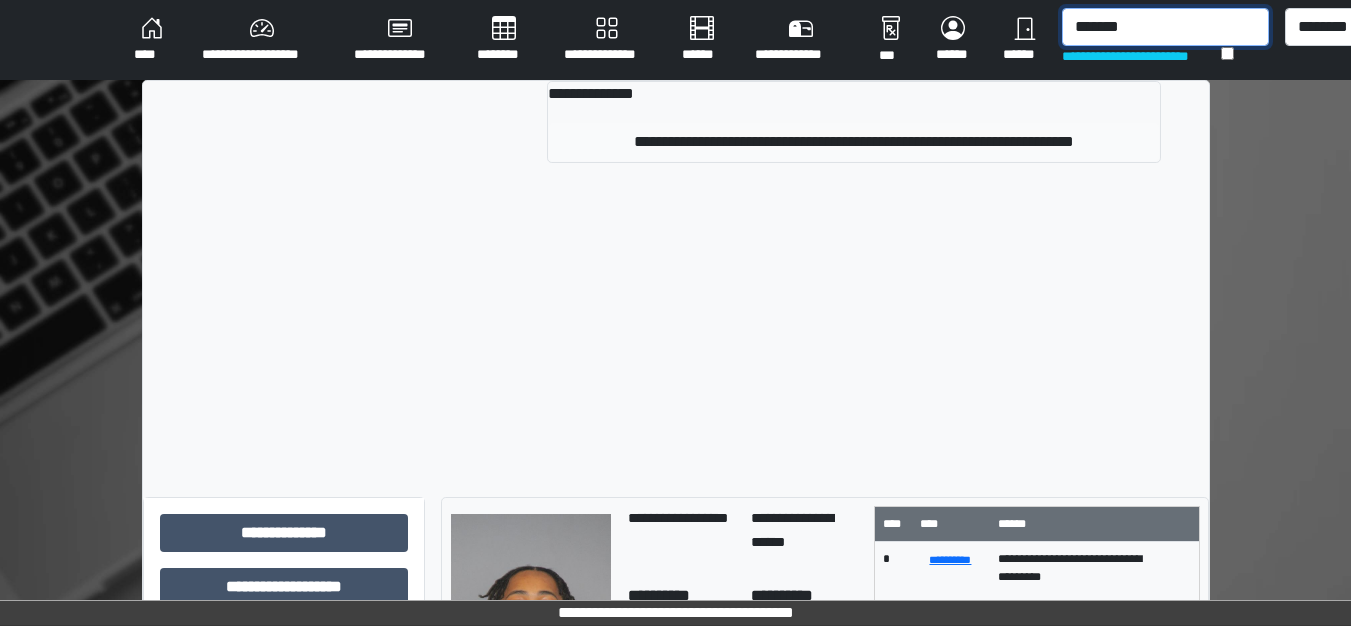 type on "*******" 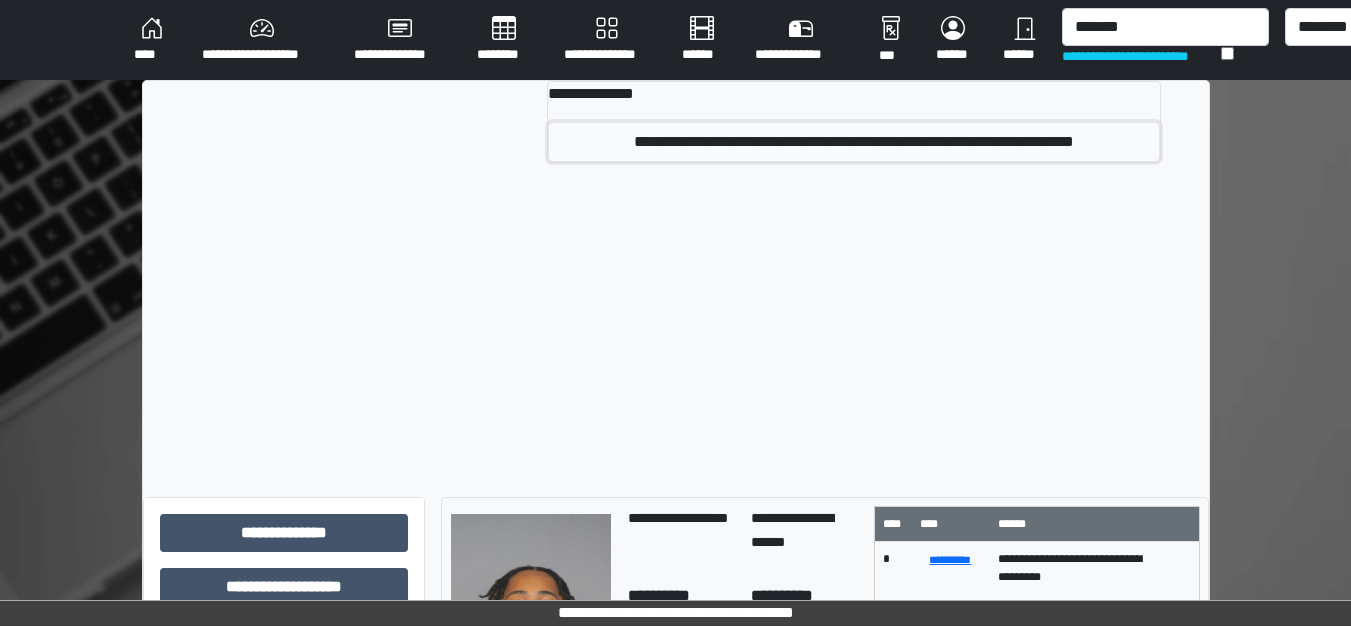 click on "**********" at bounding box center (853, 142) 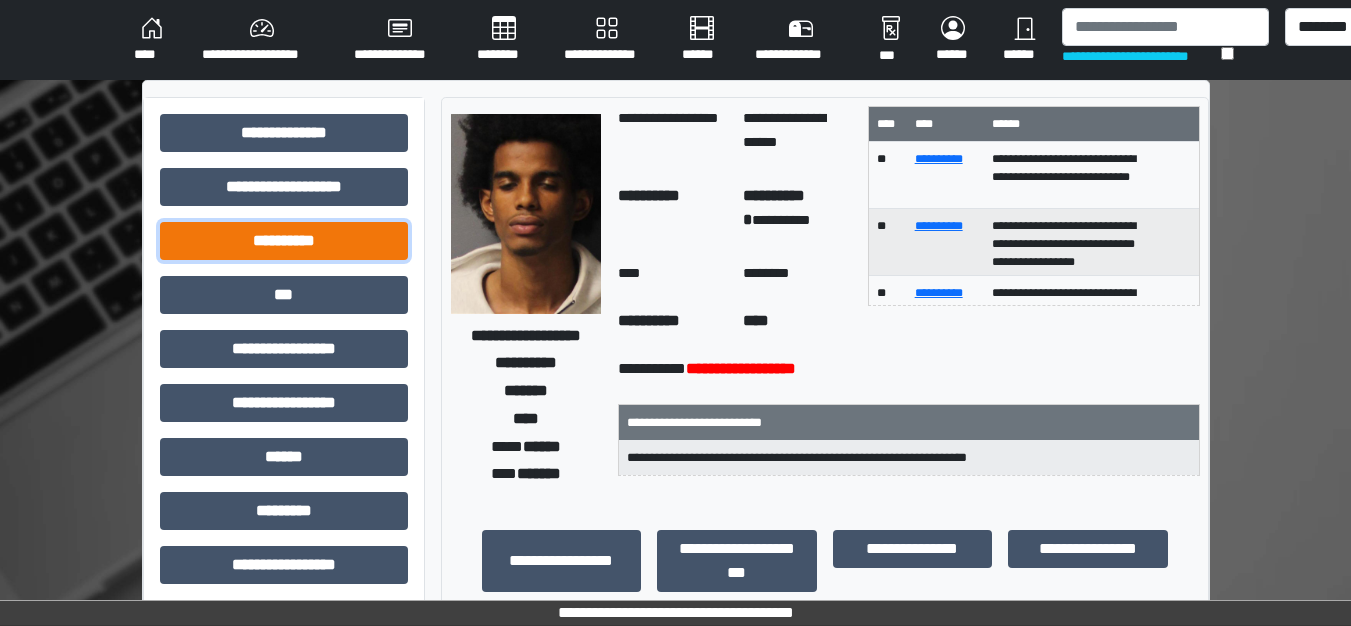 click on "**********" at bounding box center [284, 241] 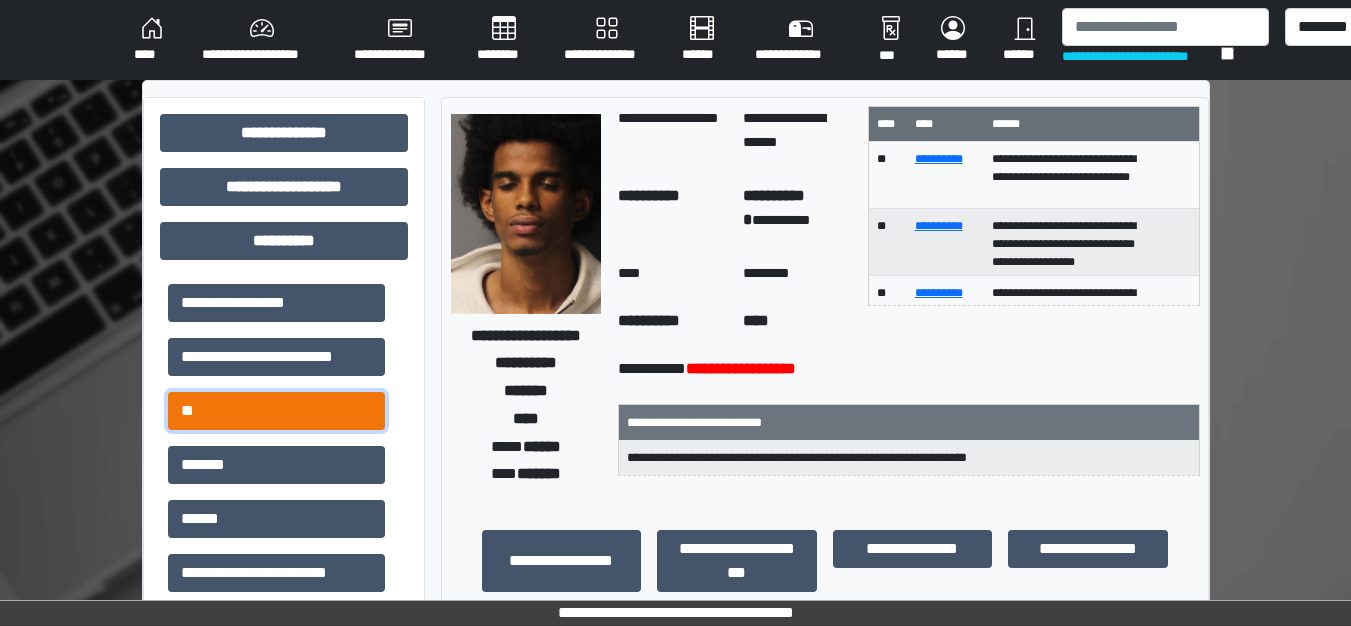 click on "**" at bounding box center (276, 411) 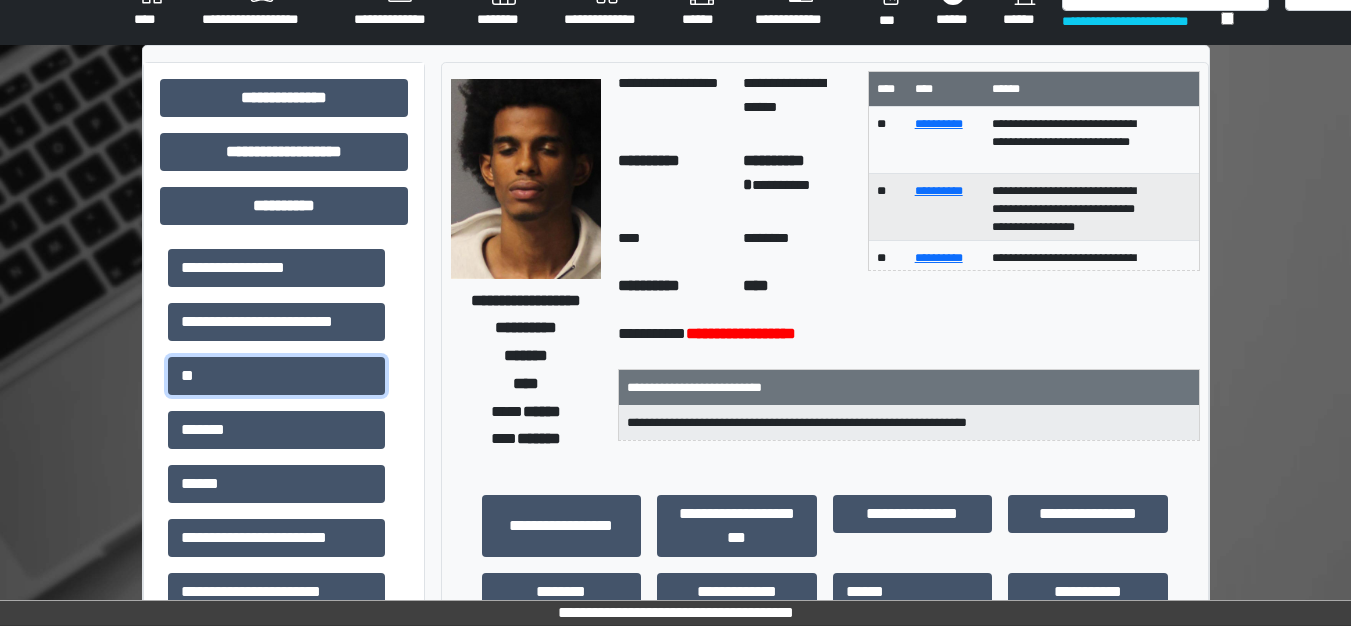 scroll, scrollTop: 0, scrollLeft: 0, axis: both 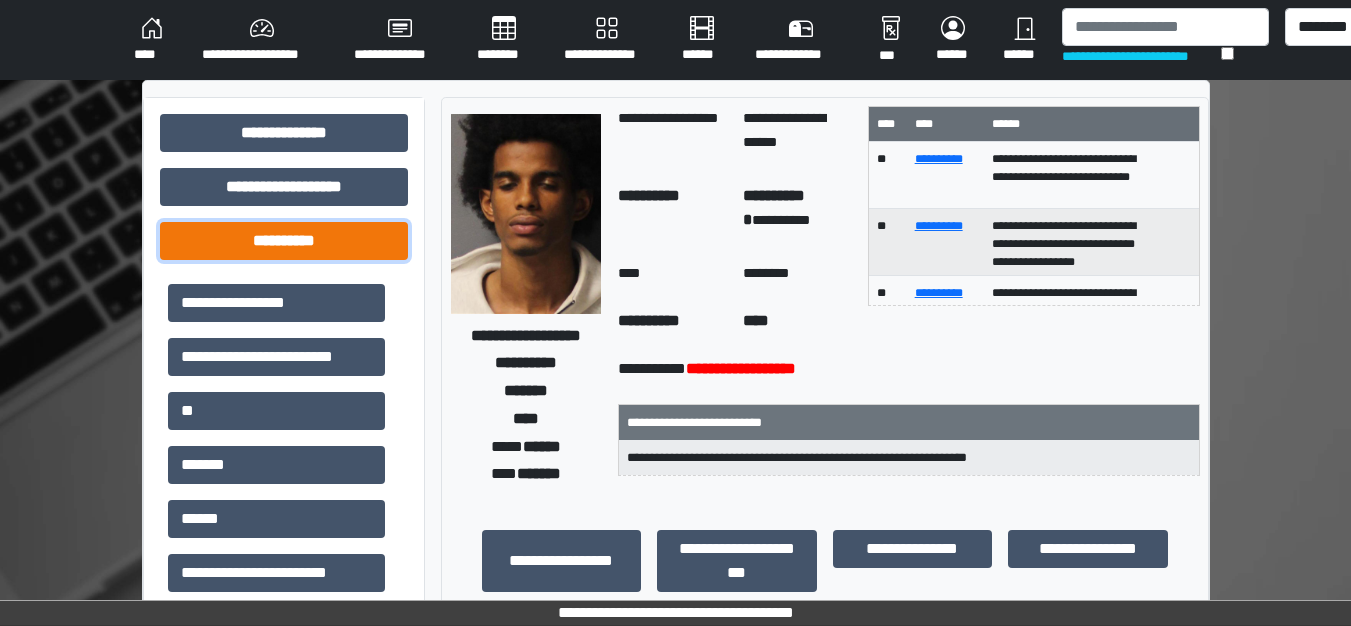 click on "**********" at bounding box center [284, 241] 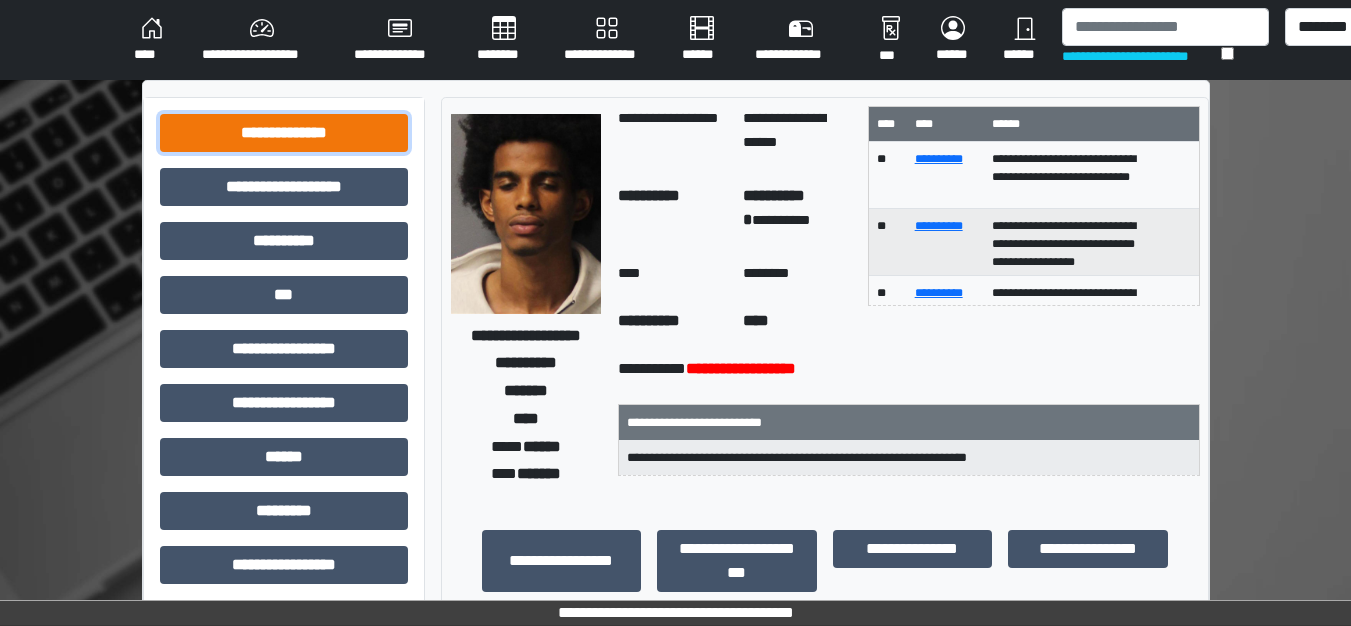 click on "**********" at bounding box center [284, 133] 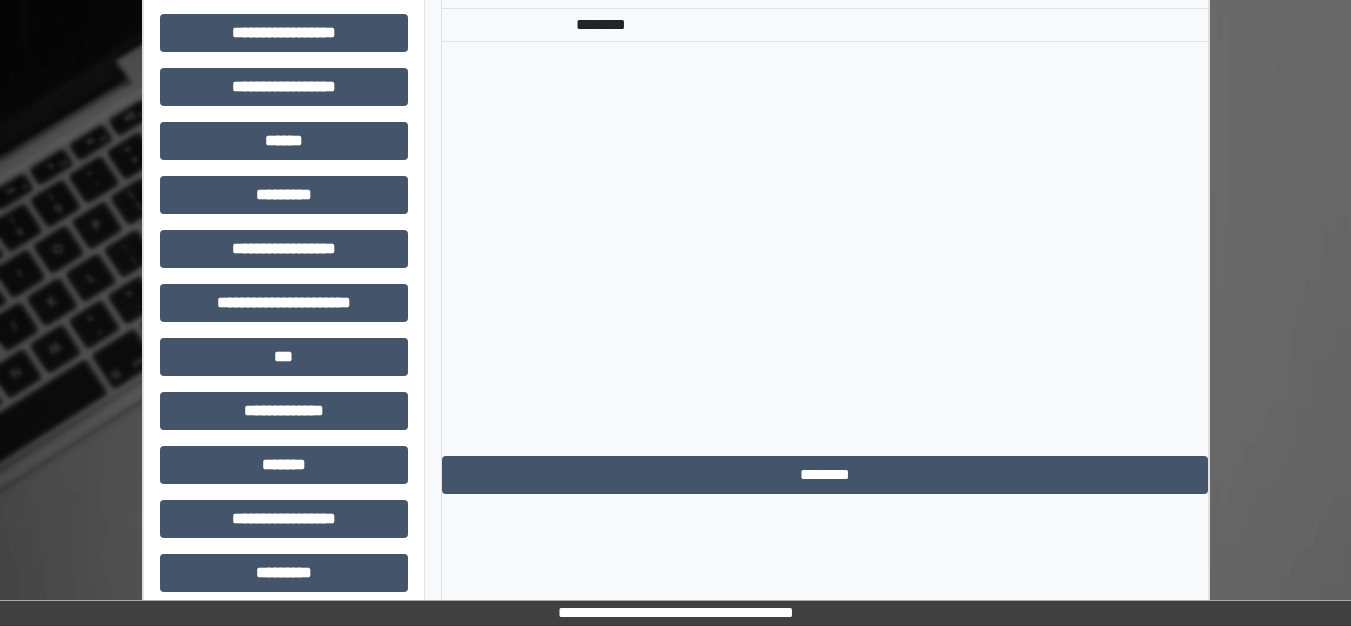 scroll, scrollTop: 800, scrollLeft: 0, axis: vertical 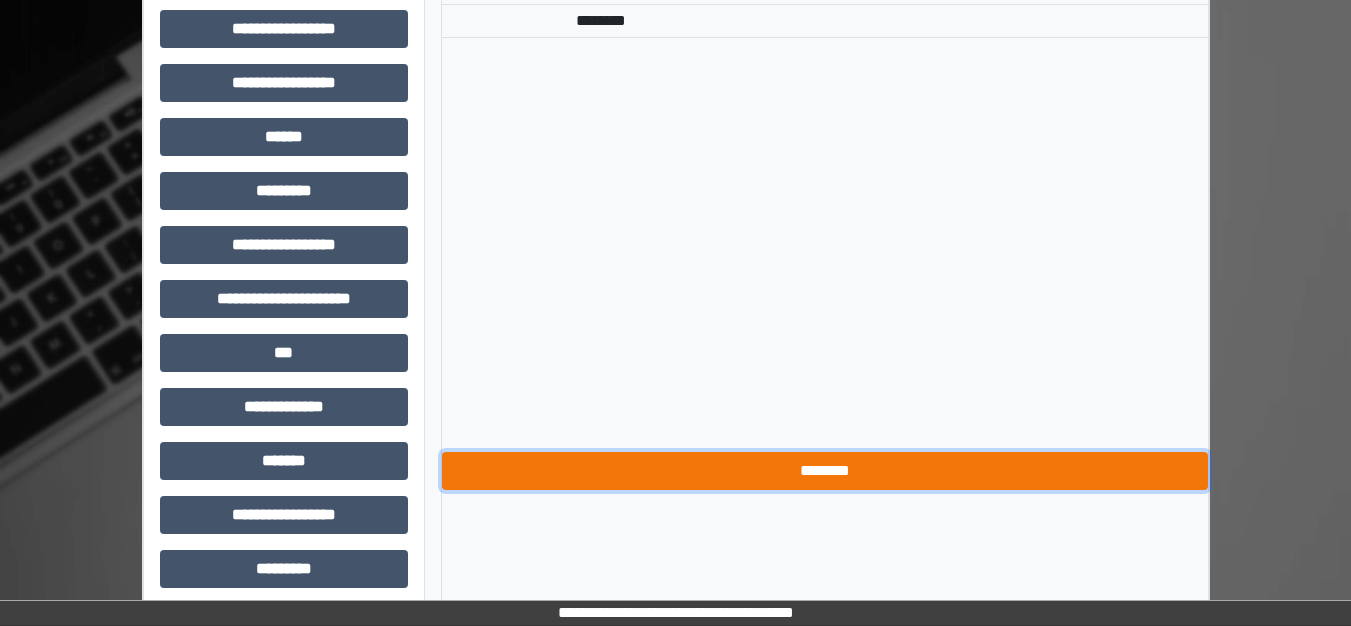 click on "********" at bounding box center (825, 471) 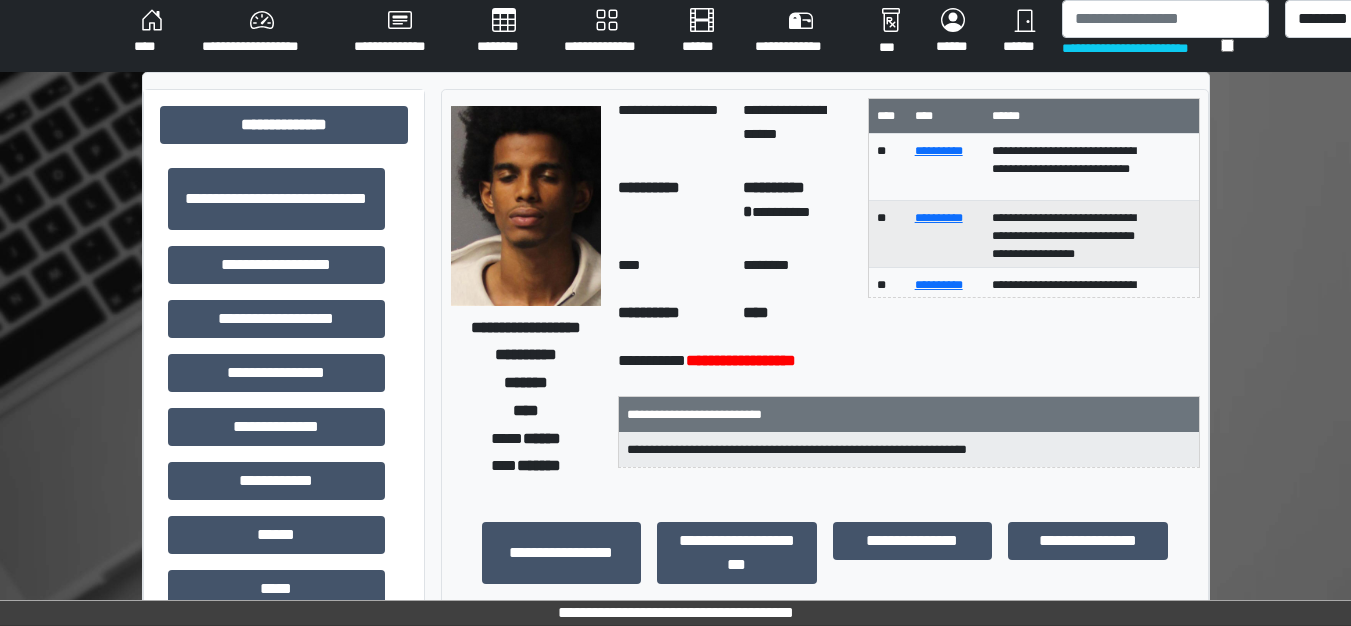 scroll, scrollTop: 0, scrollLeft: 0, axis: both 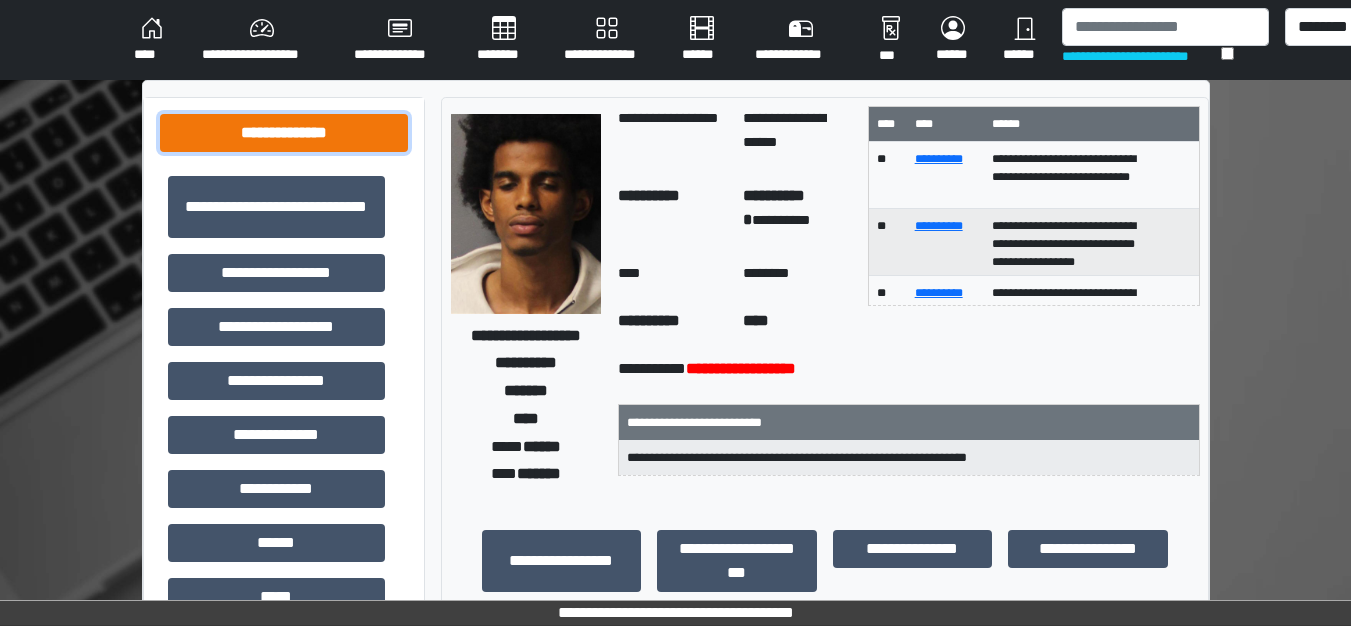 click on "**********" at bounding box center [284, 133] 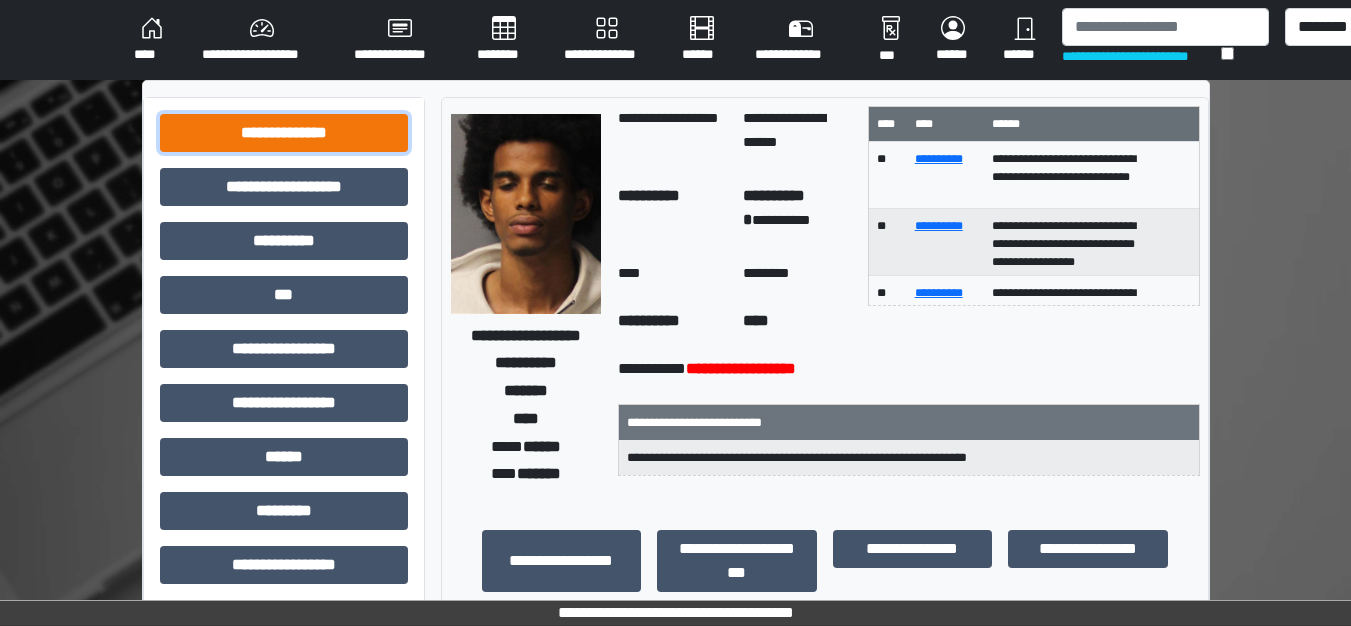 click on "**********" at bounding box center [284, 133] 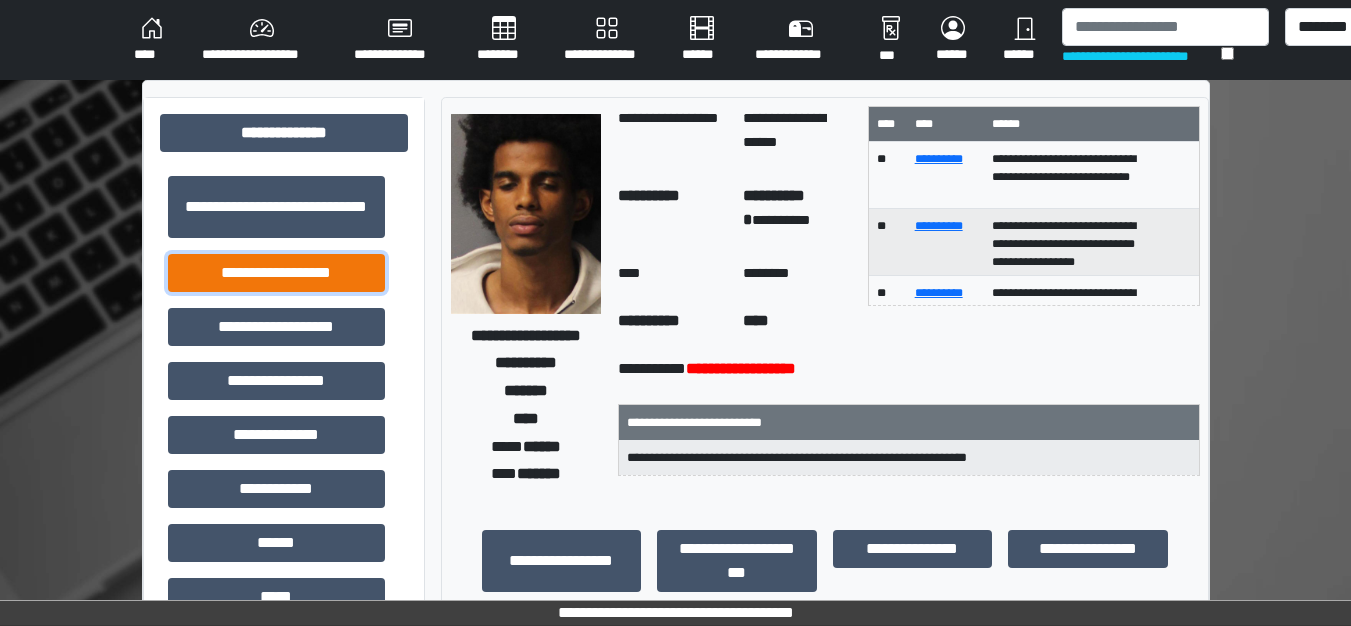 click on "**********" at bounding box center (276, 273) 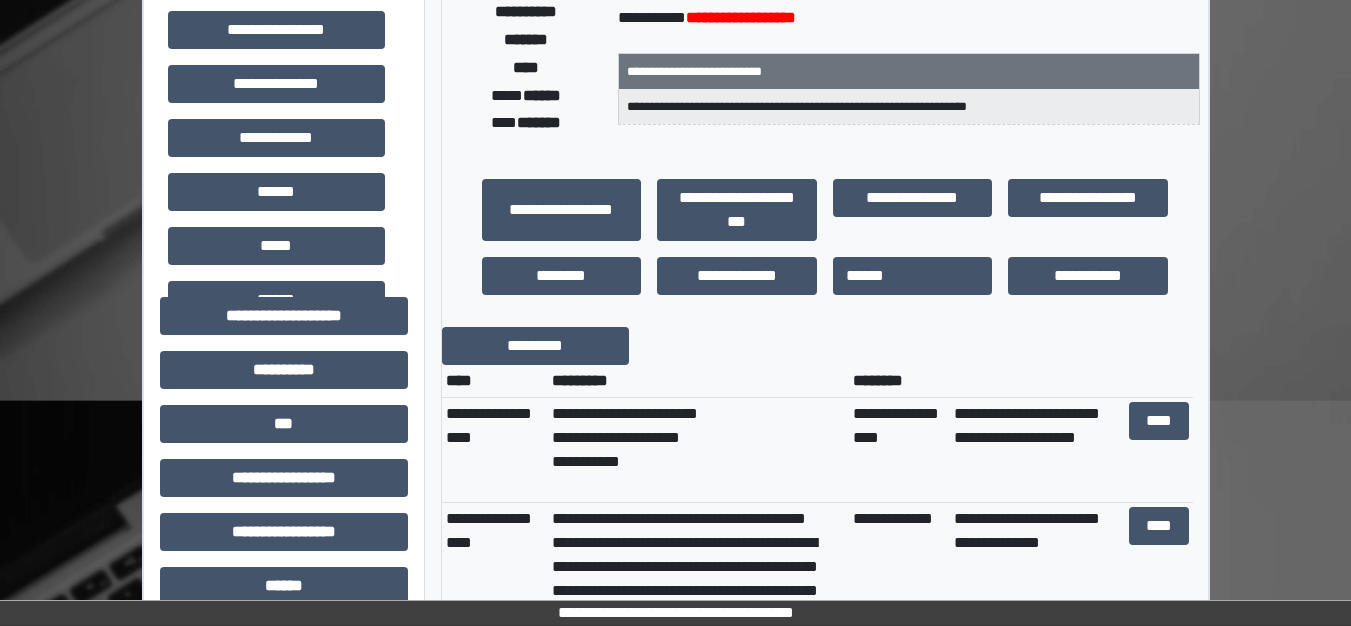 scroll, scrollTop: 400, scrollLeft: 0, axis: vertical 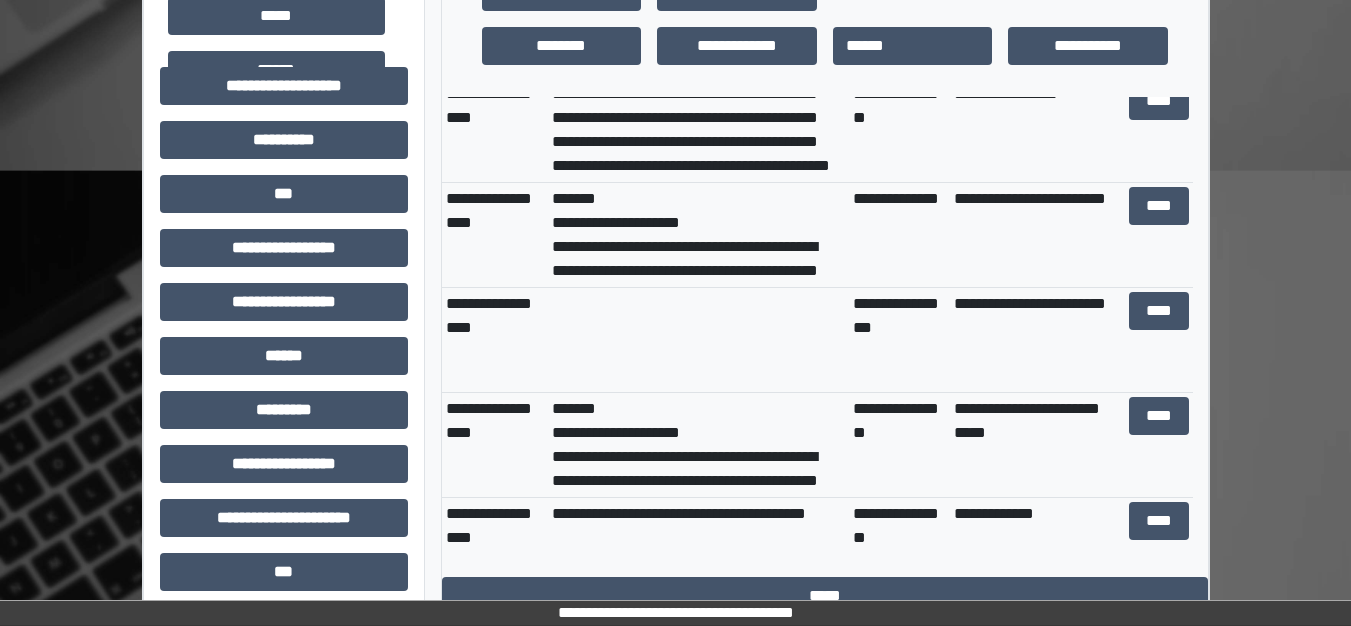 drag, startPoint x: 1357, startPoint y: 616, endPoint x: 930, endPoint y: 562, distance: 430.40097 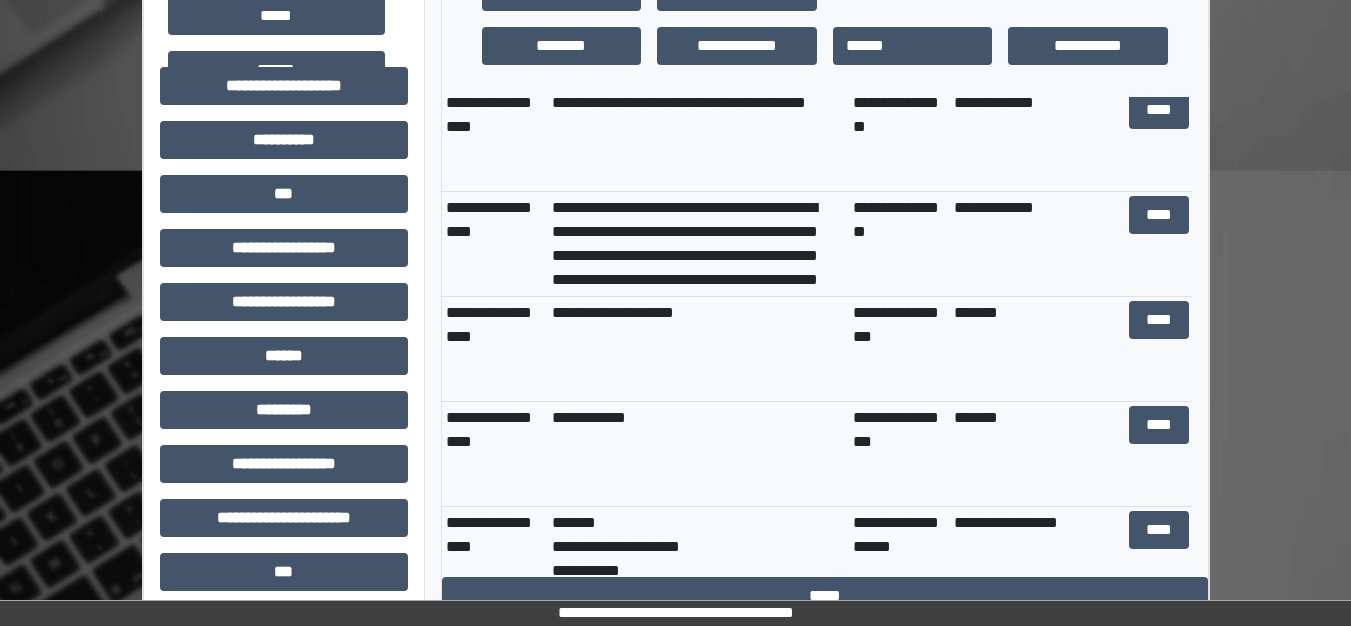 scroll, scrollTop: 780, scrollLeft: 0, axis: vertical 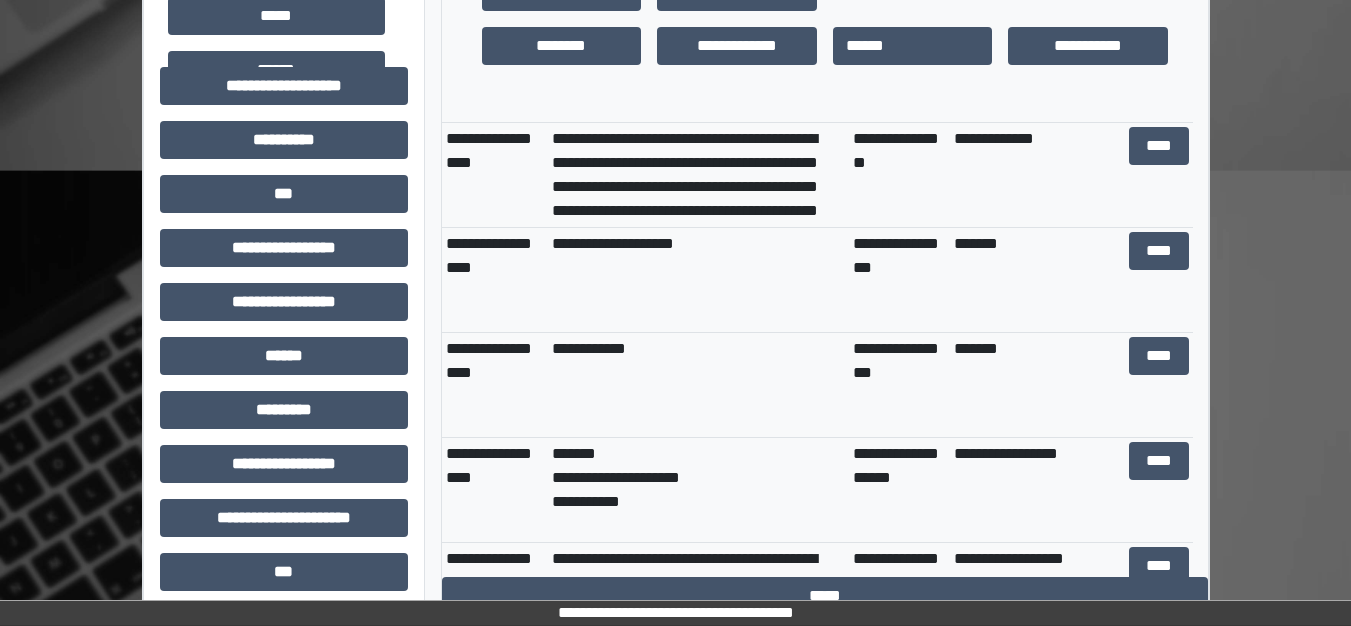 click on "**********" at bounding box center [698, 490] 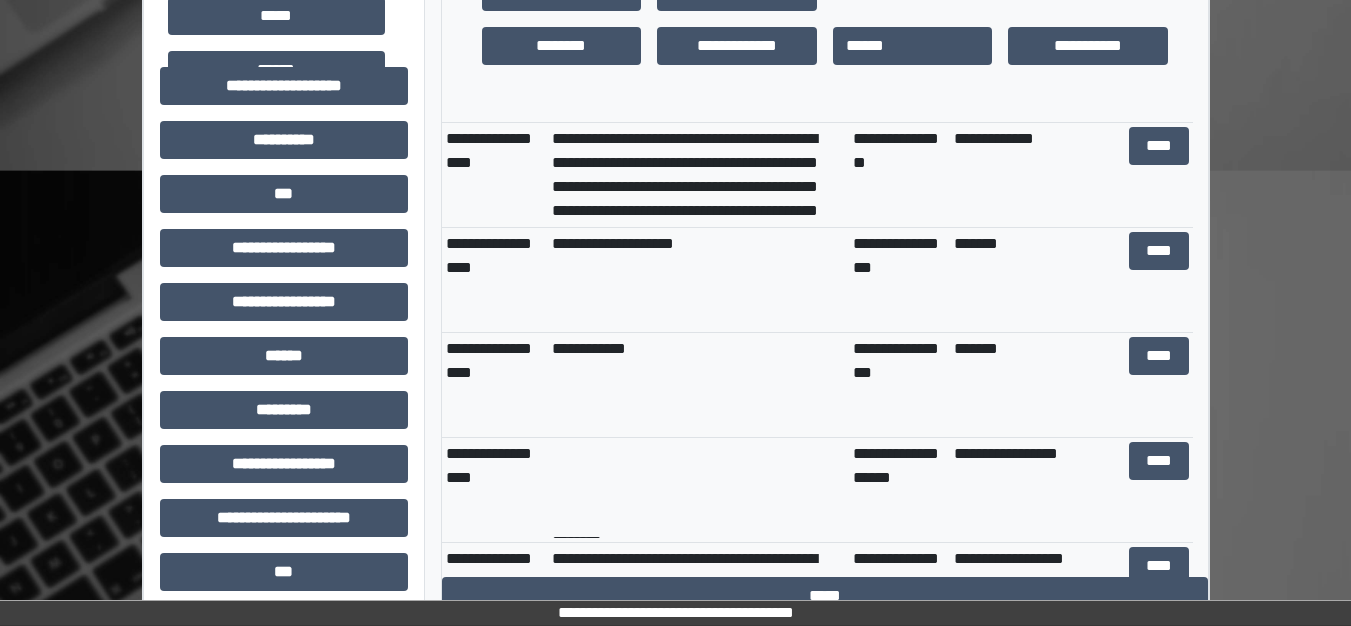 scroll, scrollTop: 120, scrollLeft: 0, axis: vertical 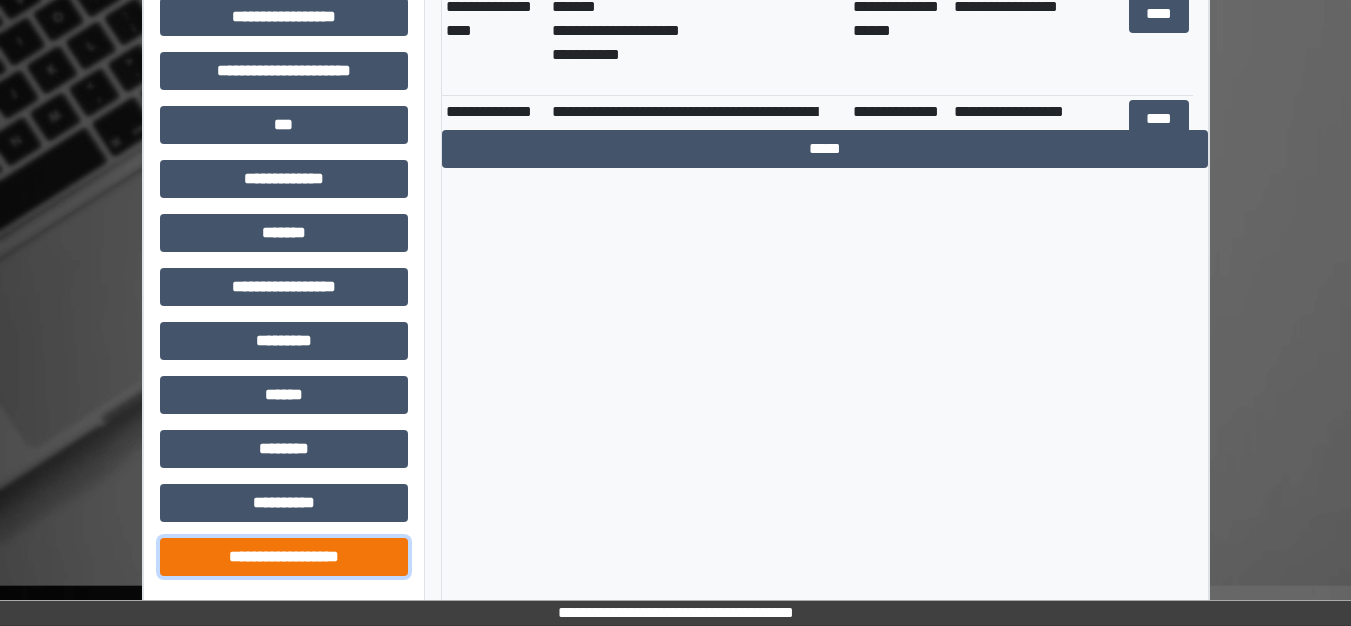 click on "**********" at bounding box center [284, 557] 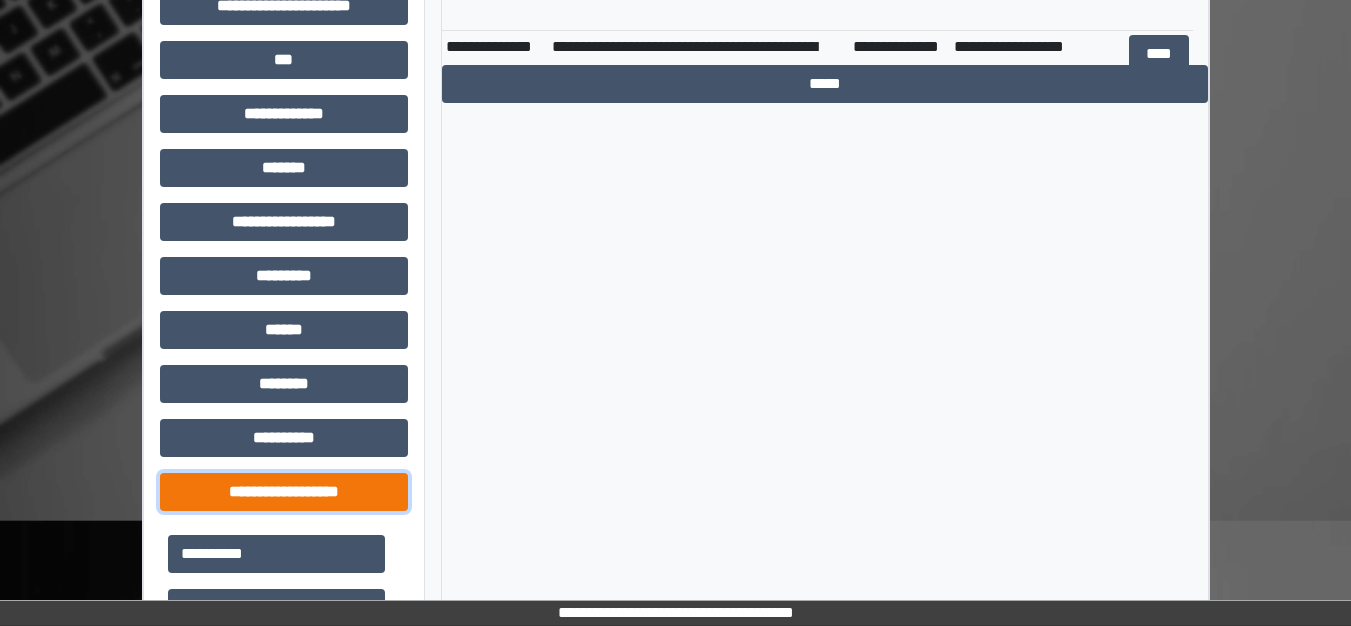 scroll, scrollTop: 1128, scrollLeft: 0, axis: vertical 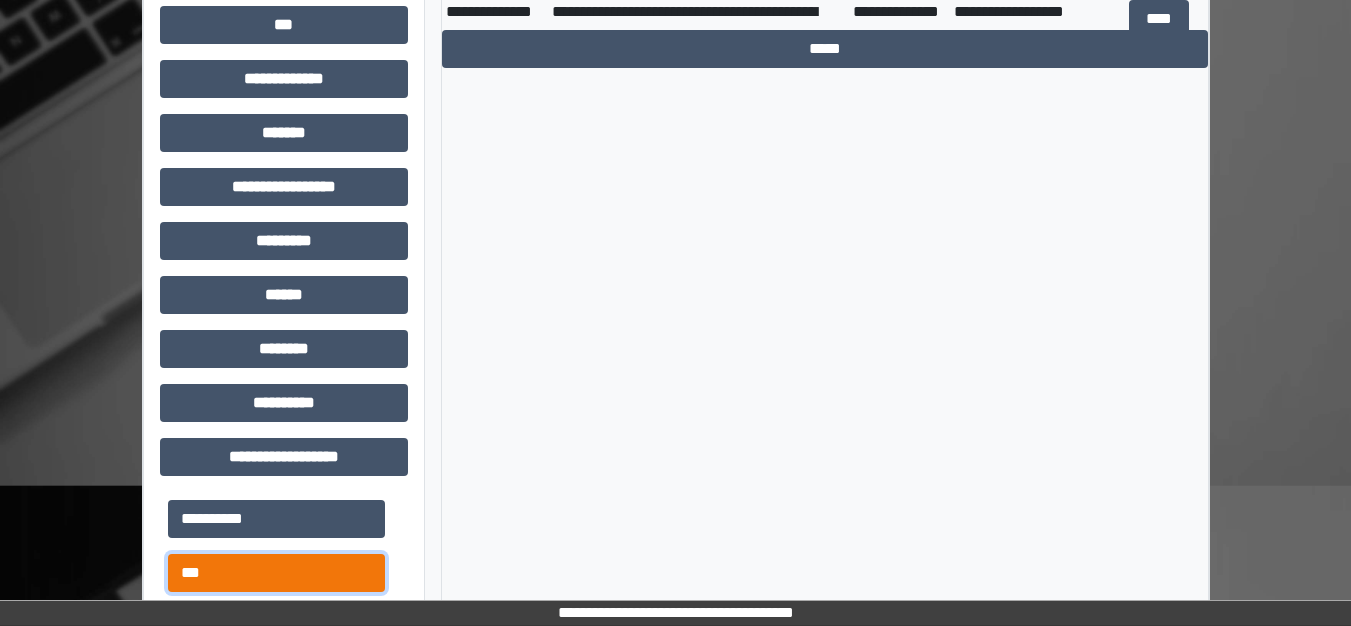 click on "***" at bounding box center [276, 573] 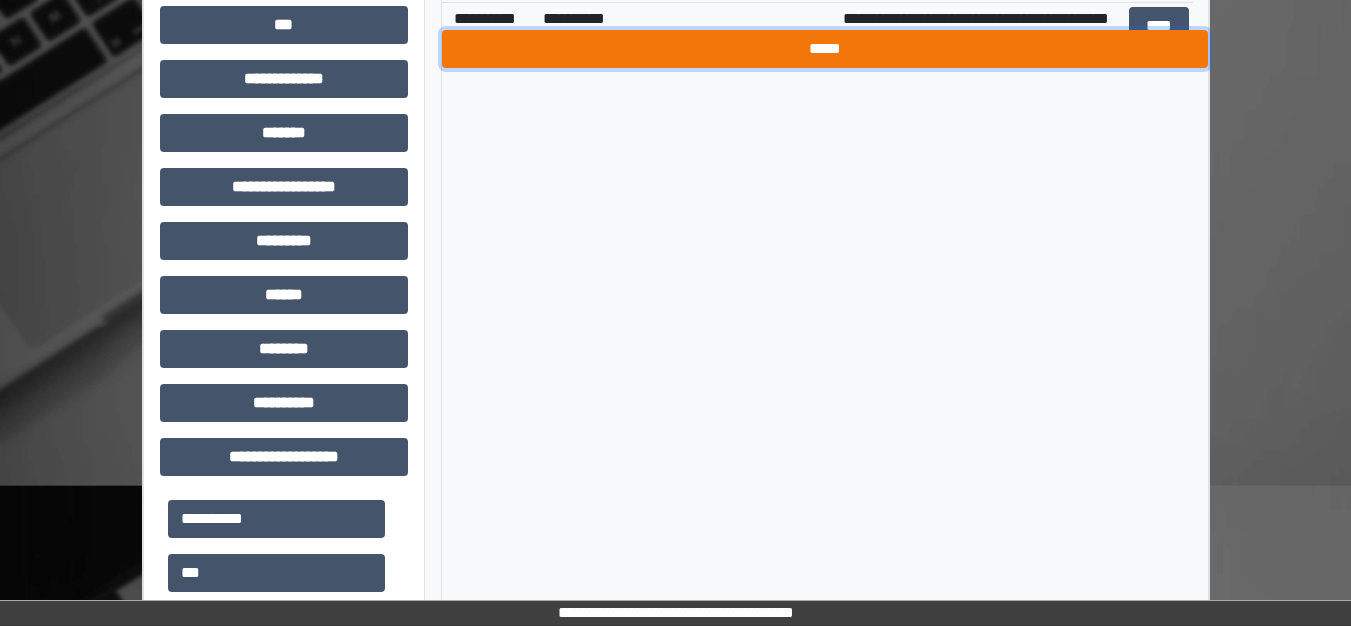 click on "*****" at bounding box center [825, 49] 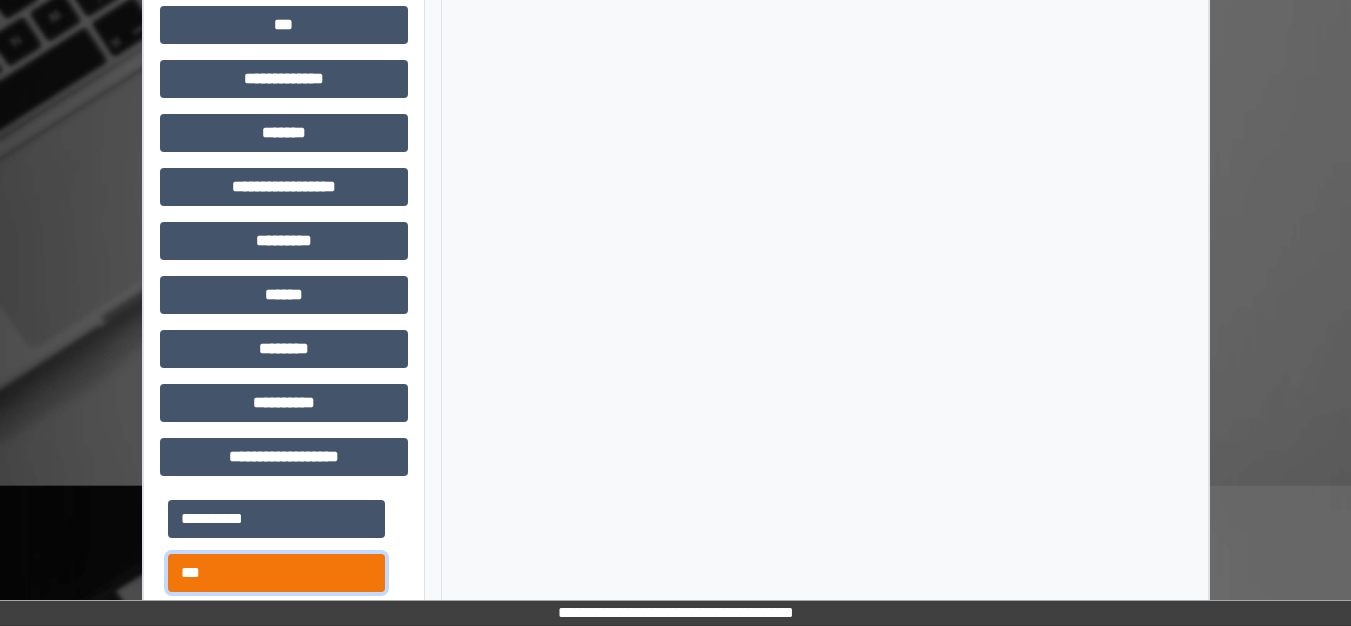 click on "***" at bounding box center [276, 573] 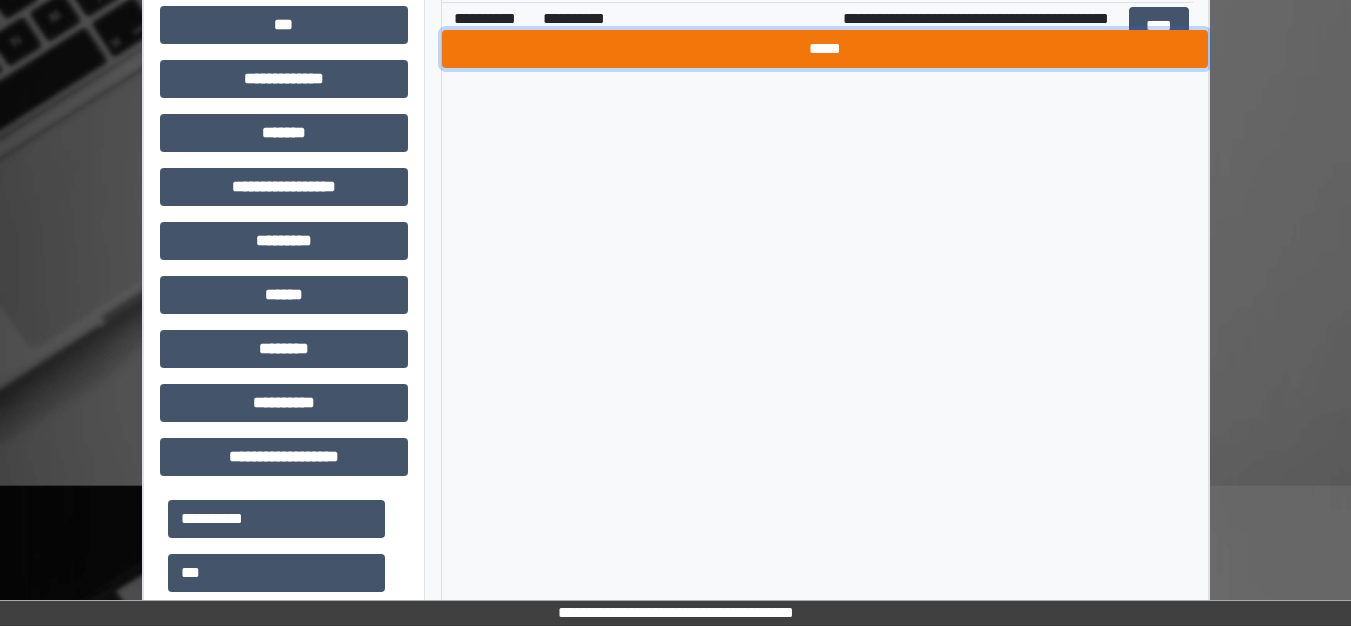 click on "*****" at bounding box center (825, 49) 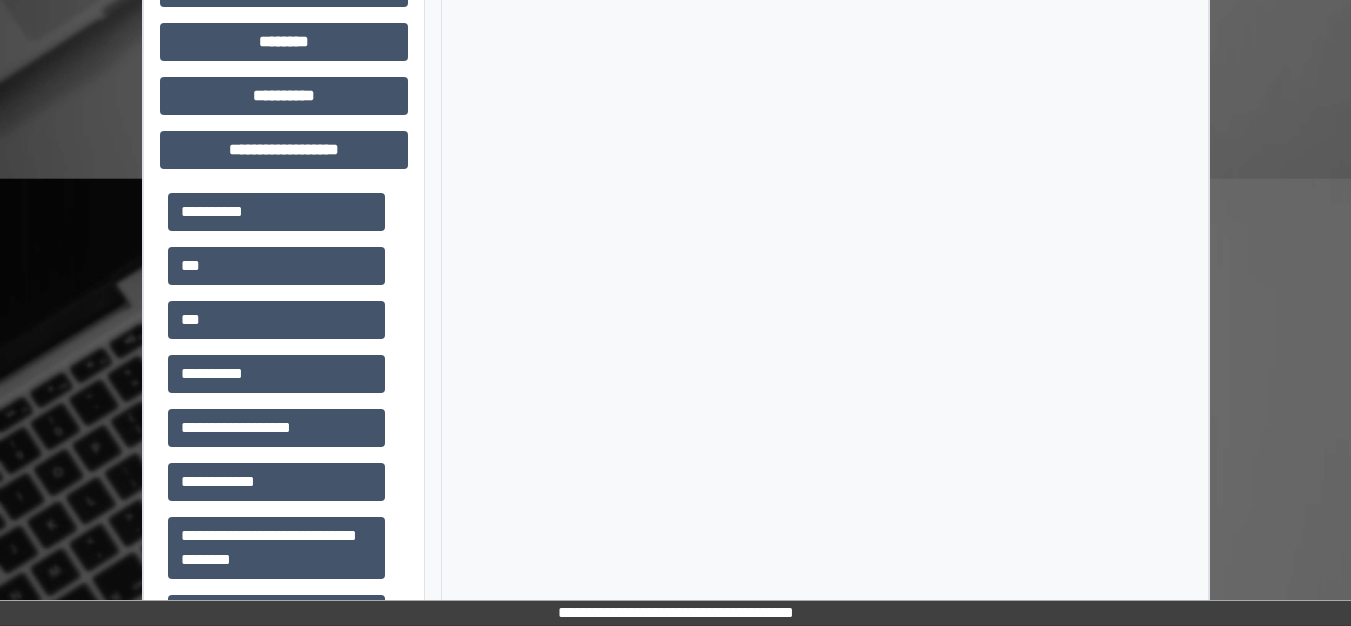 scroll, scrollTop: 1508, scrollLeft: 0, axis: vertical 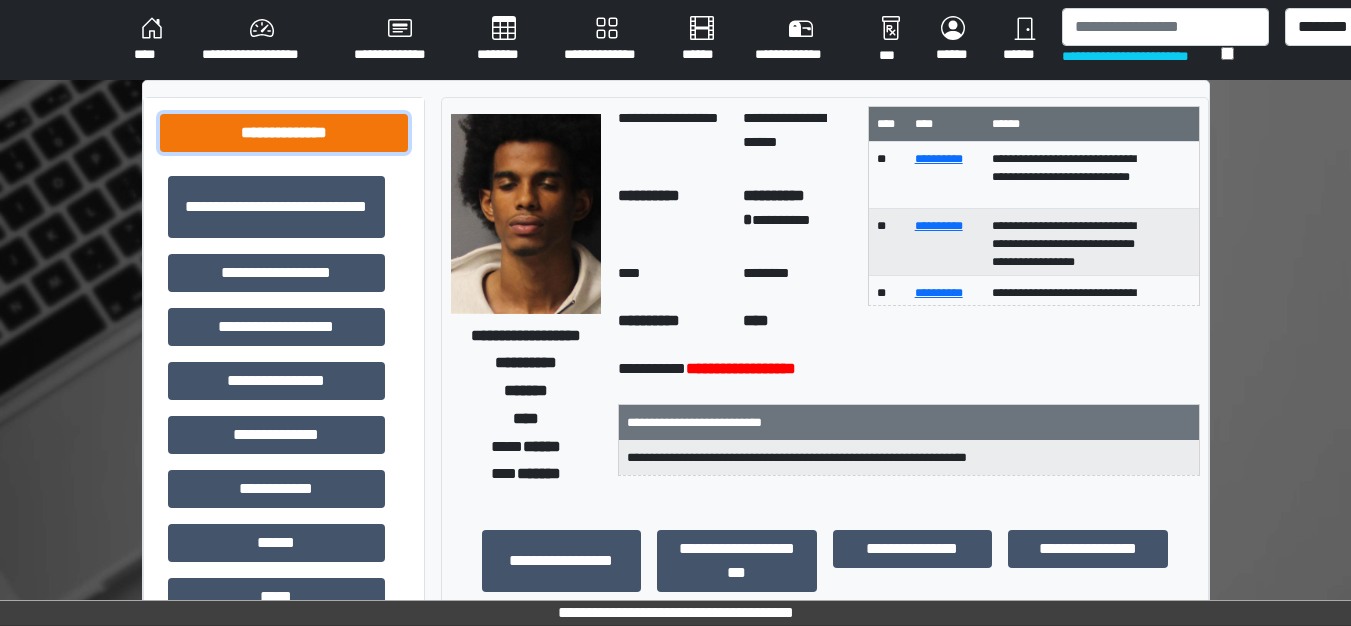 click on "**********" at bounding box center (284, 133) 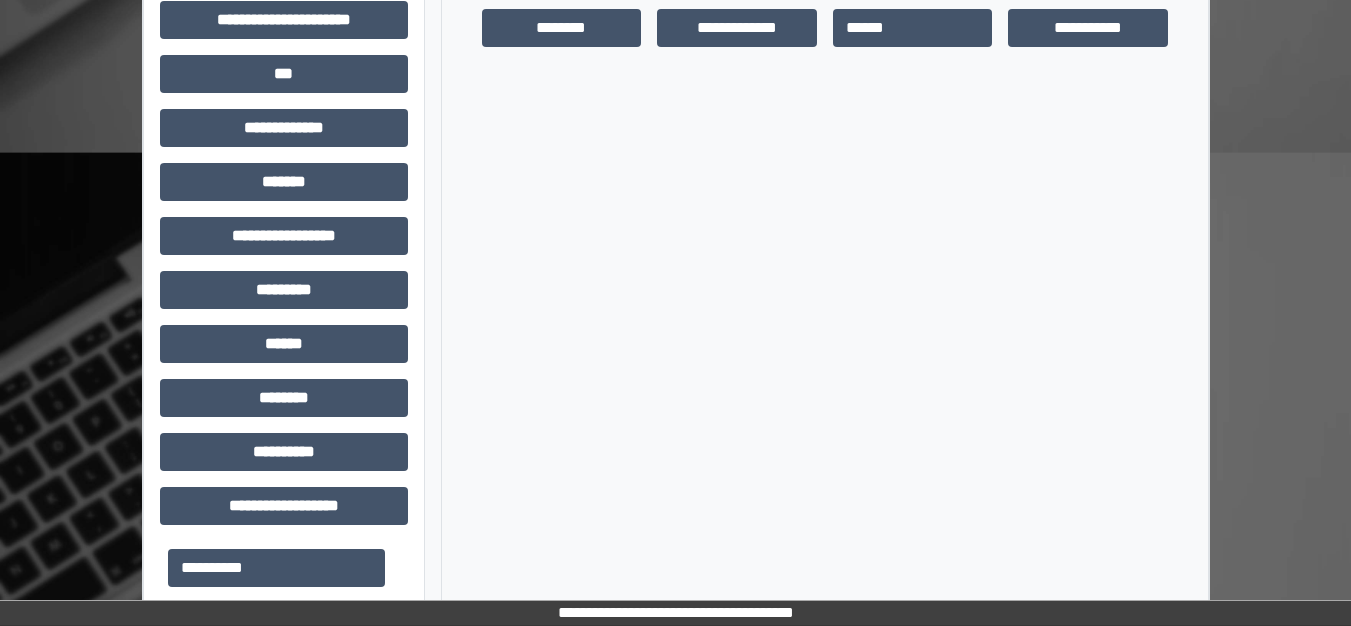 scroll, scrollTop: 600, scrollLeft: 0, axis: vertical 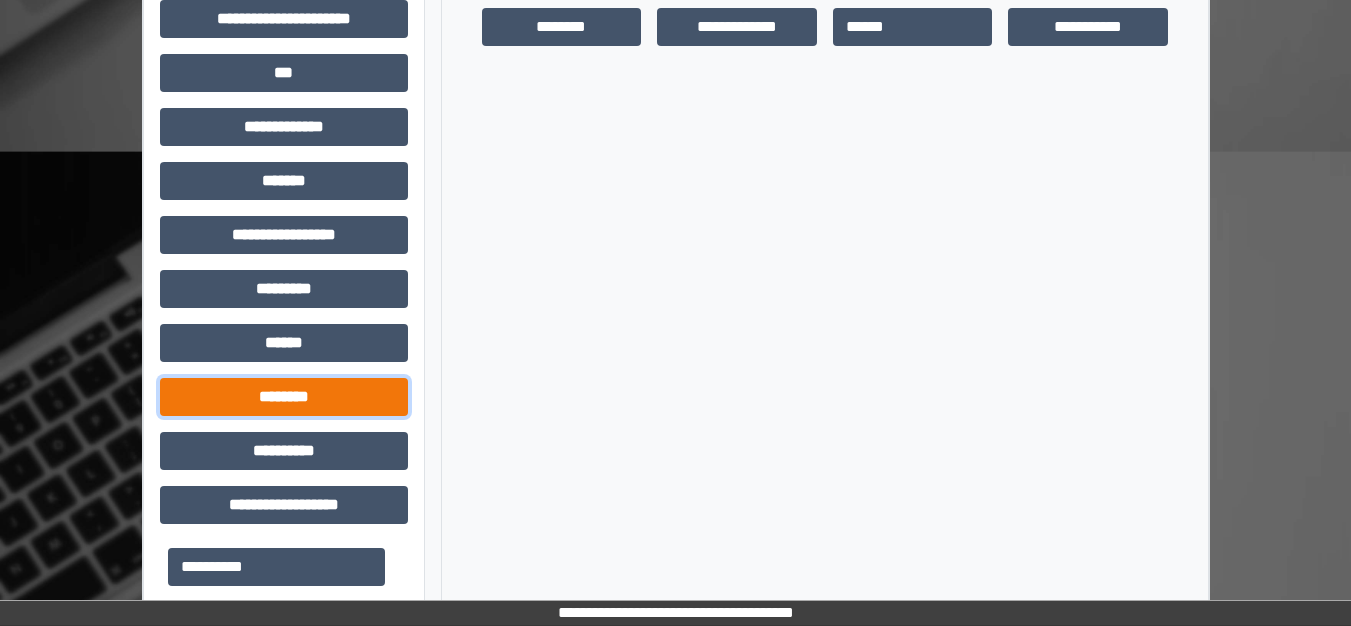 click on "********" at bounding box center (284, 397) 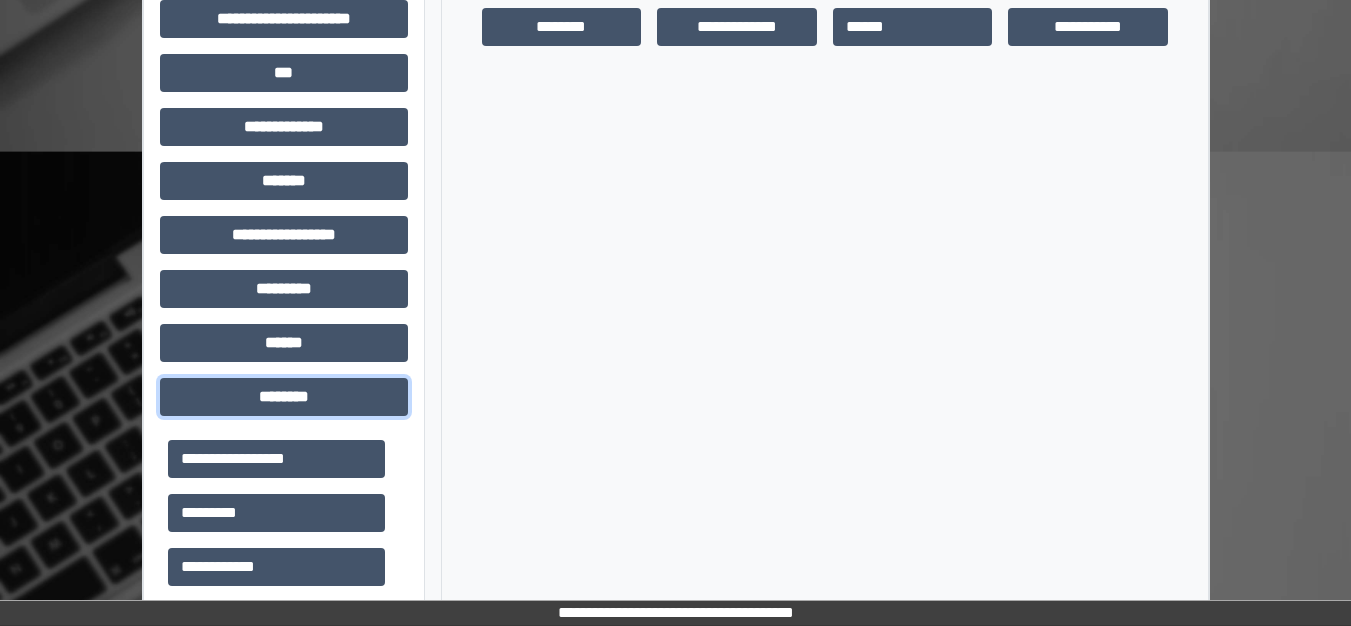 scroll, scrollTop: 700, scrollLeft: 0, axis: vertical 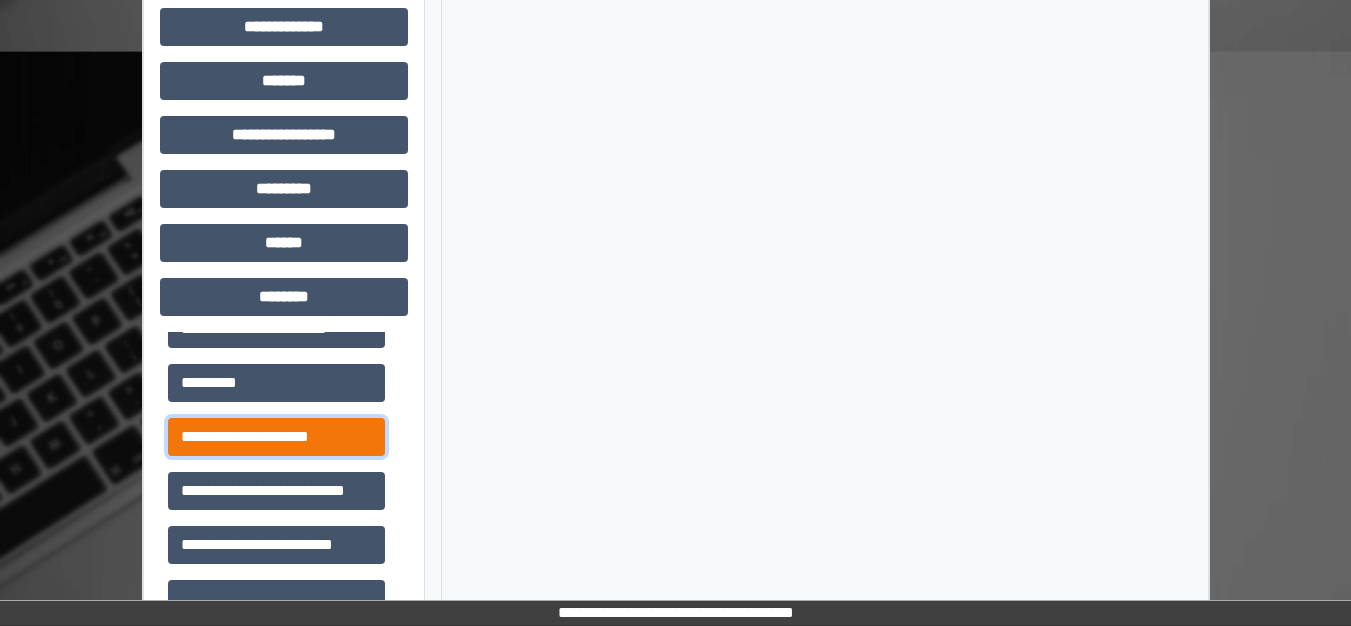 click on "**********" at bounding box center [276, 437] 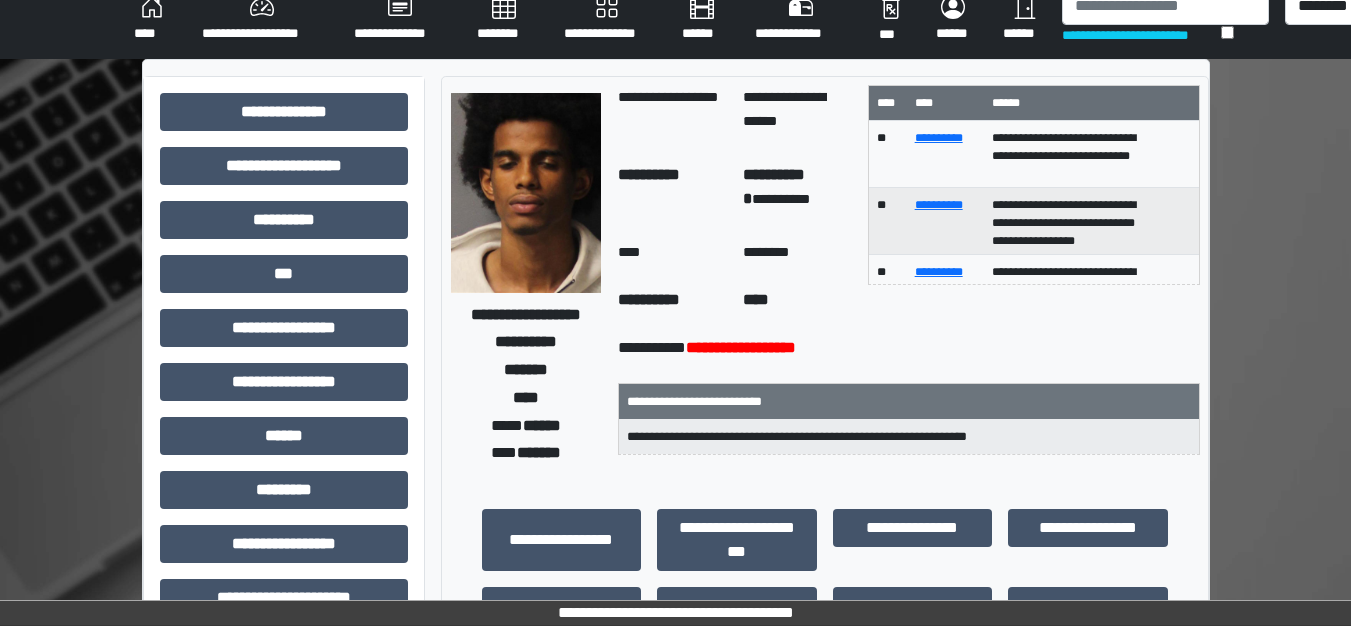 scroll, scrollTop: 0, scrollLeft: 0, axis: both 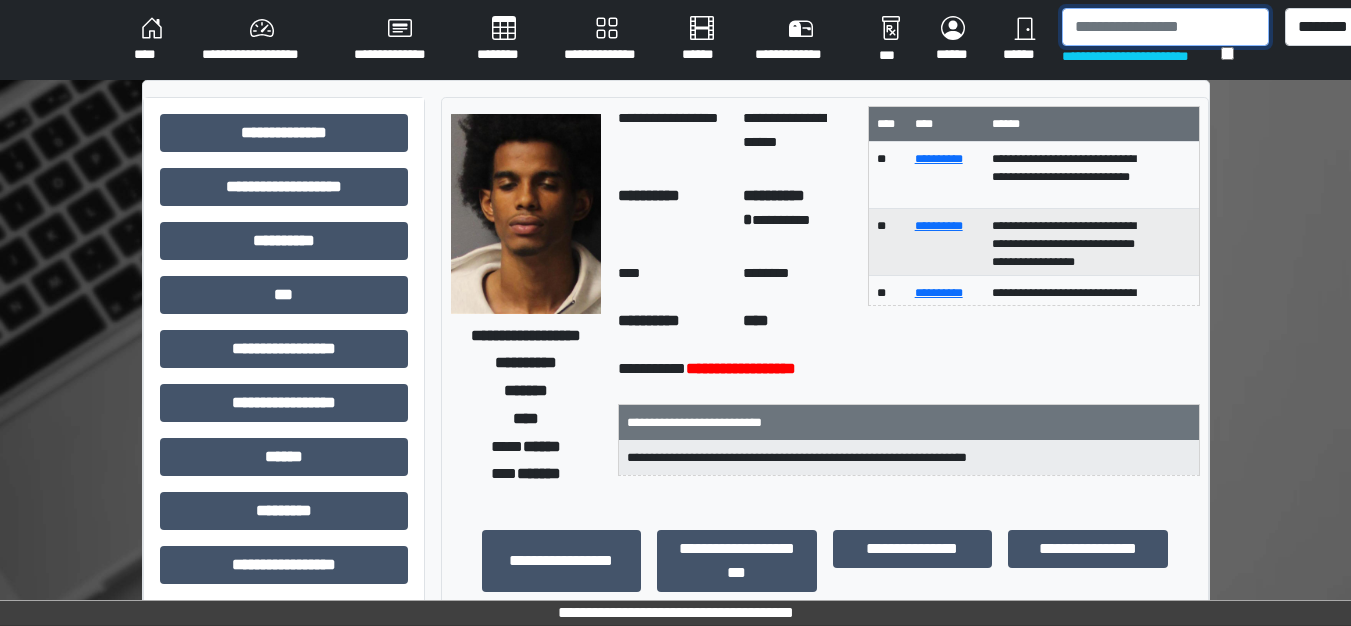 click at bounding box center [1165, 27] 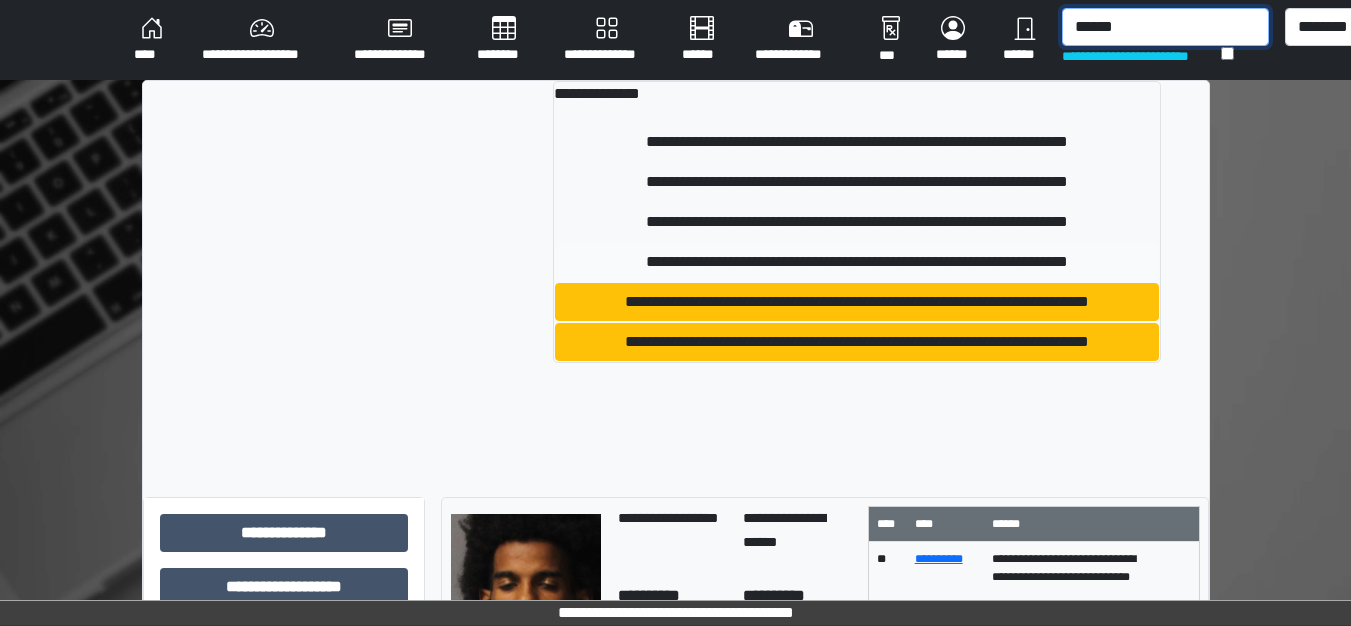type on "******" 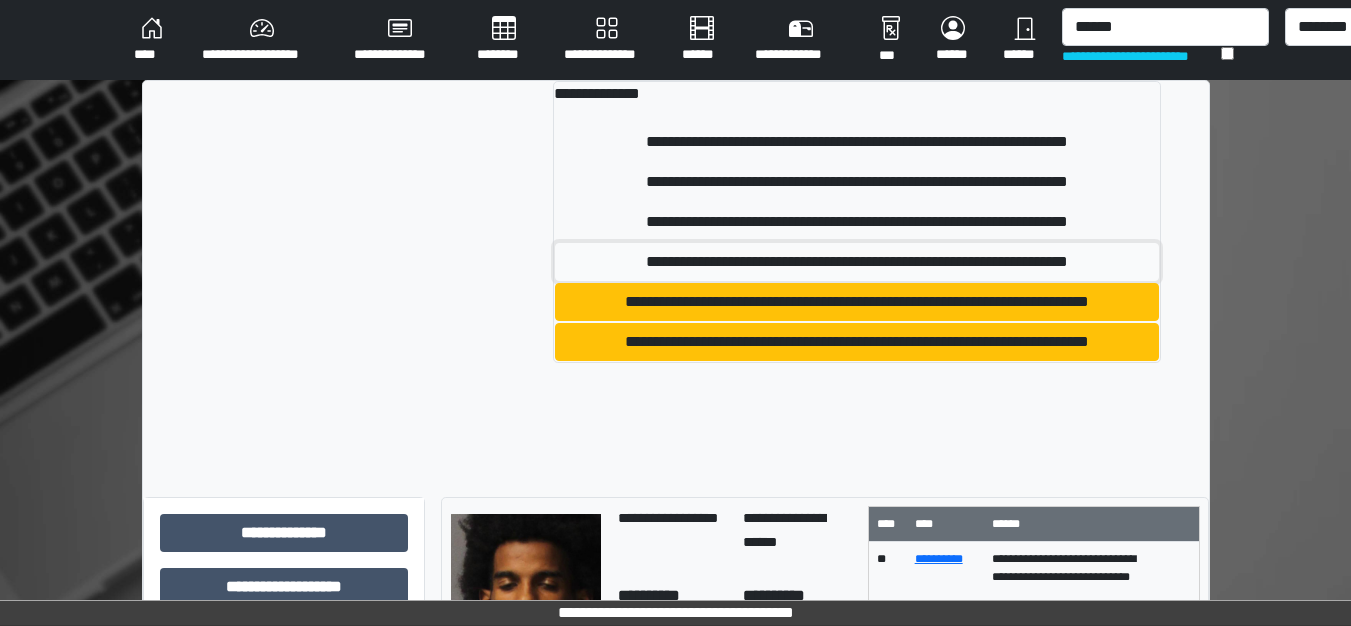click on "**********" at bounding box center [857, 262] 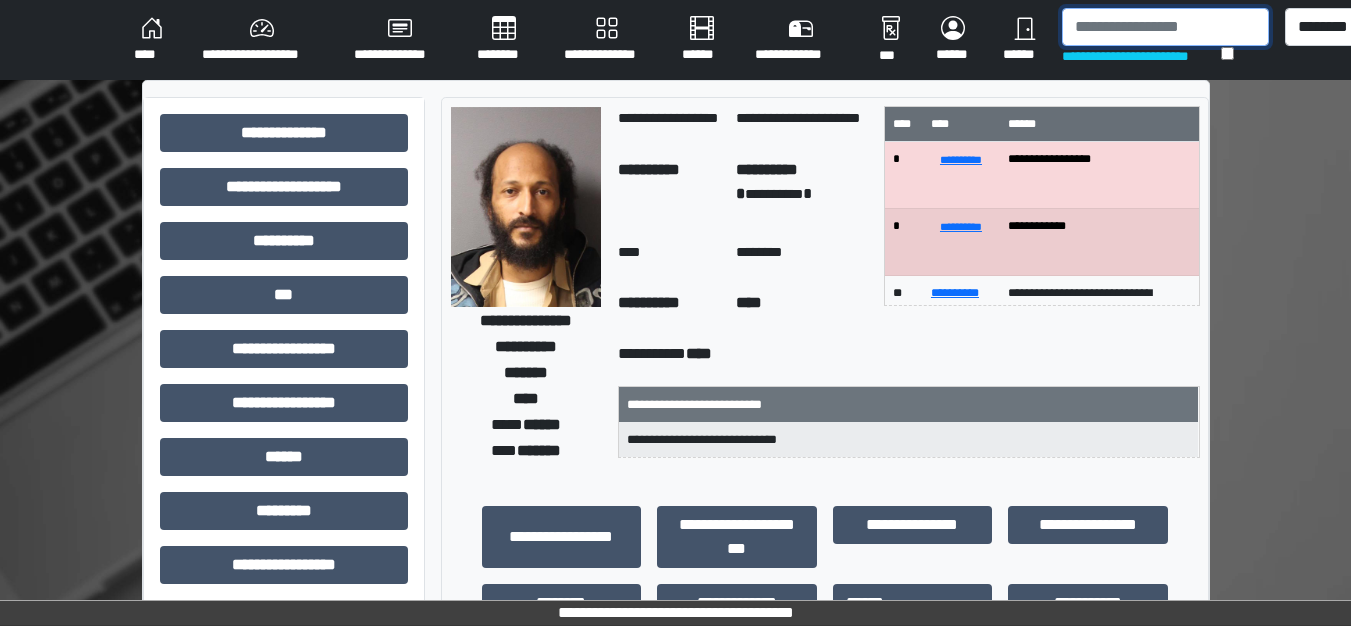 click at bounding box center (1165, 27) 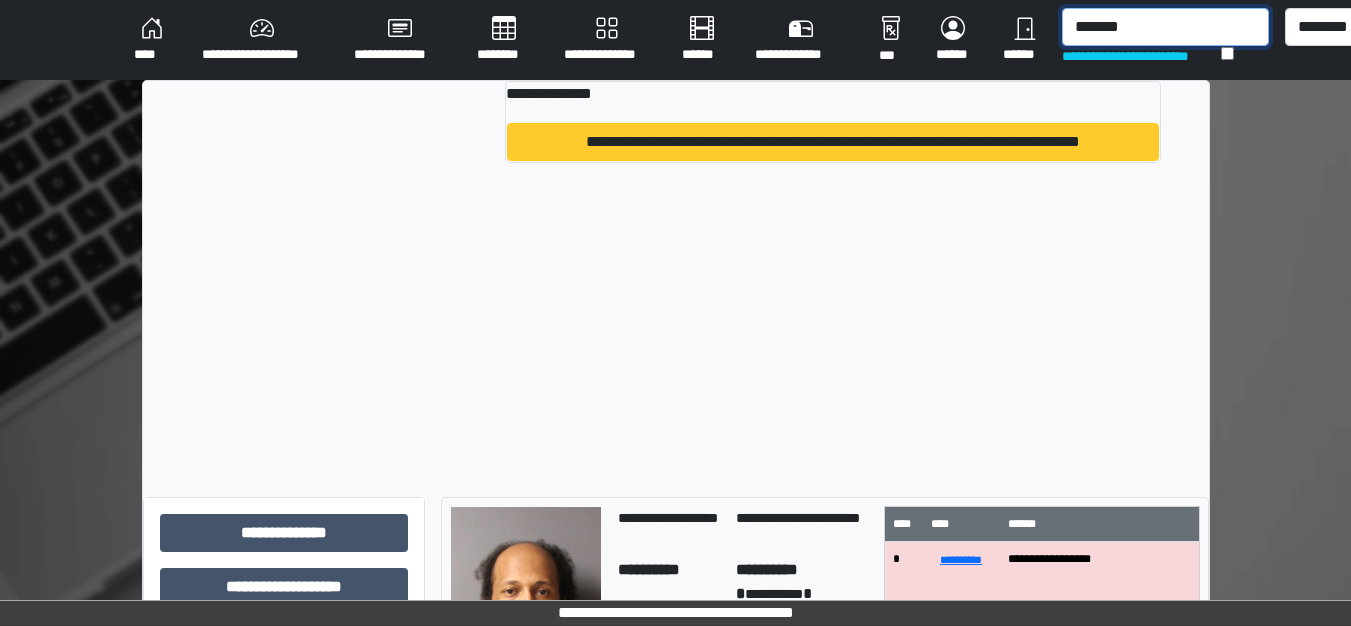 type on "*******" 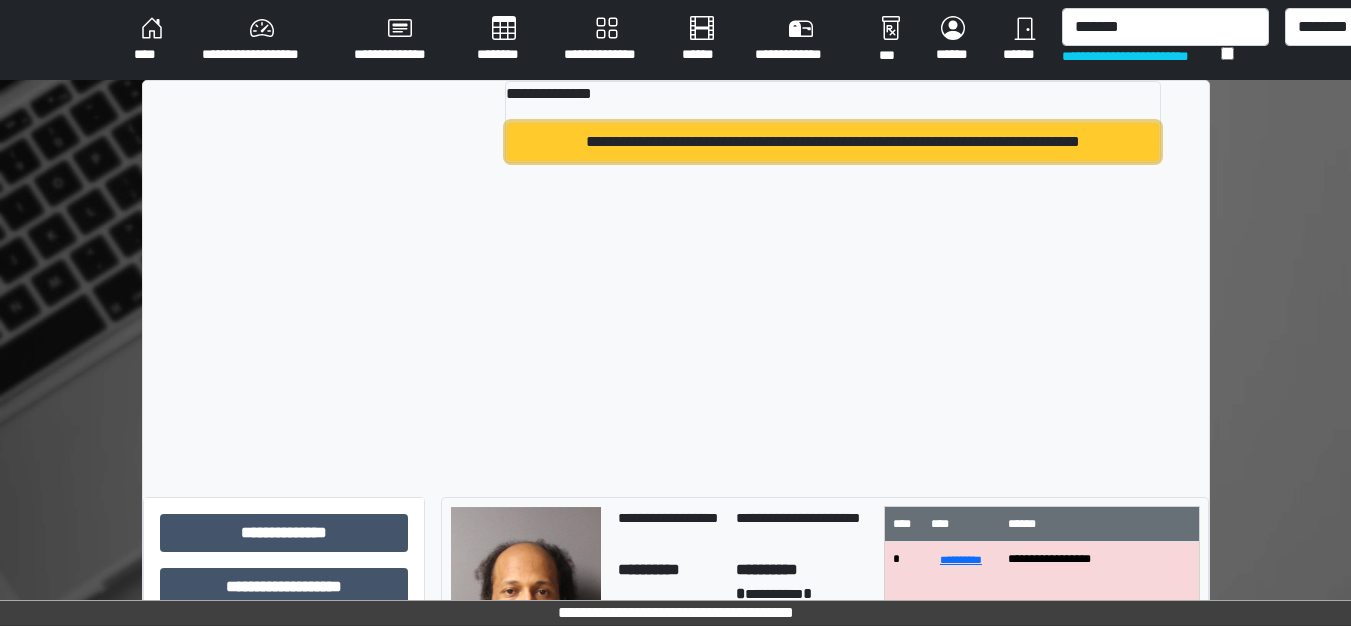 click on "**********" at bounding box center (833, 142) 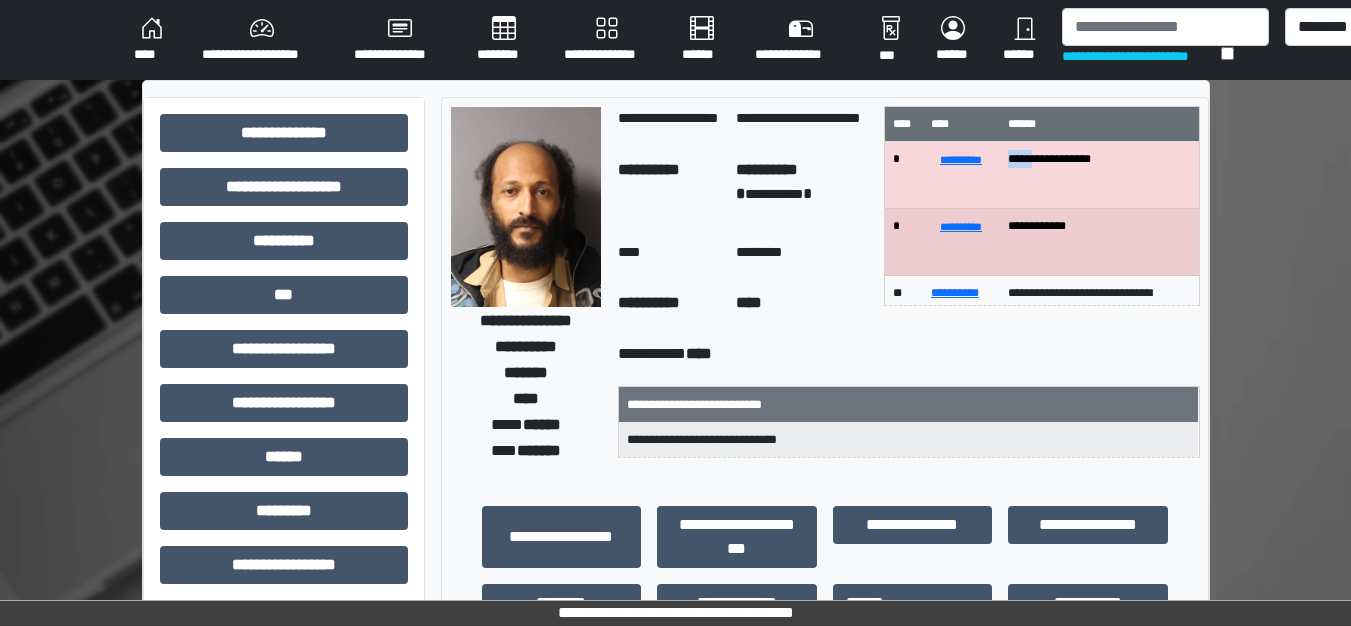 click on "**********" at bounding box center [1099, 175] 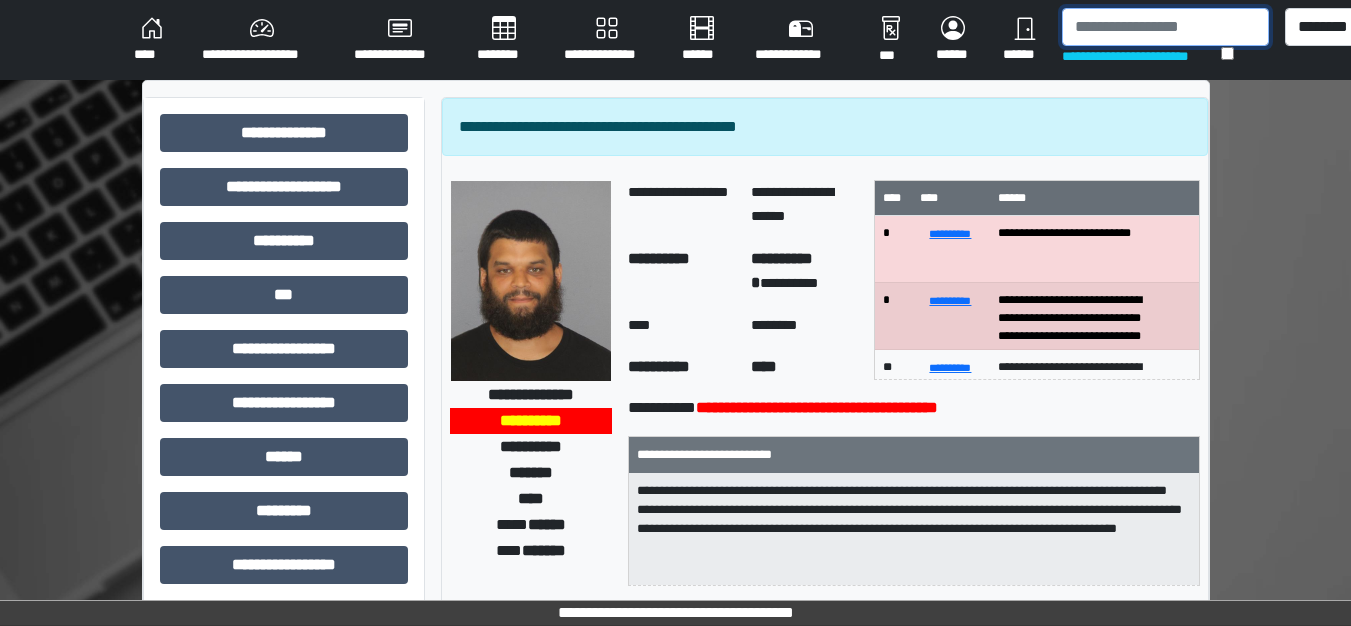 click at bounding box center (1165, 27) 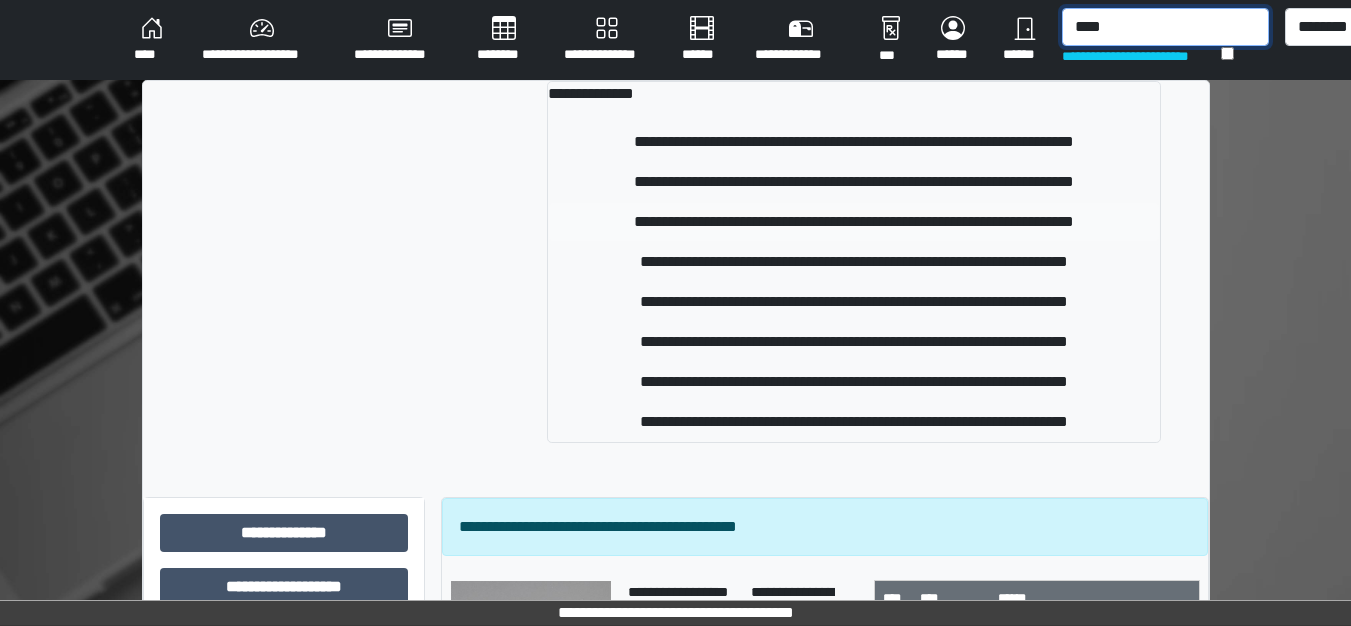 type on "****" 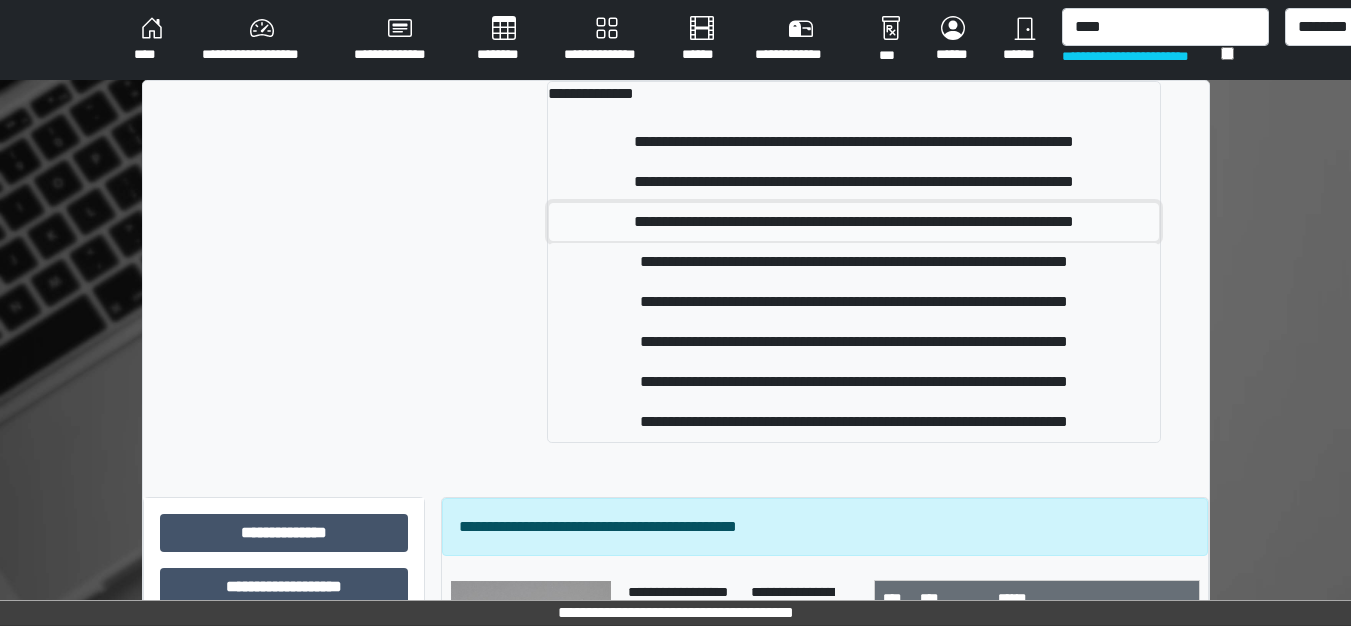 click on "**********" at bounding box center (853, 222) 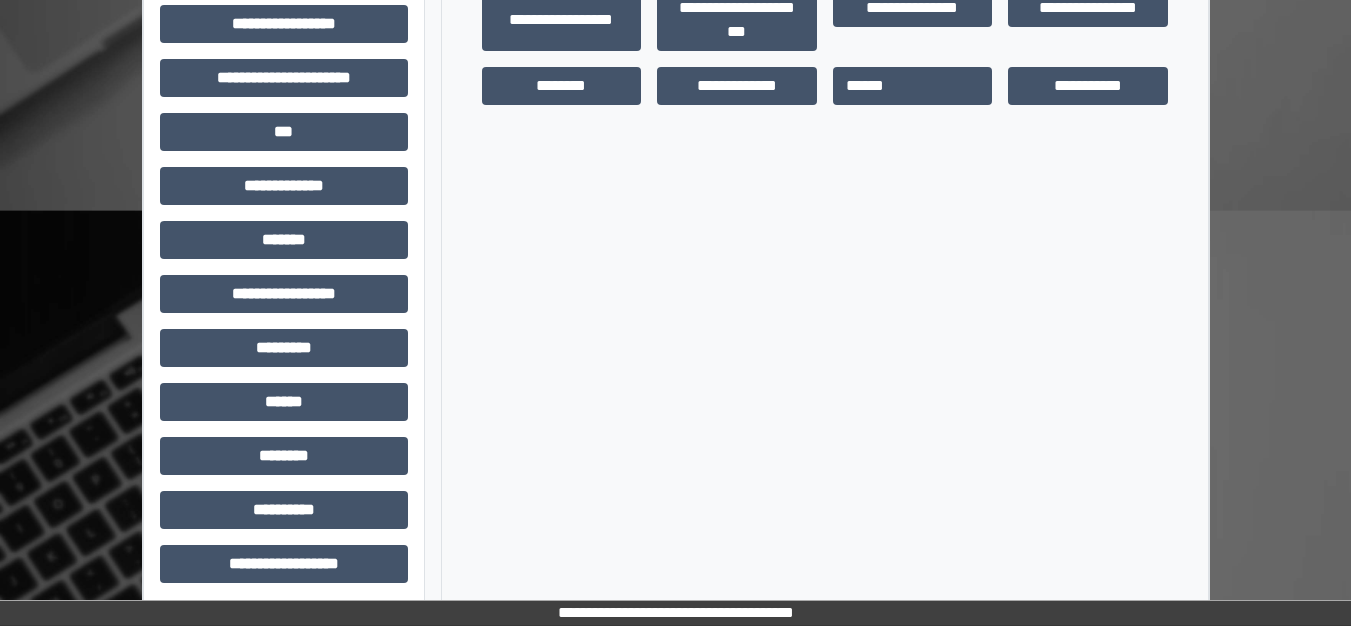 scroll, scrollTop: 548, scrollLeft: 0, axis: vertical 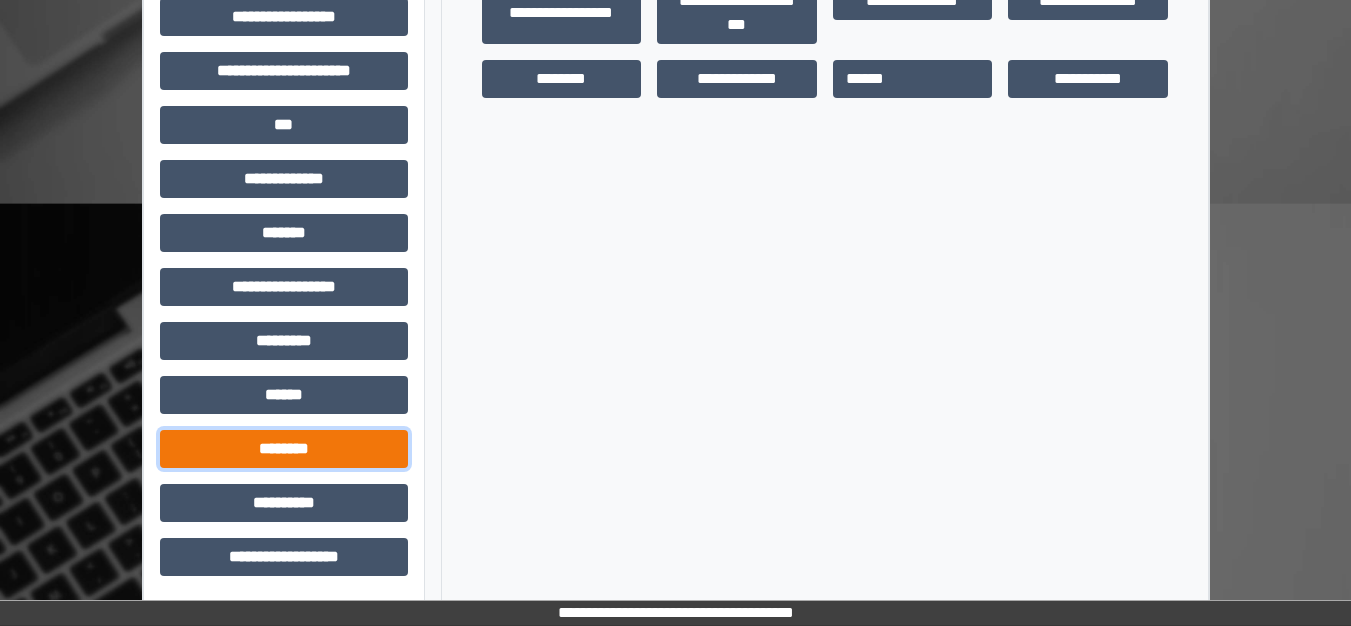 click on "********" at bounding box center (284, 449) 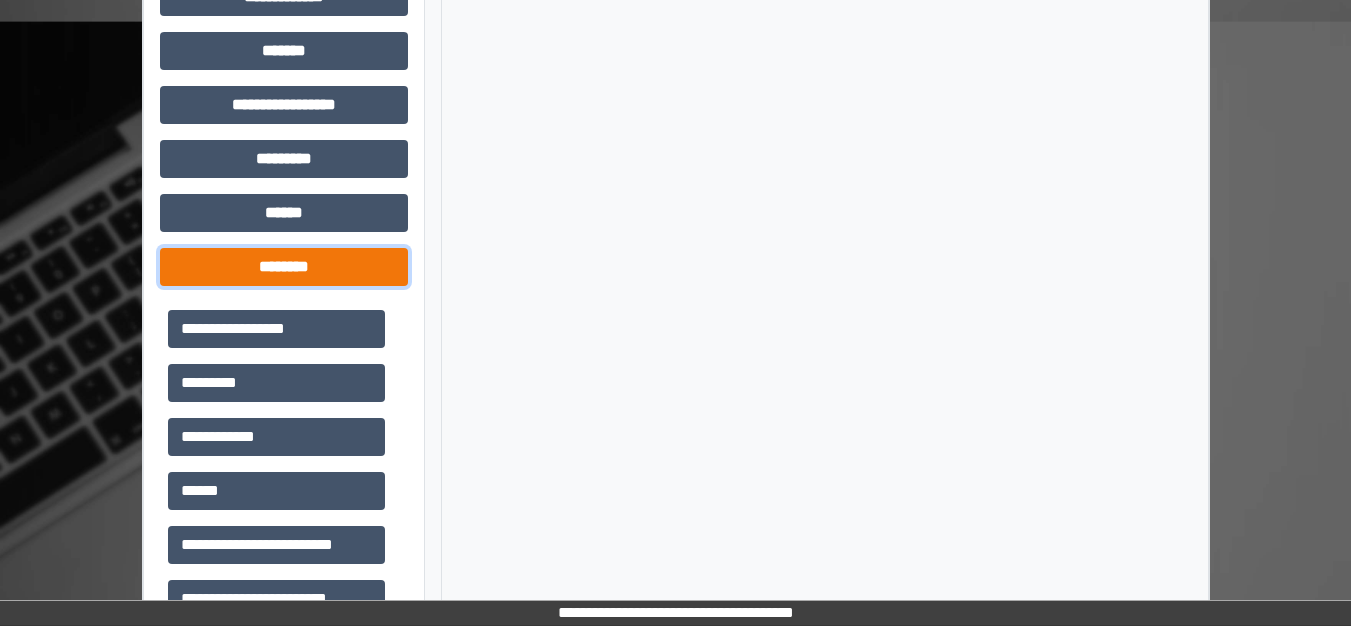 scroll, scrollTop: 748, scrollLeft: 0, axis: vertical 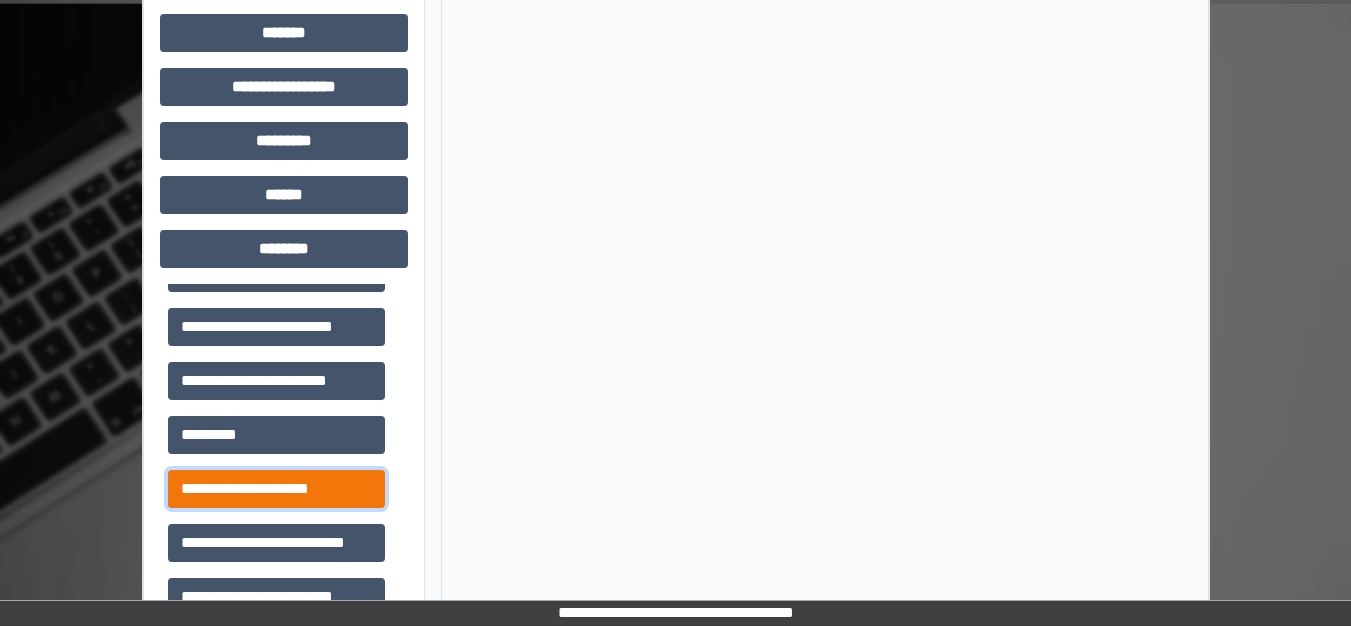 click on "**********" at bounding box center (276, 489) 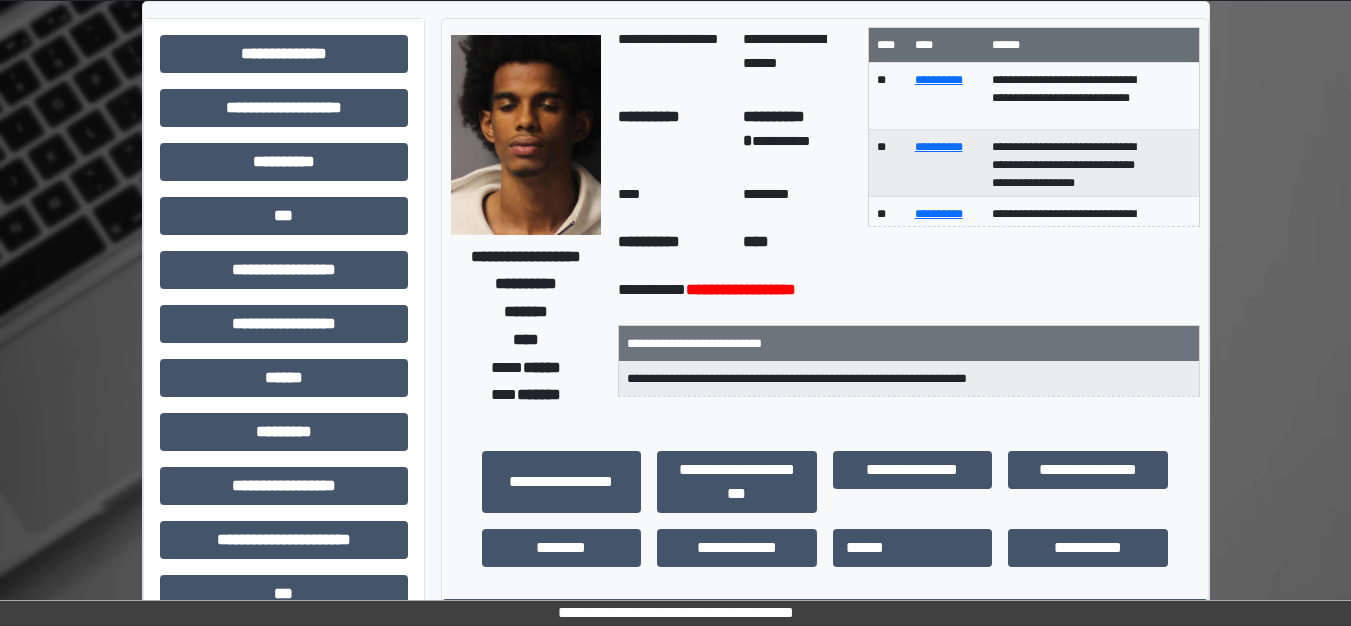 scroll, scrollTop: 0, scrollLeft: 0, axis: both 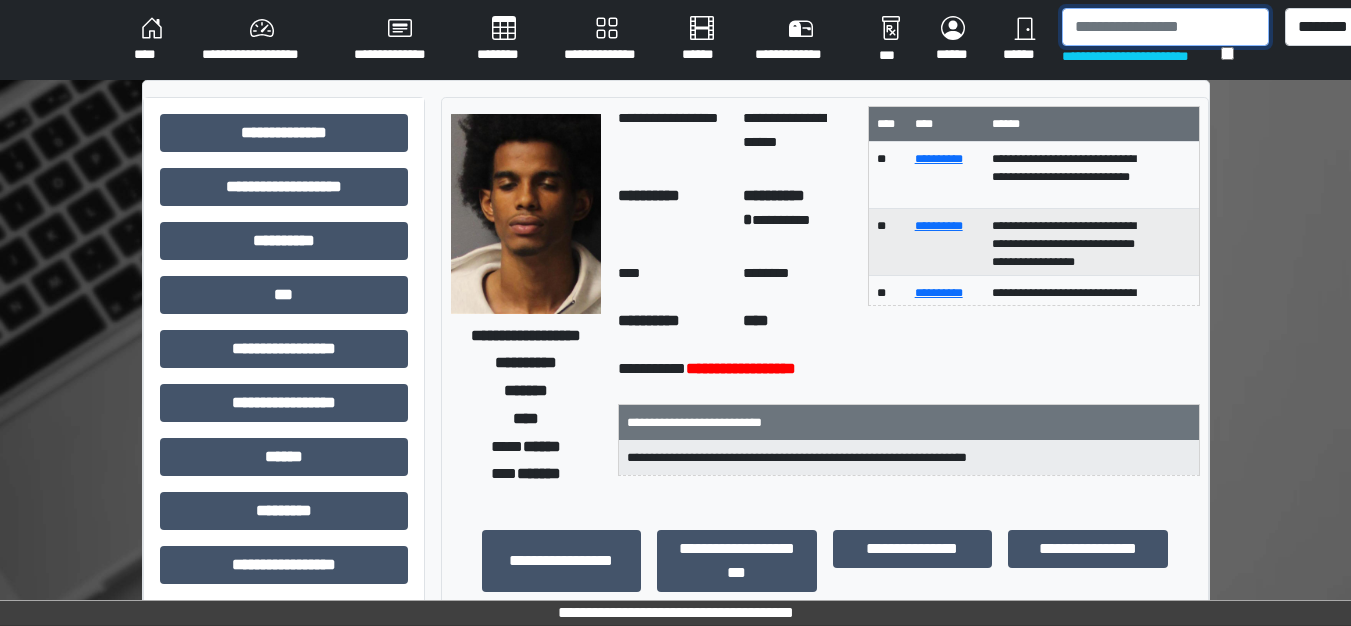 click at bounding box center (1165, 27) 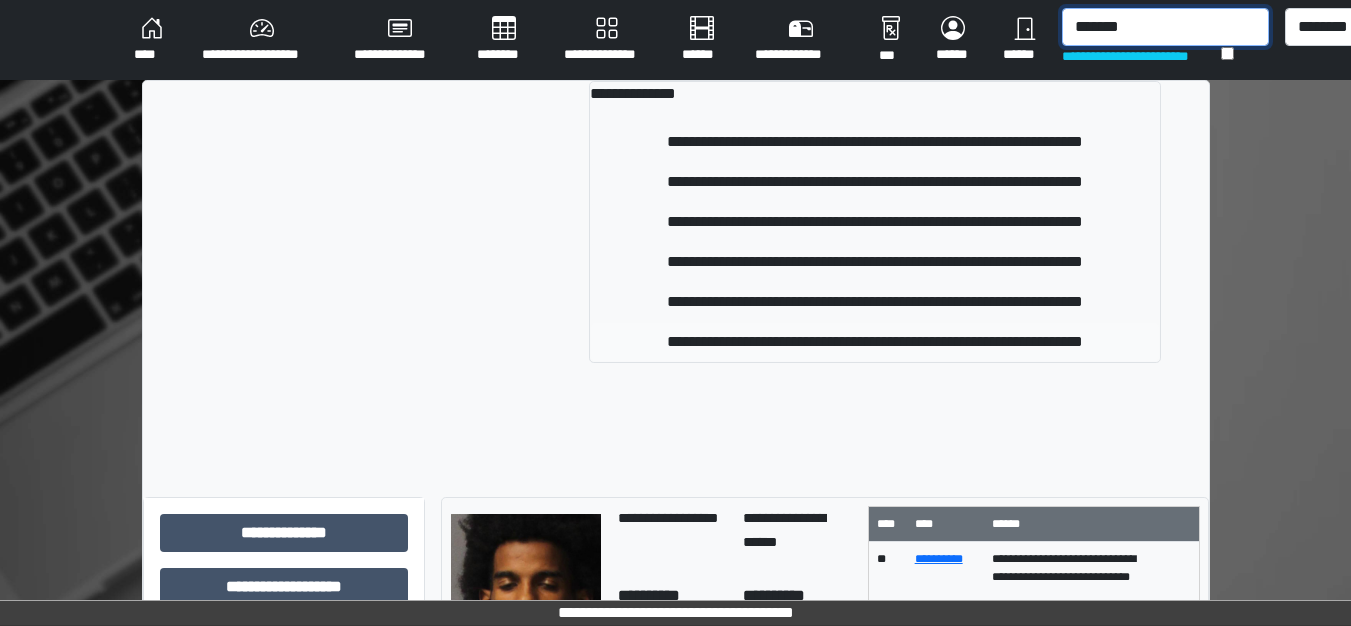 type on "*******" 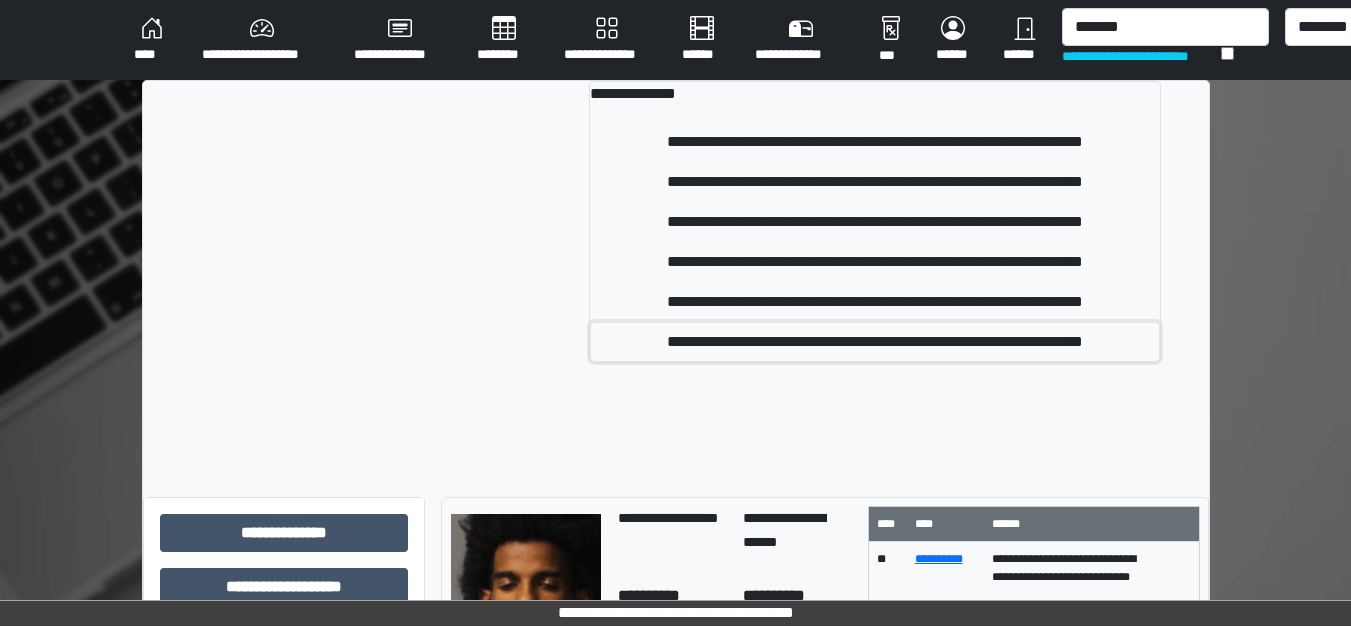 click on "**********" at bounding box center (875, 342) 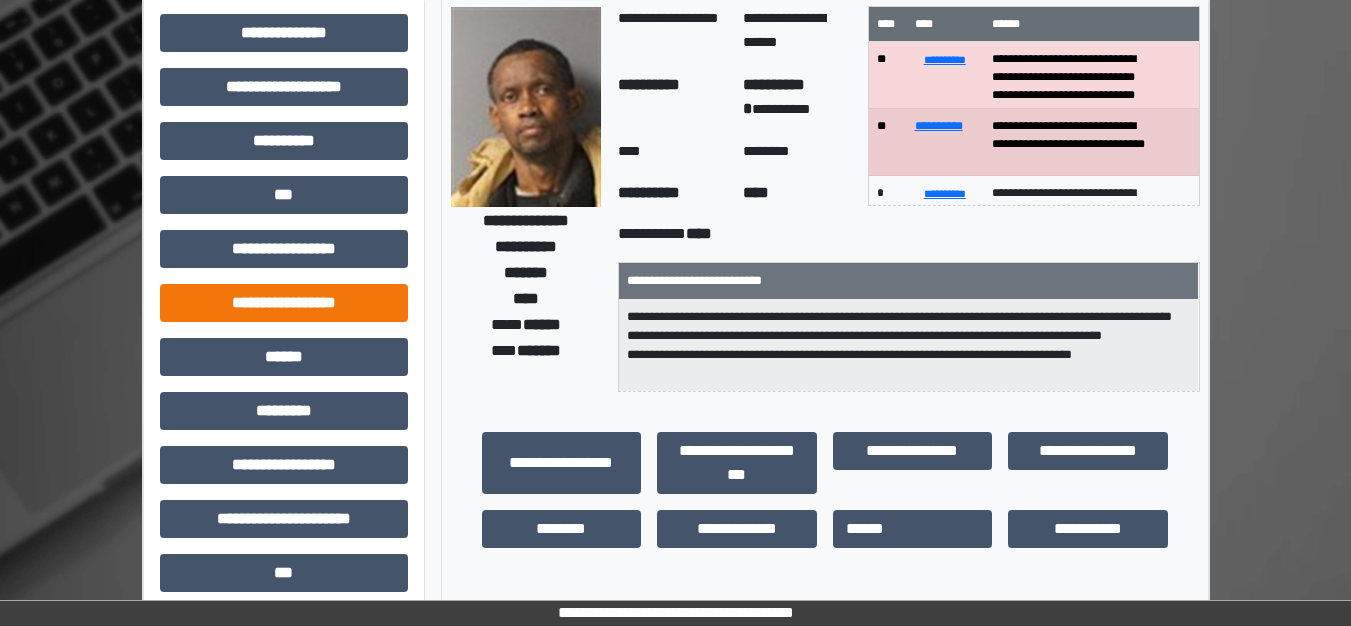 scroll, scrollTop: 200, scrollLeft: 0, axis: vertical 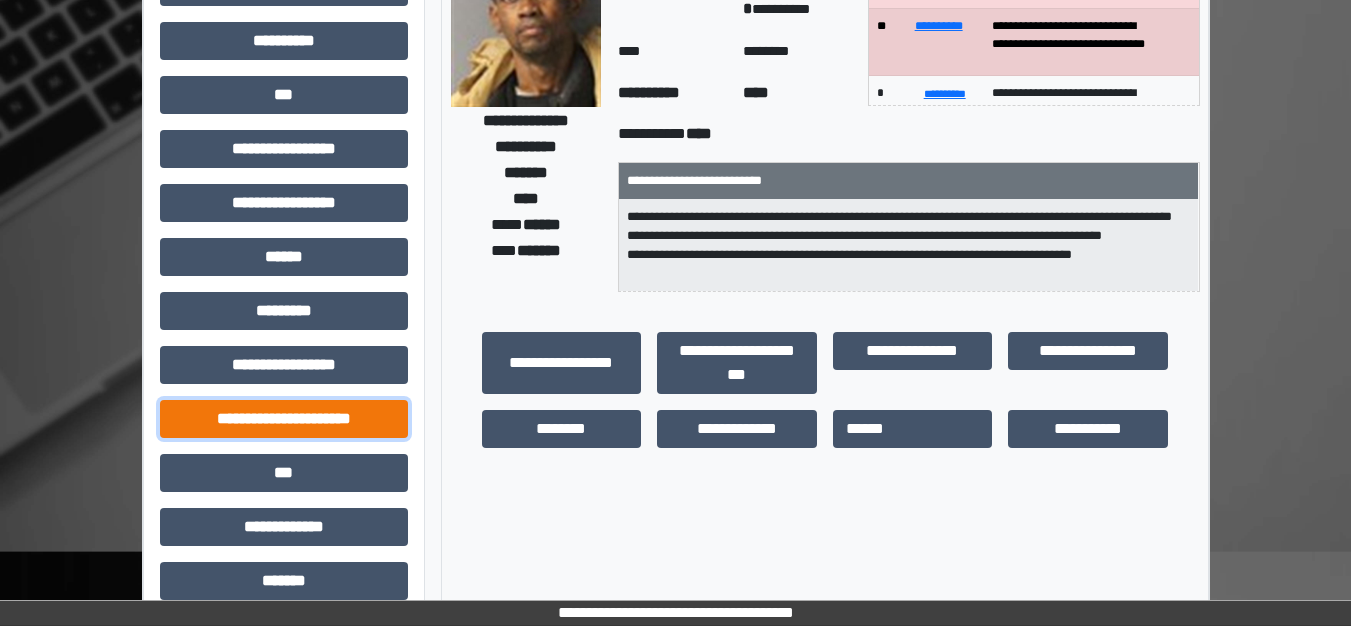 click on "**********" at bounding box center [284, 419] 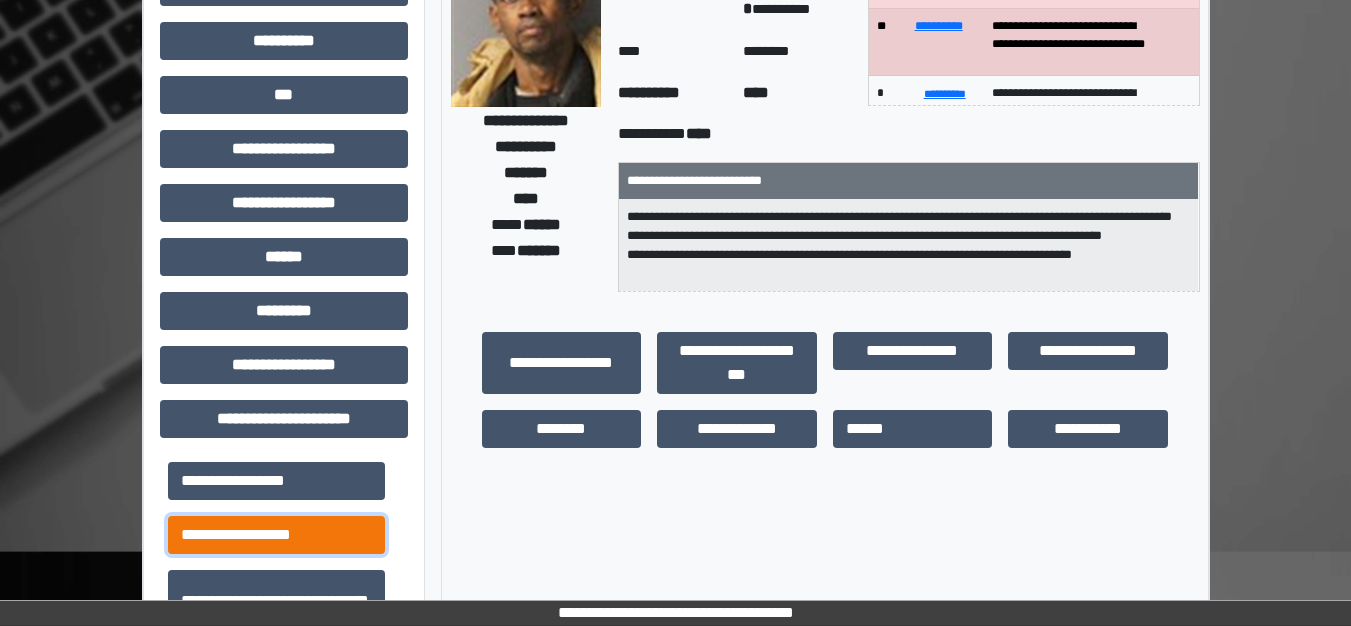click on "**********" at bounding box center (276, 535) 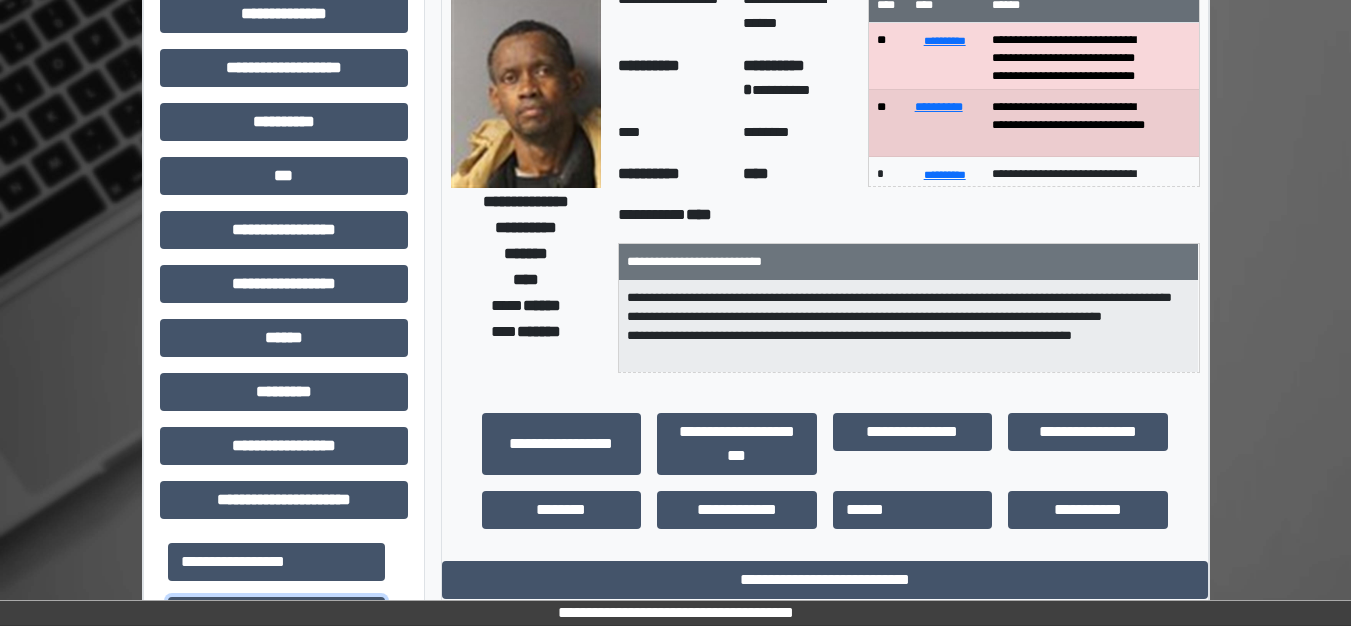 scroll, scrollTop: 0, scrollLeft: 0, axis: both 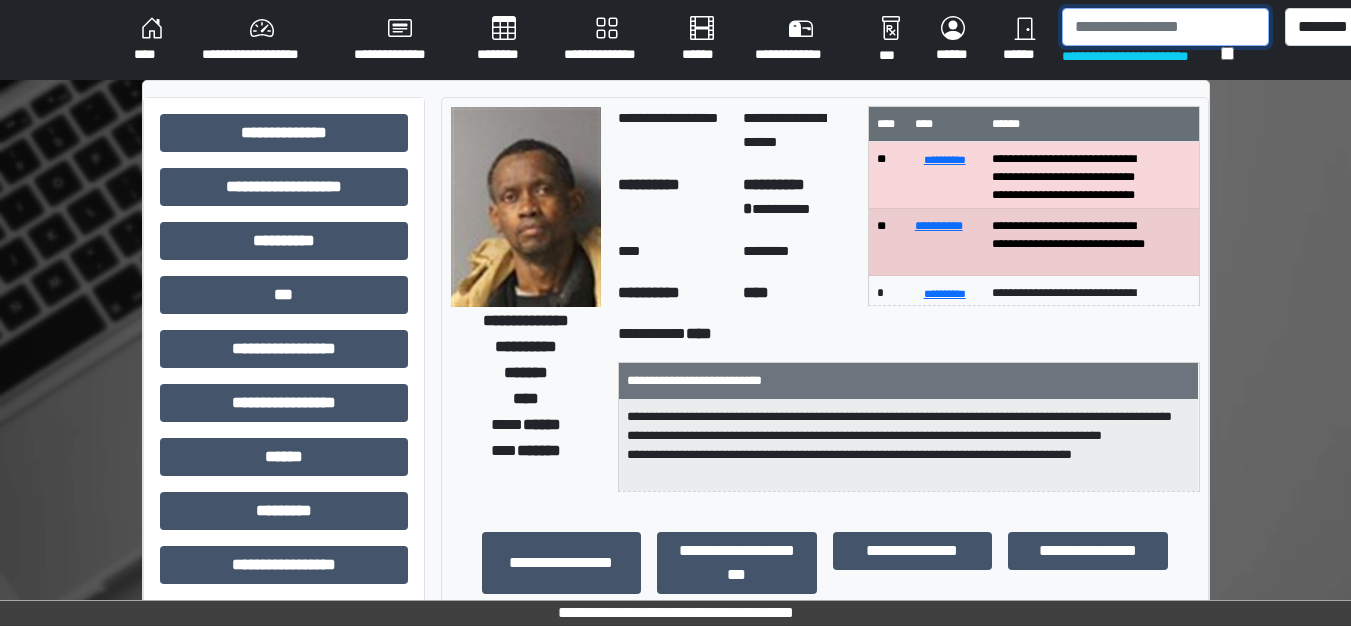 click at bounding box center [1165, 27] 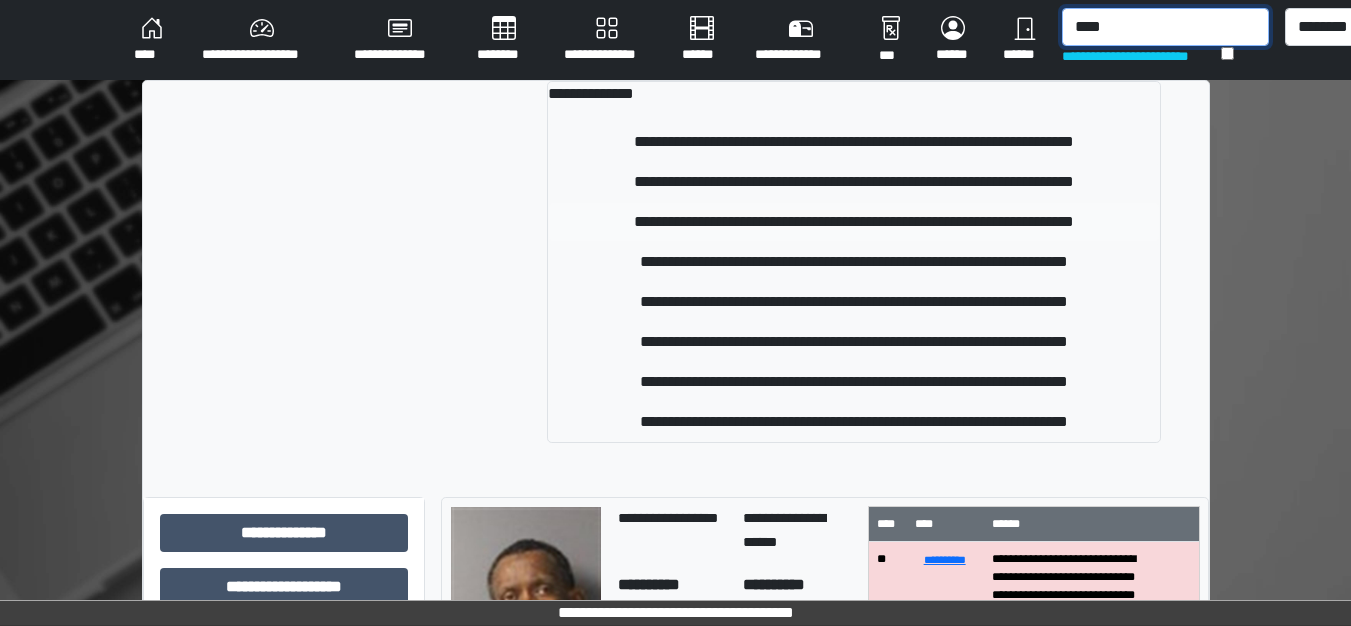 type on "****" 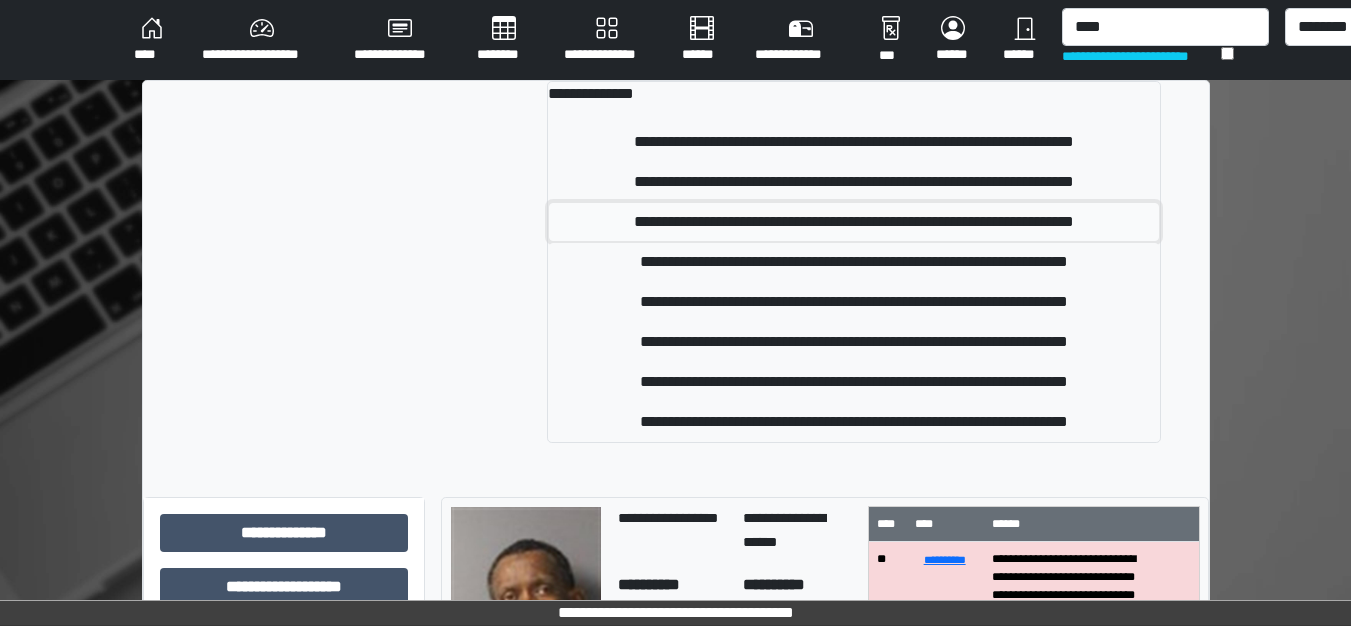 click on "**********" at bounding box center [853, 222] 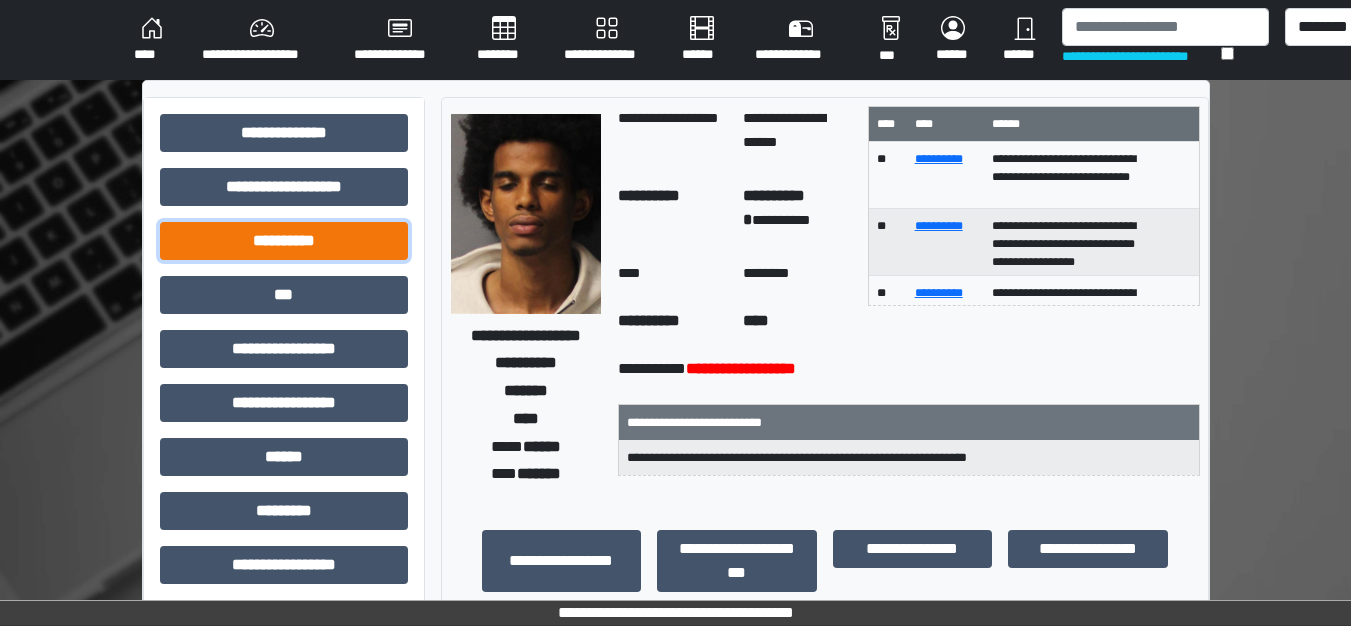 click on "**********" at bounding box center [284, 241] 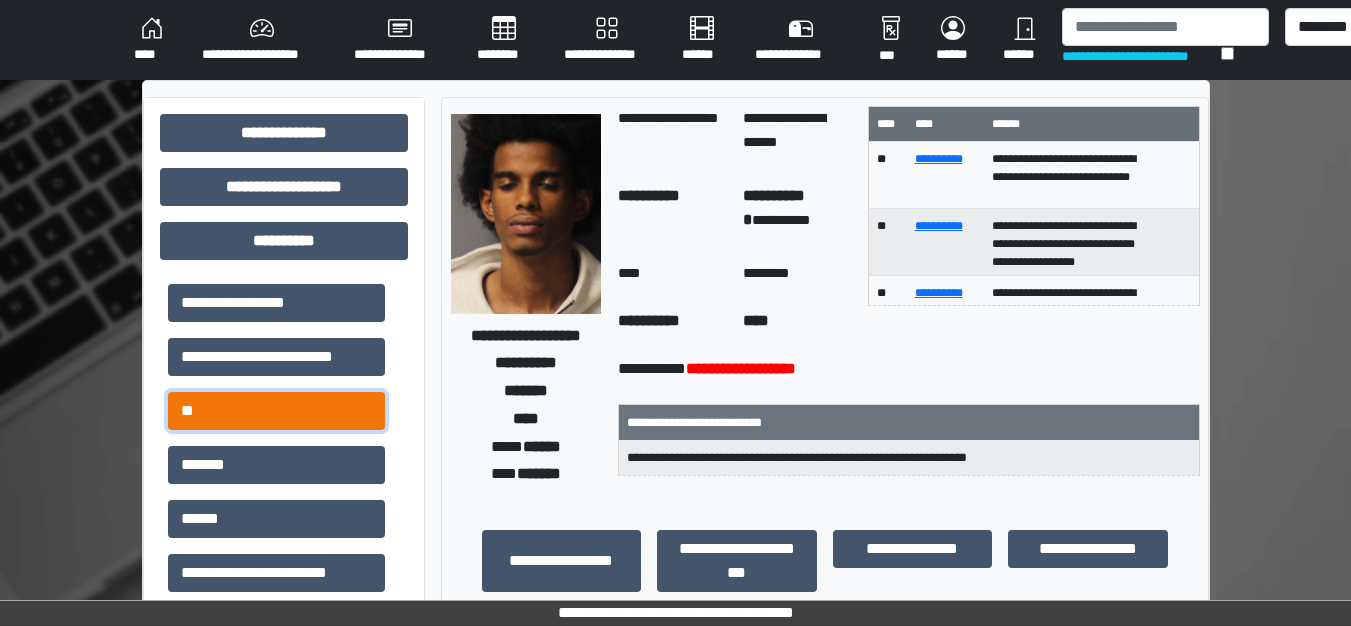 click on "**" at bounding box center [276, 411] 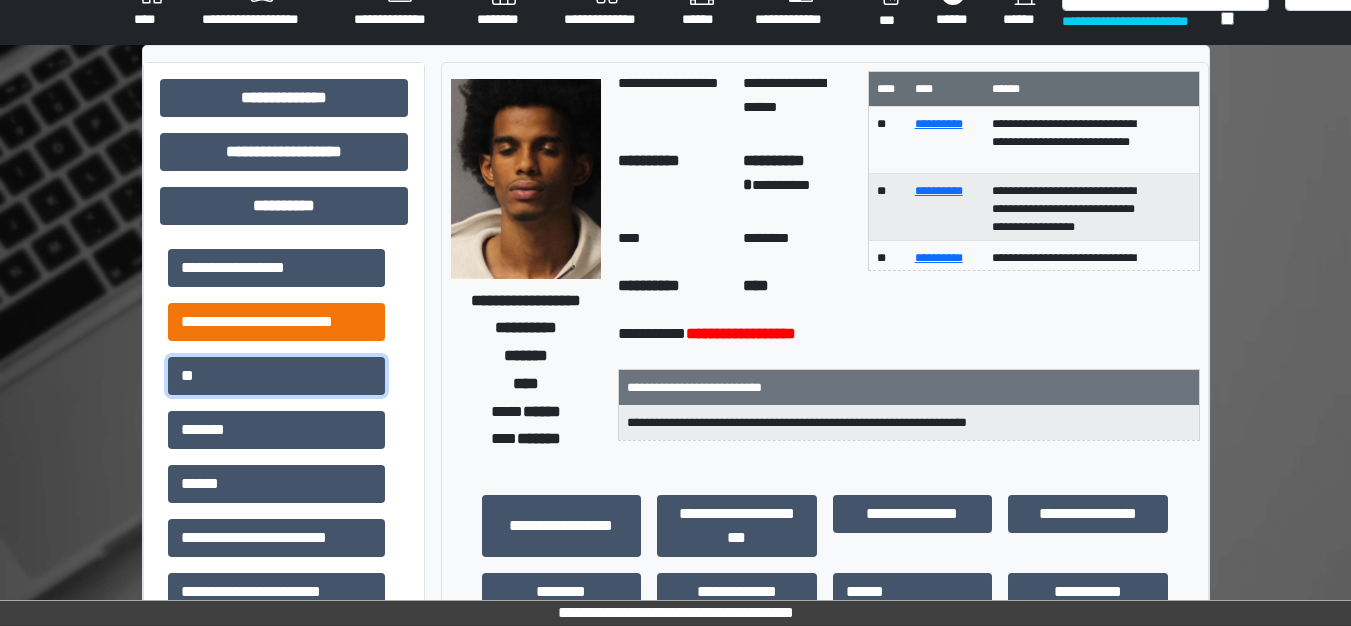 scroll, scrollTop: 0, scrollLeft: 0, axis: both 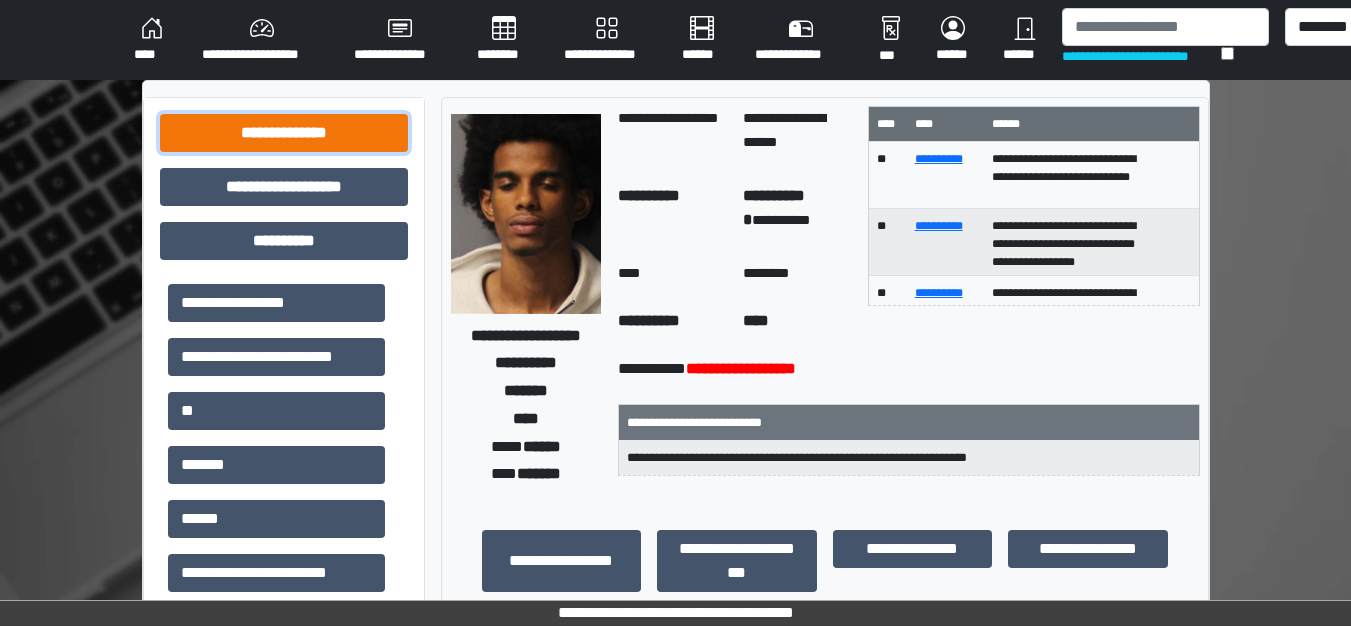 click on "**********" at bounding box center (284, 133) 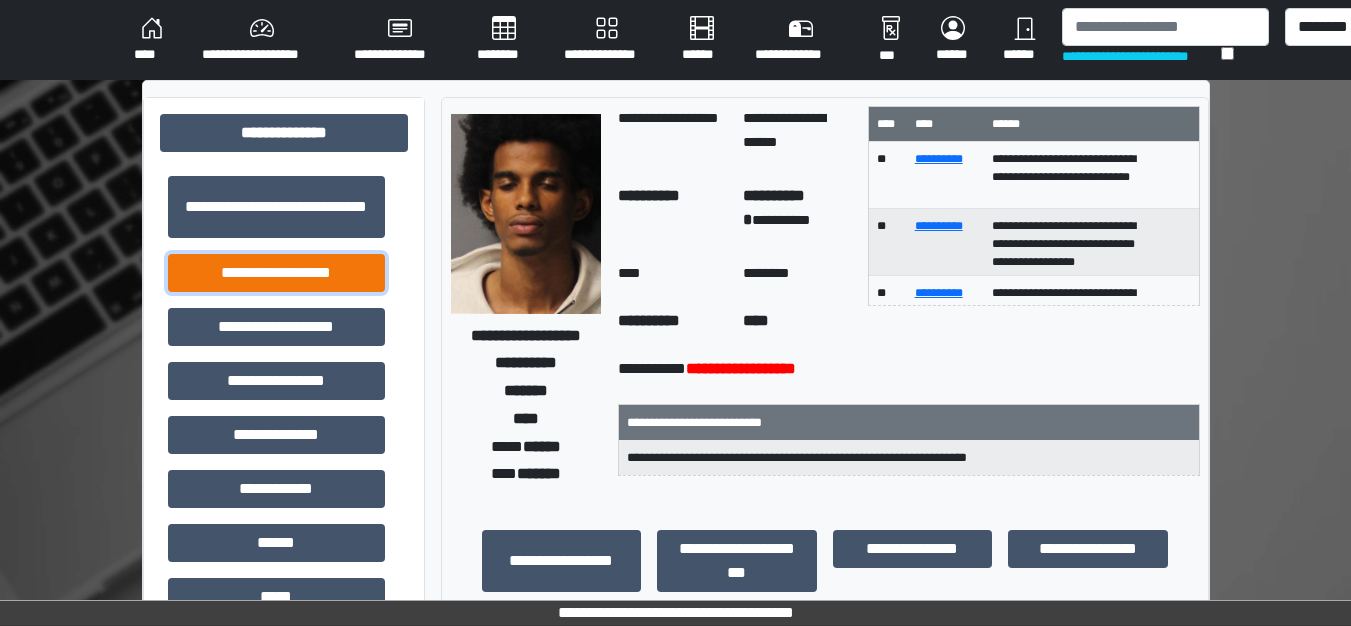 click on "**********" at bounding box center (276, 273) 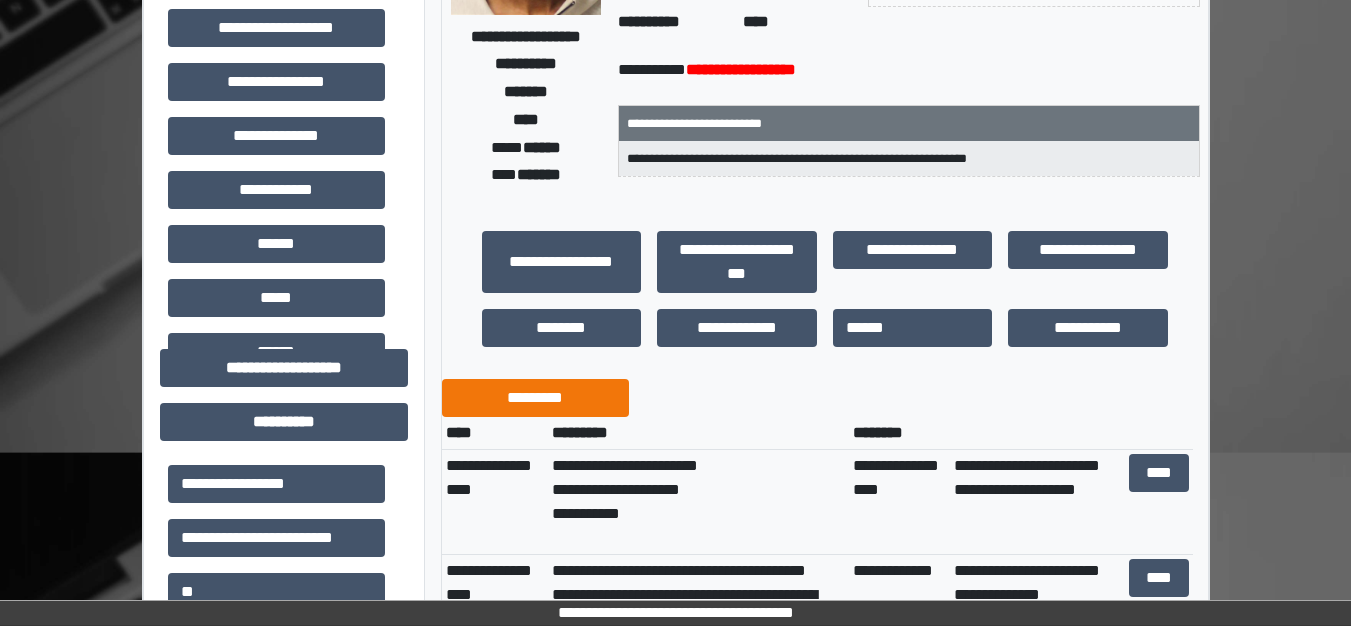 scroll, scrollTop: 300, scrollLeft: 0, axis: vertical 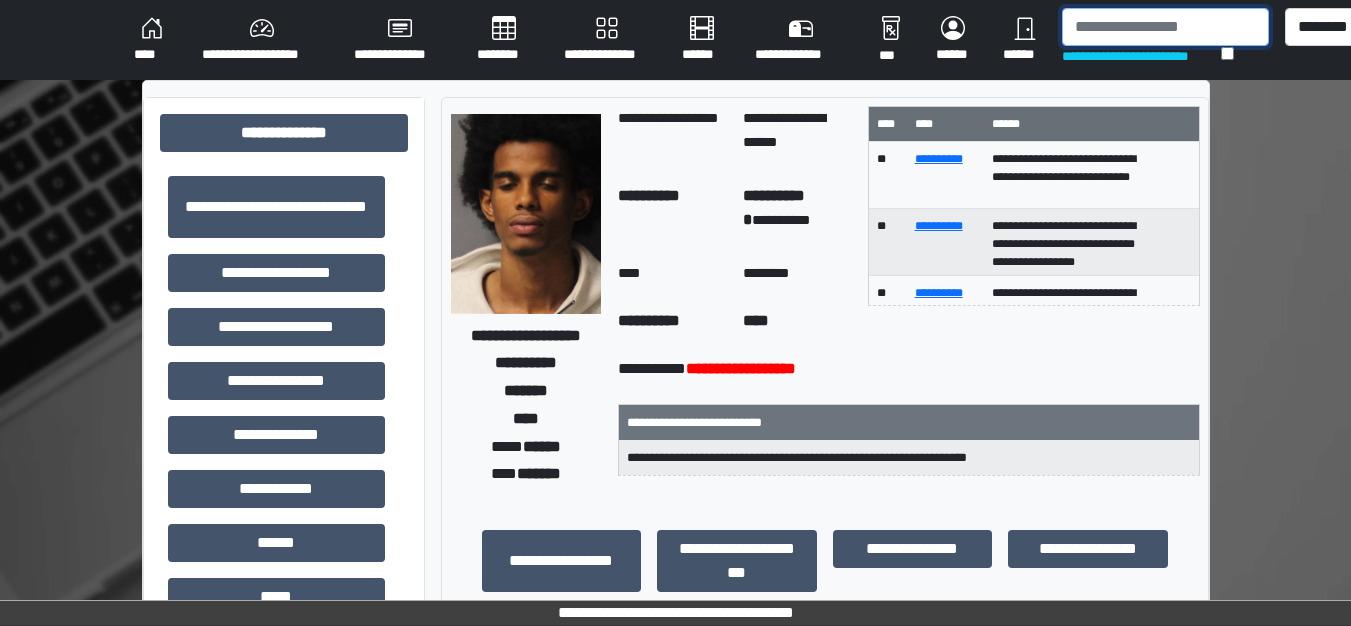 click at bounding box center [1165, 27] 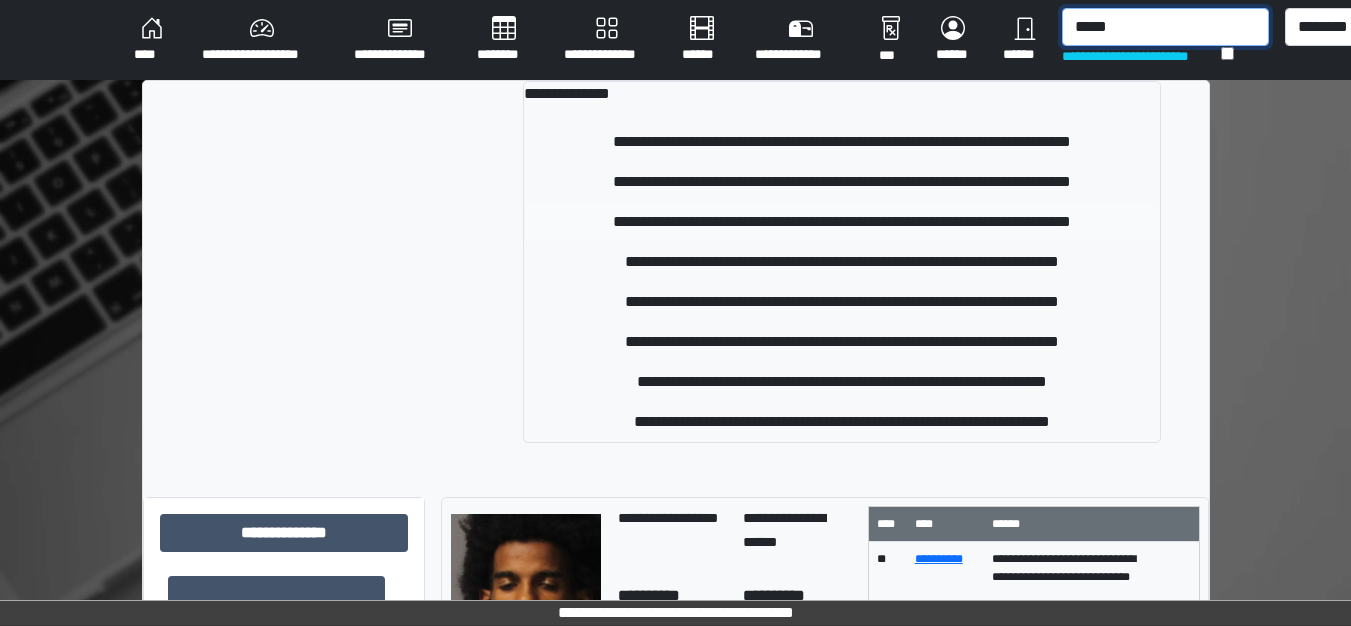 type on "*****" 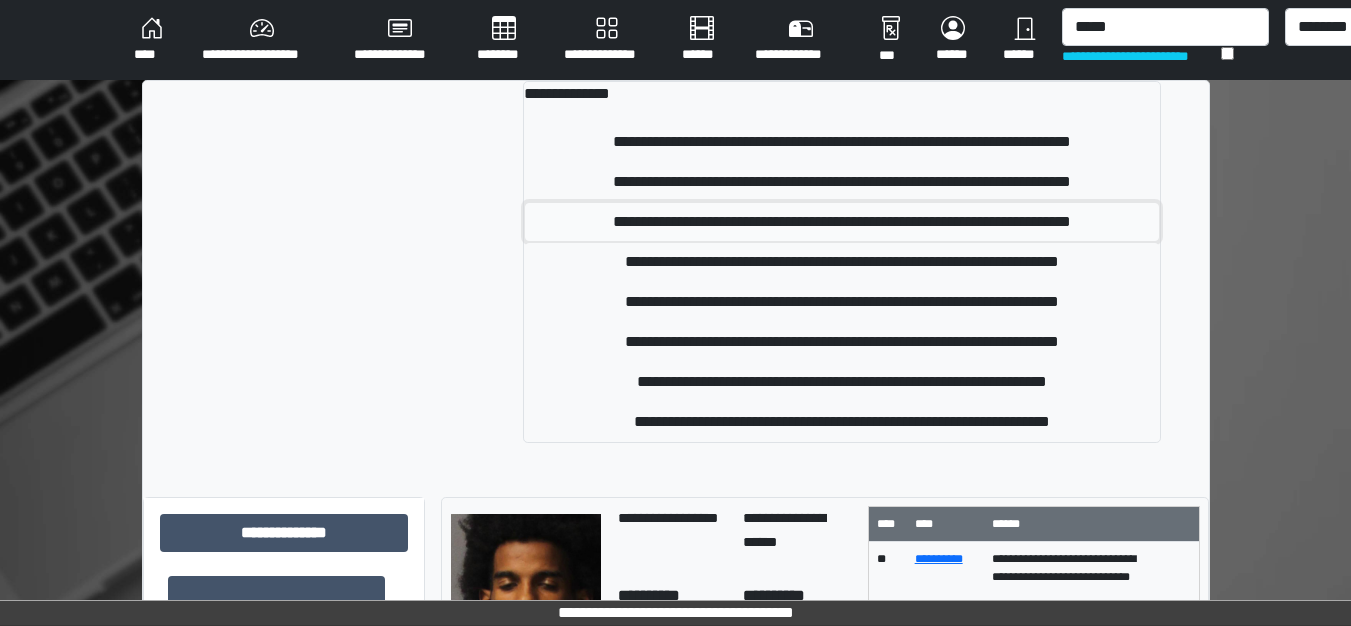 click on "**********" at bounding box center (841, 222) 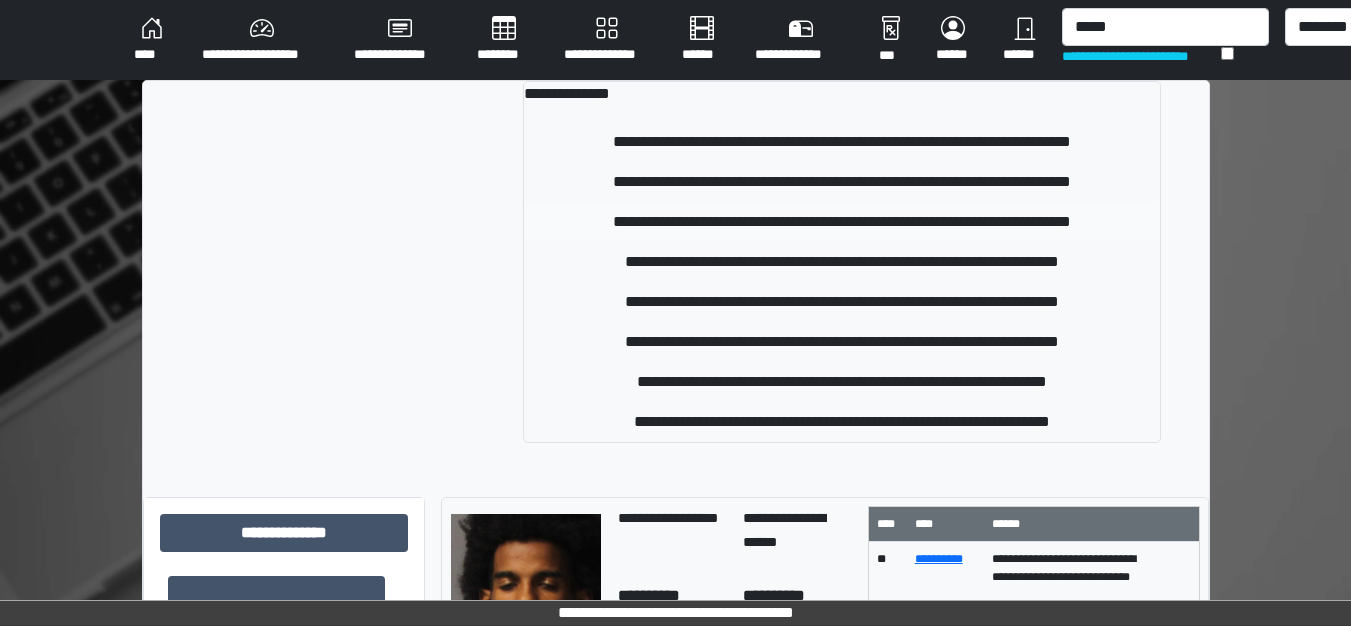 type 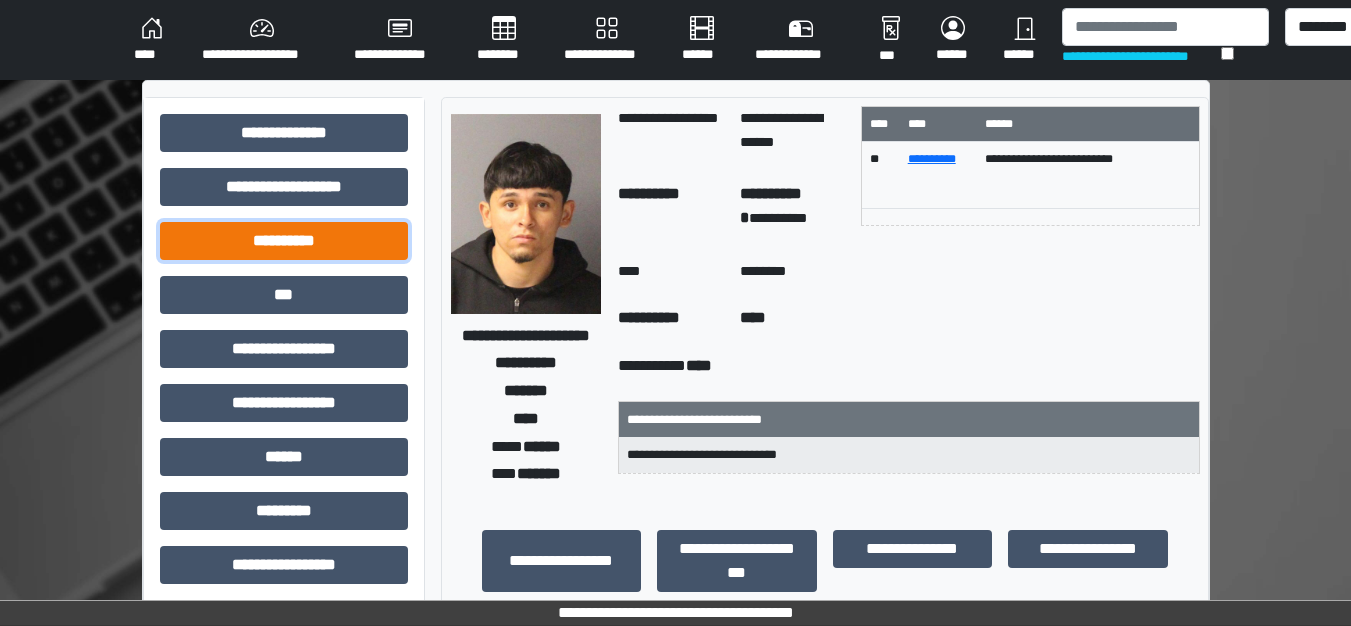 click on "**********" at bounding box center (284, 241) 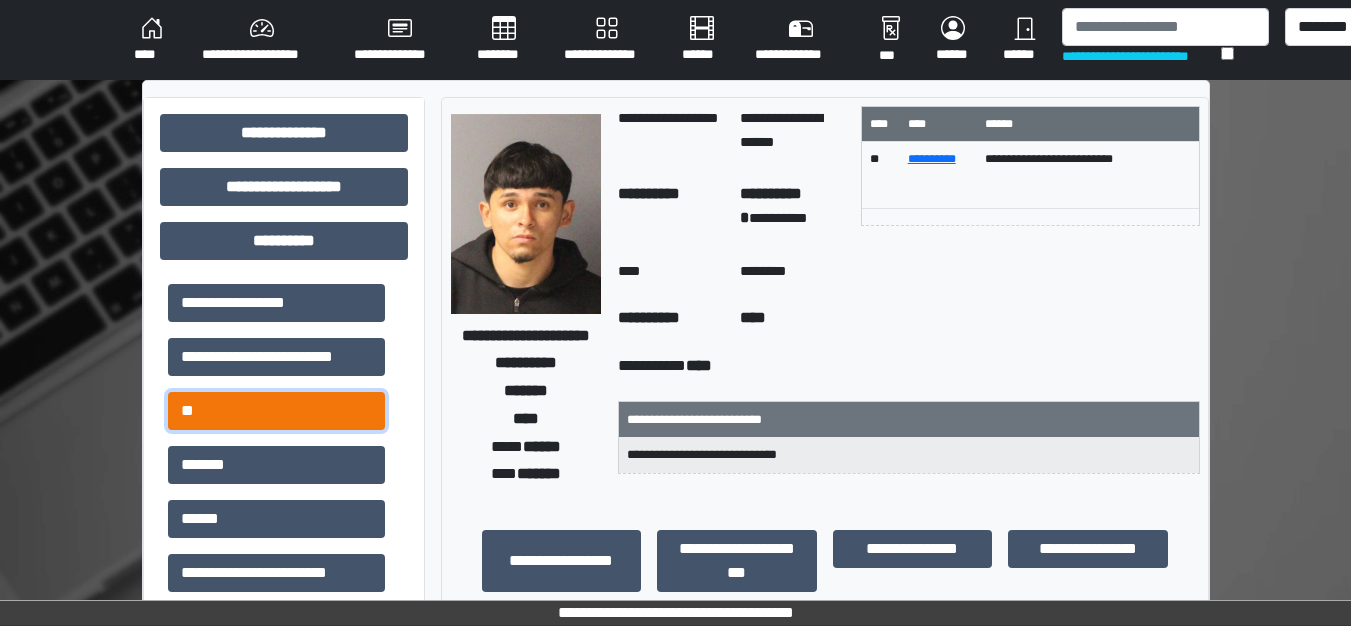 click on "**" at bounding box center [276, 411] 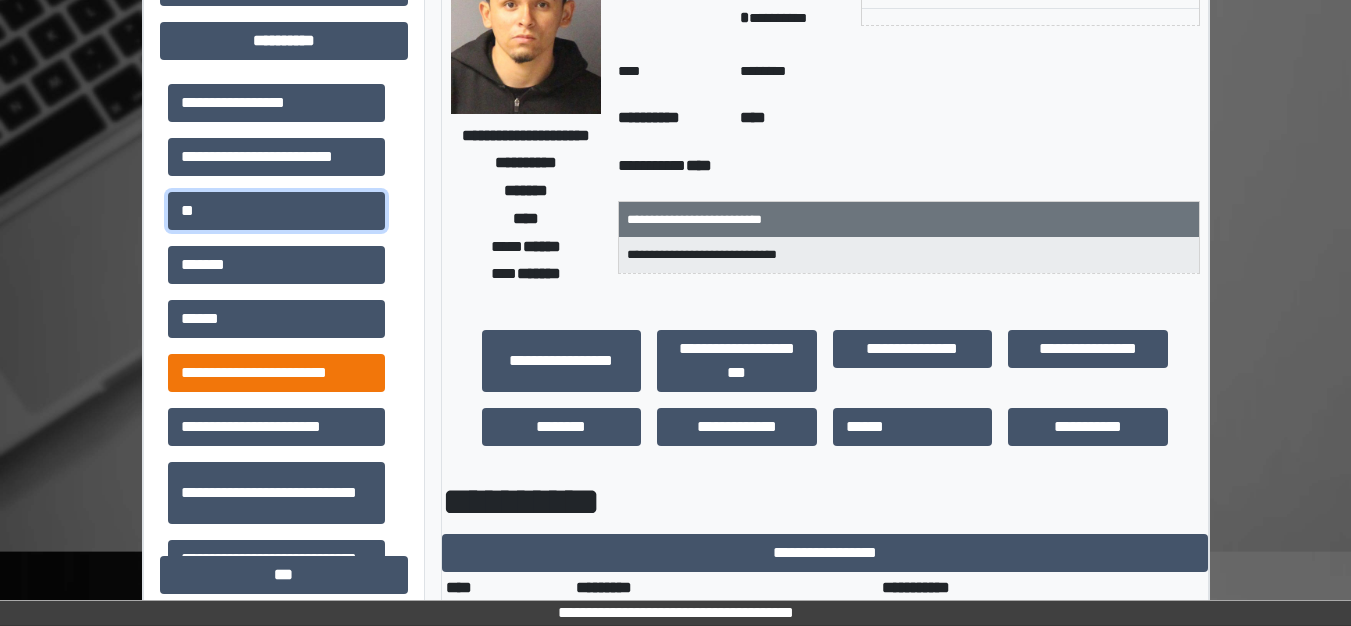 scroll, scrollTop: 100, scrollLeft: 0, axis: vertical 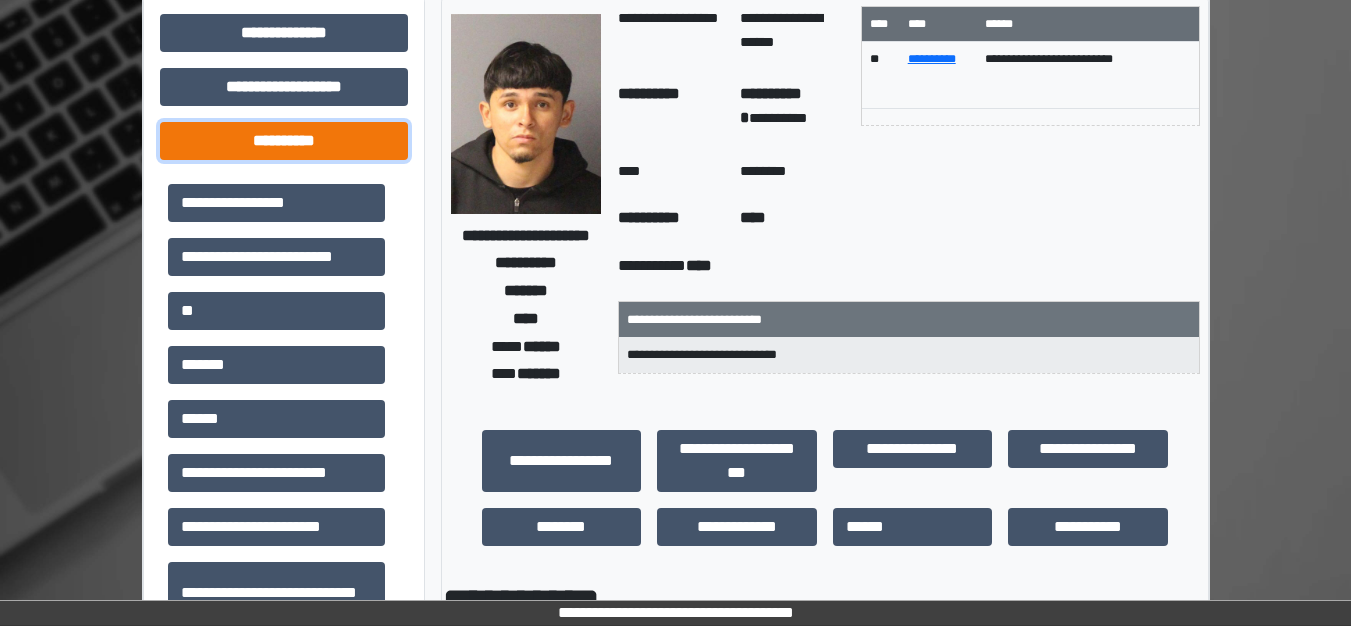 click on "**********" at bounding box center (284, 141) 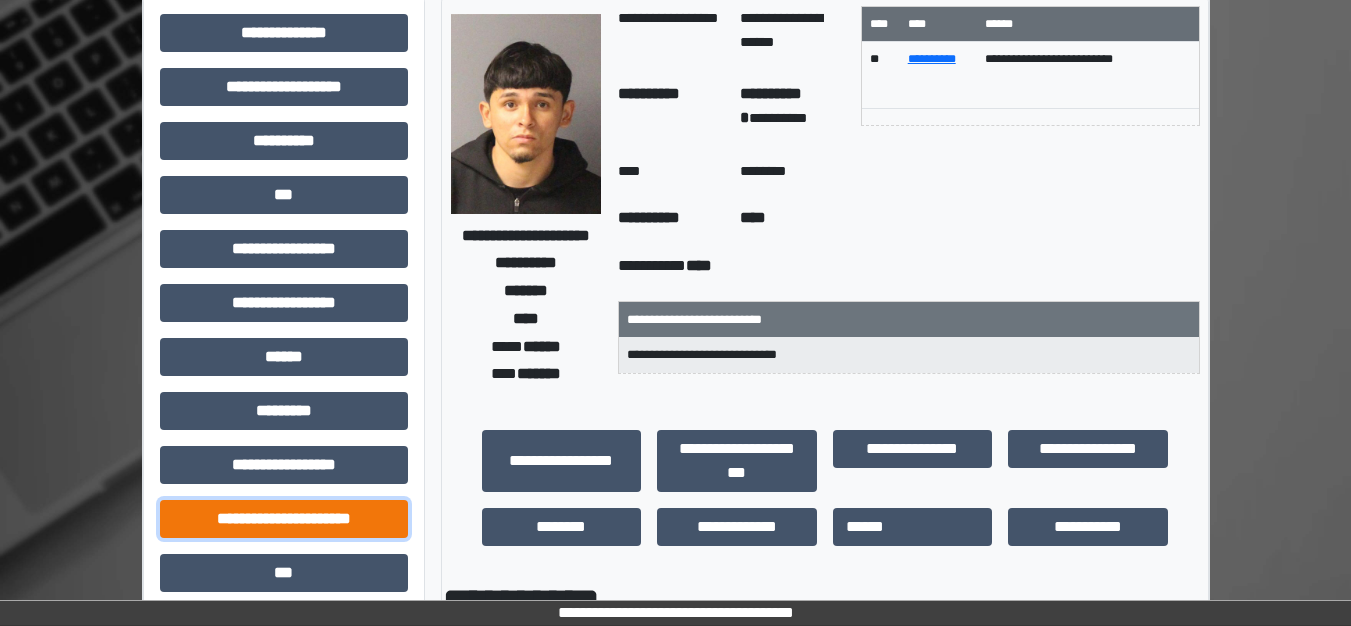 click on "**********" at bounding box center [284, 519] 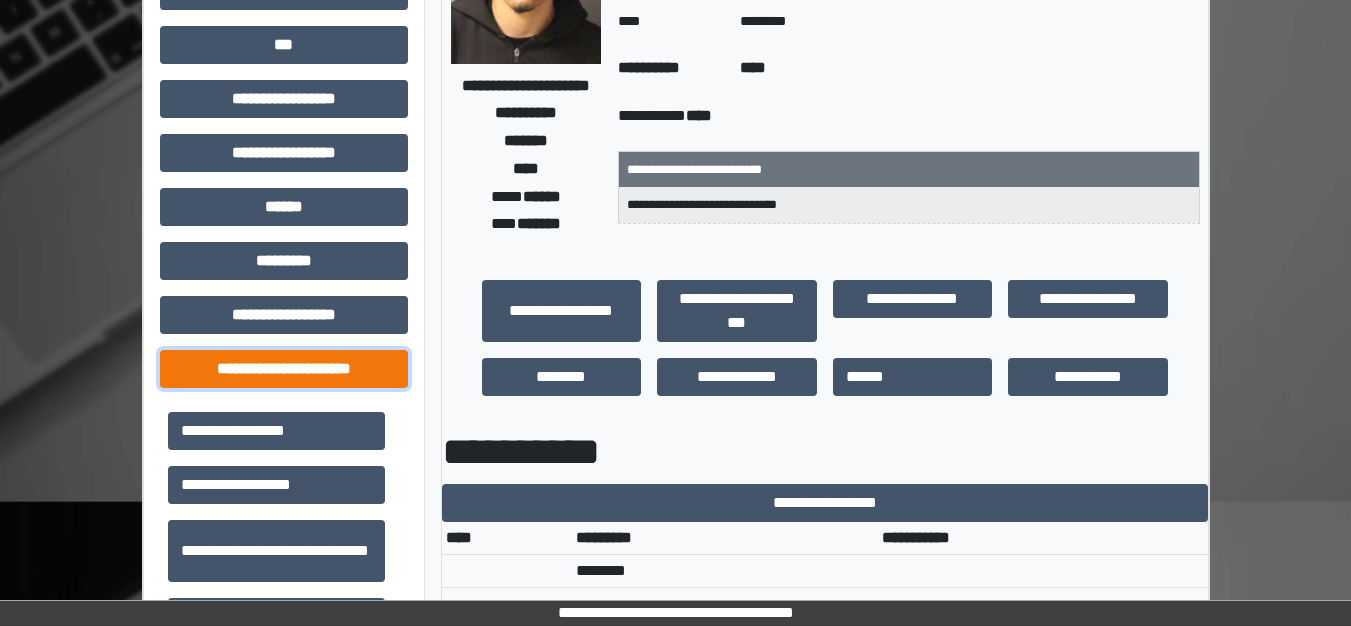 scroll, scrollTop: 300, scrollLeft: 0, axis: vertical 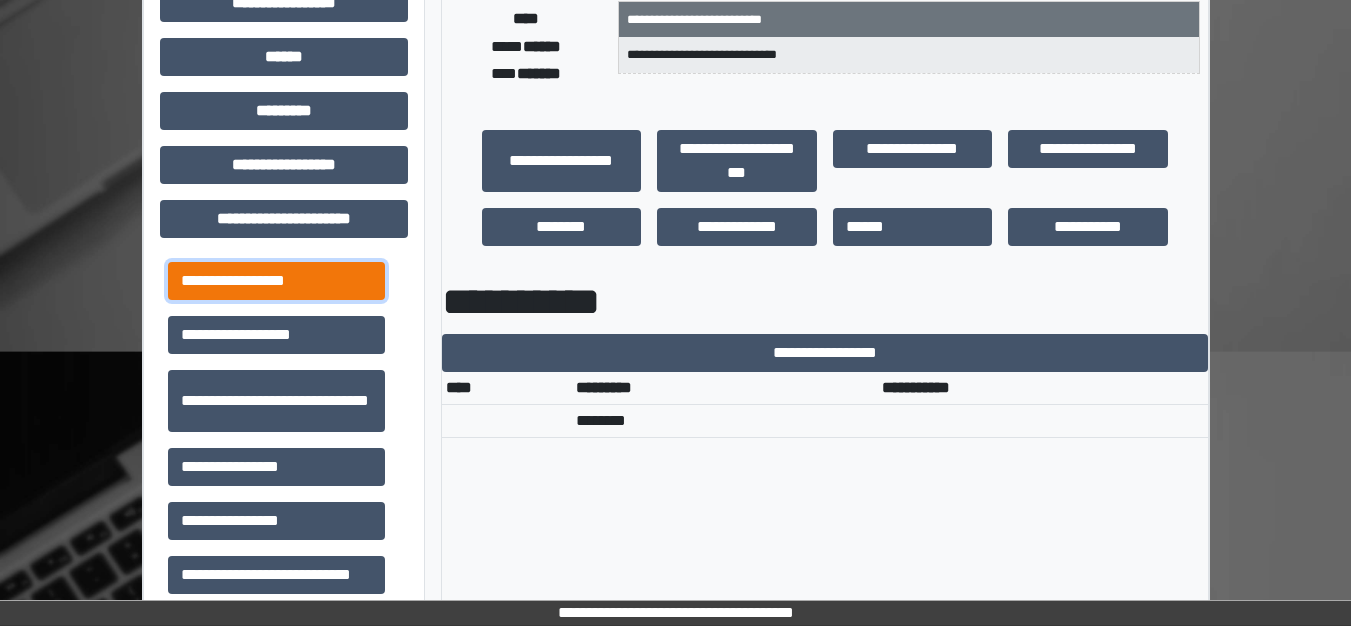 click on "**********" at bounding box center [276, 281] 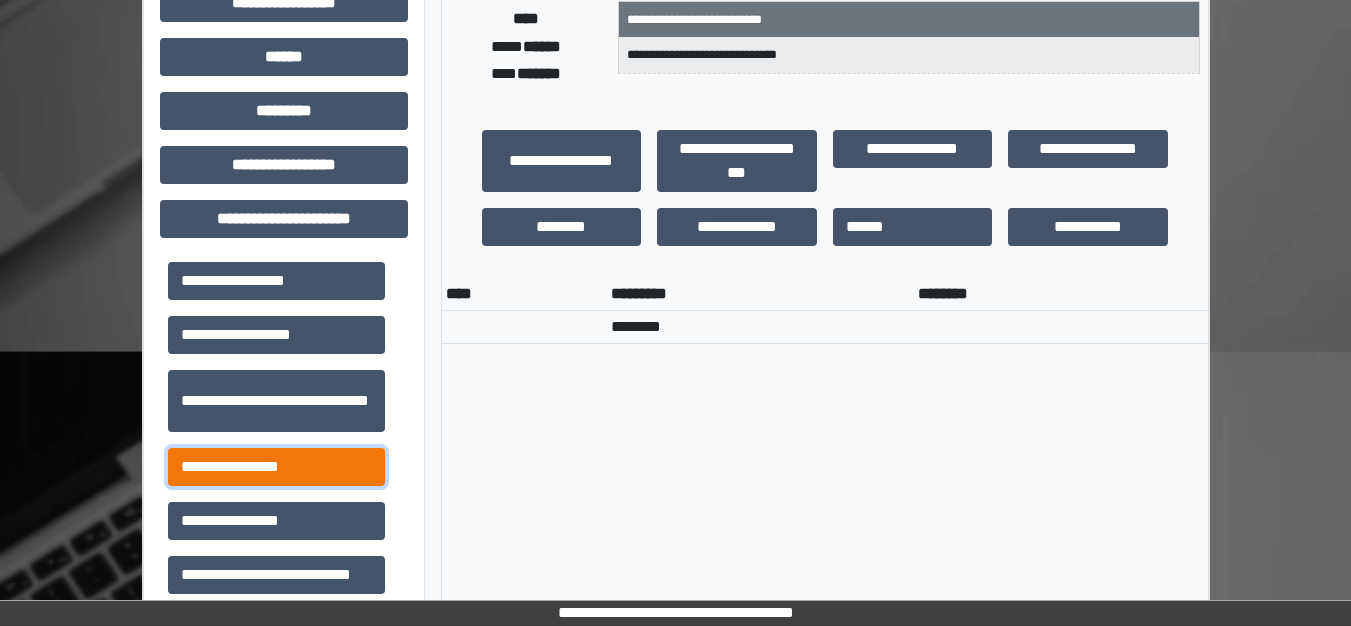 click on "**********" at bounding box center (276, 467) 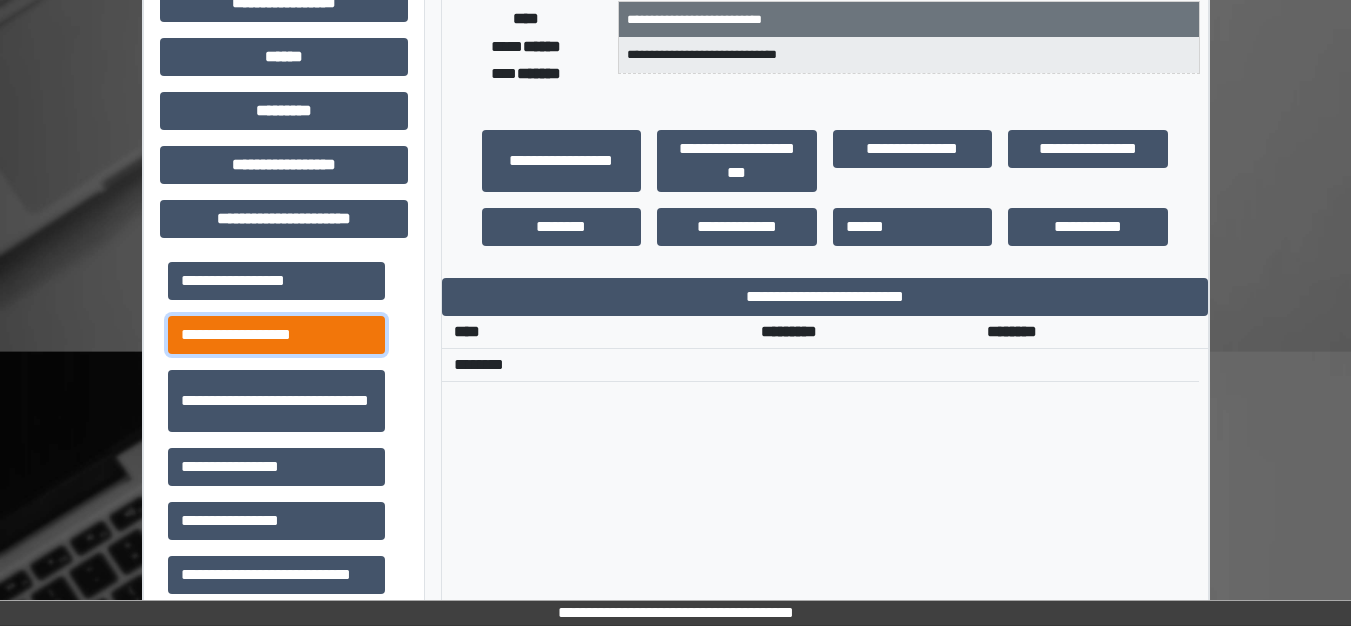 click on "**********" at bounding box center [276, 335] 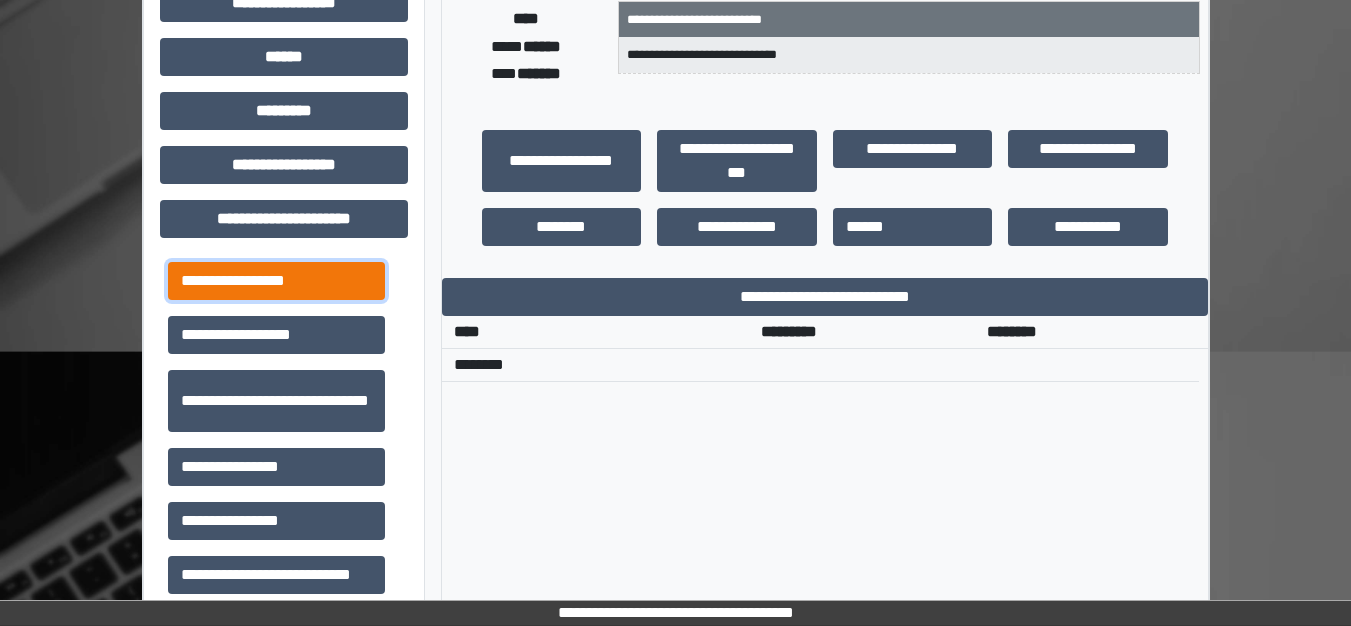 click on "**********" at bounding box center [276, 281] 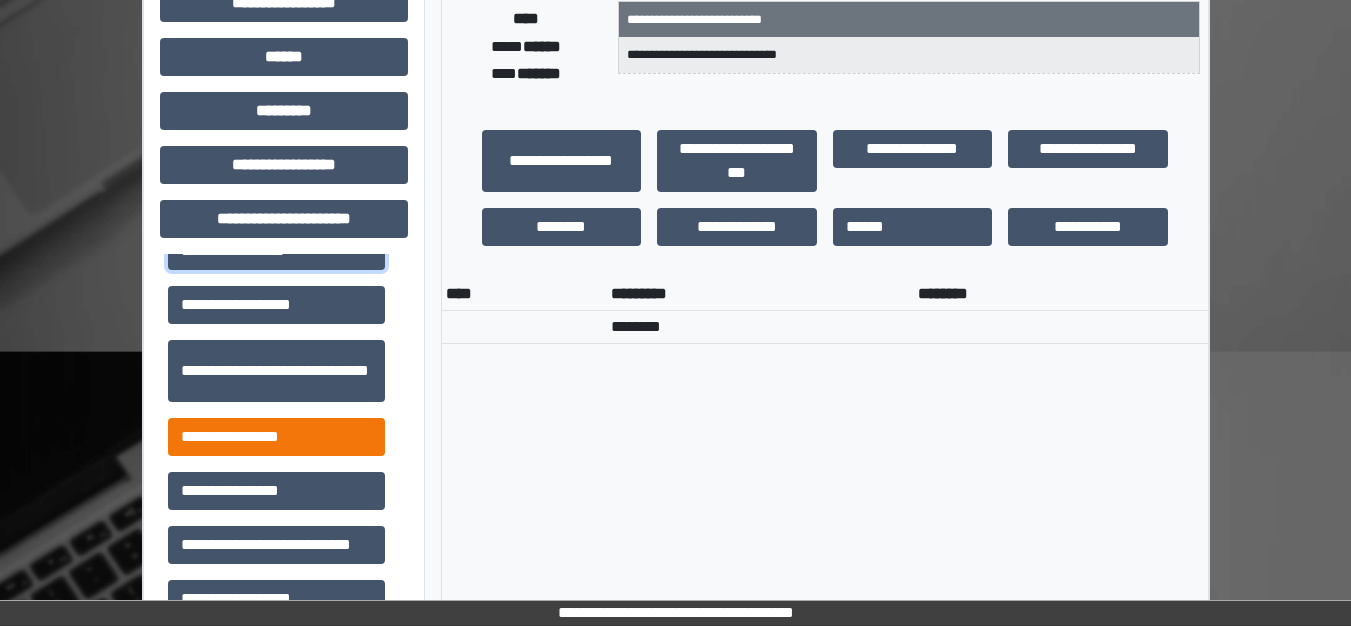 scroll, scrollTop: 46, scrollLeft: 0, axis: vertical 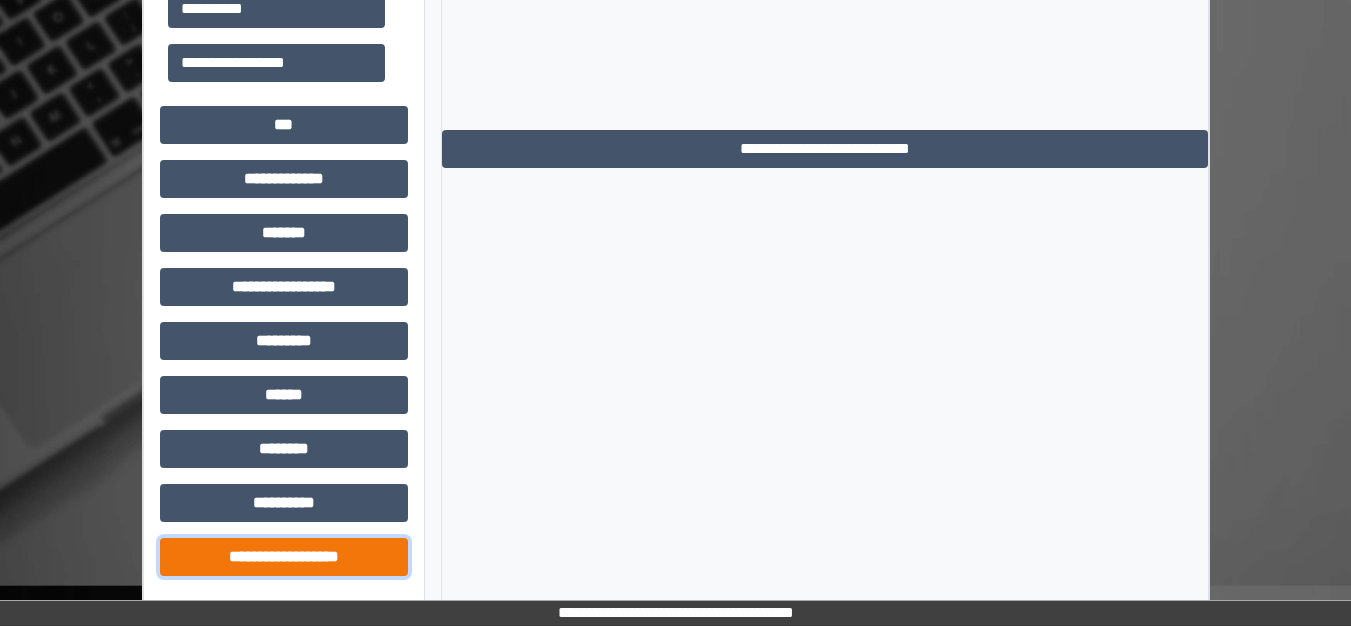 click on "**********" at bounding box center (284, 557) 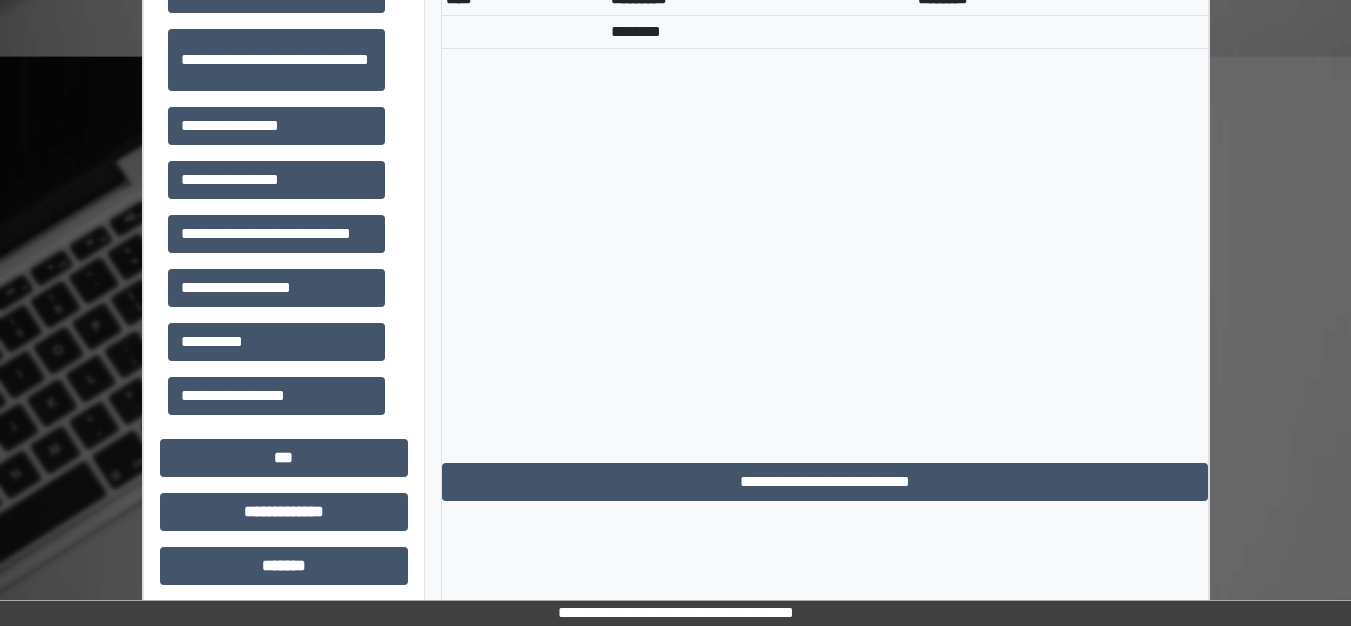 scroll, scrollTop: 728, scrollLeft: 0, axis: vertical 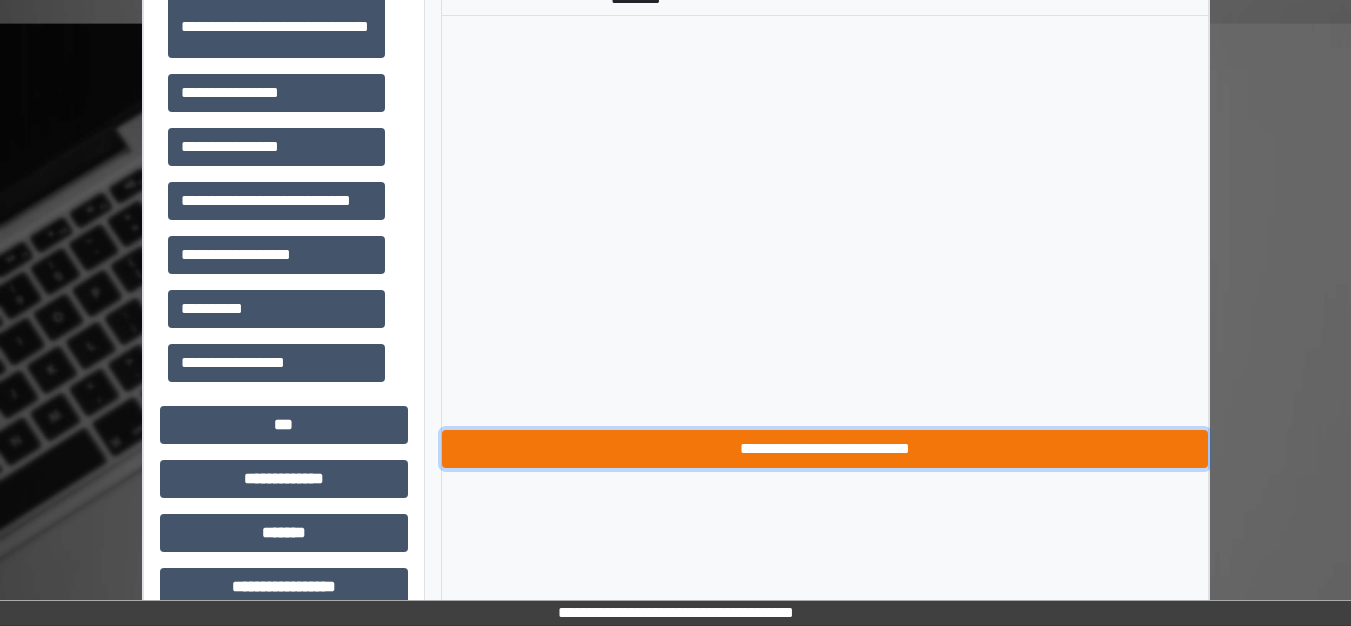 click on "**********" at bounding box center [825, 449] 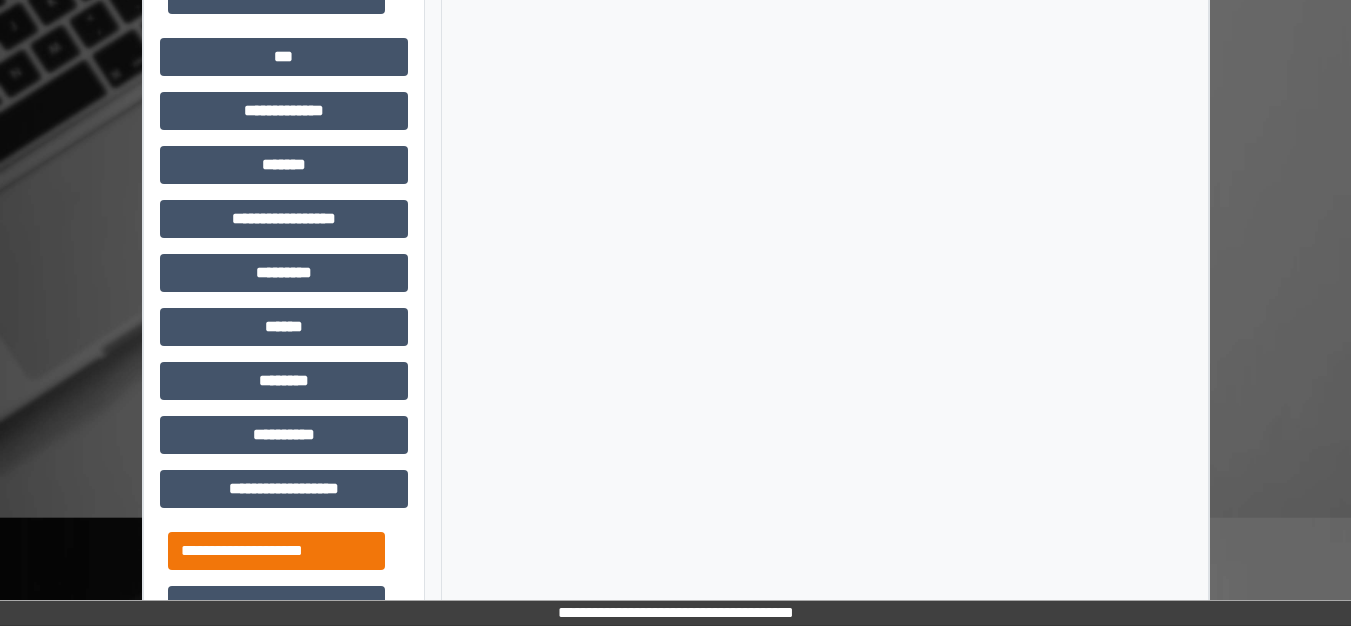 scroll, scrollTop: 1128, scrollLeft: 0, axis: vertical 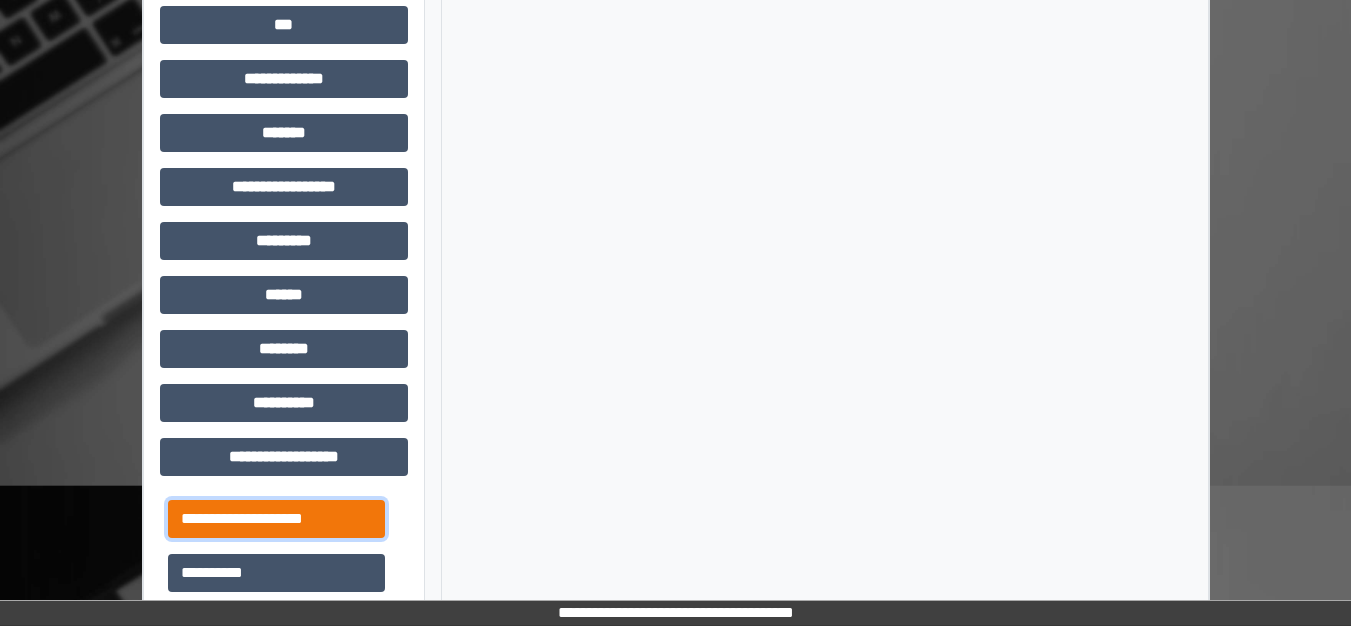 click on "**********" at bounding box center [276, 519] 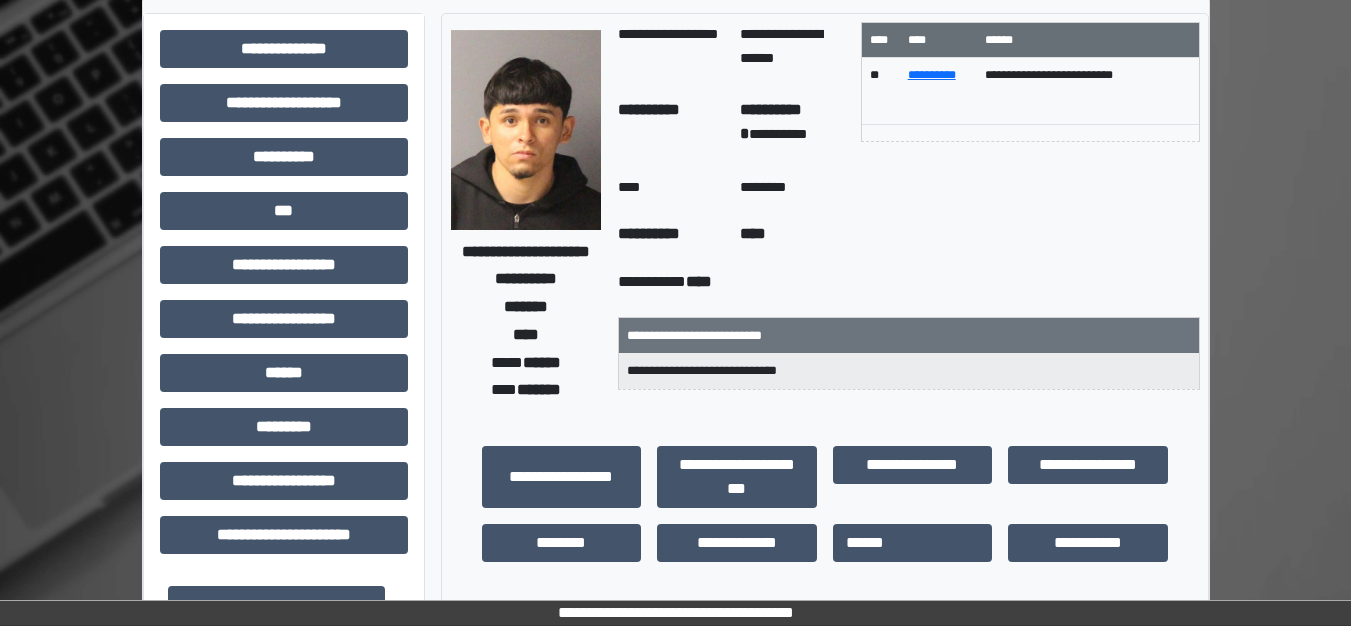 scroll, scrollTop: 0, scrollLeft: 0, axis: both 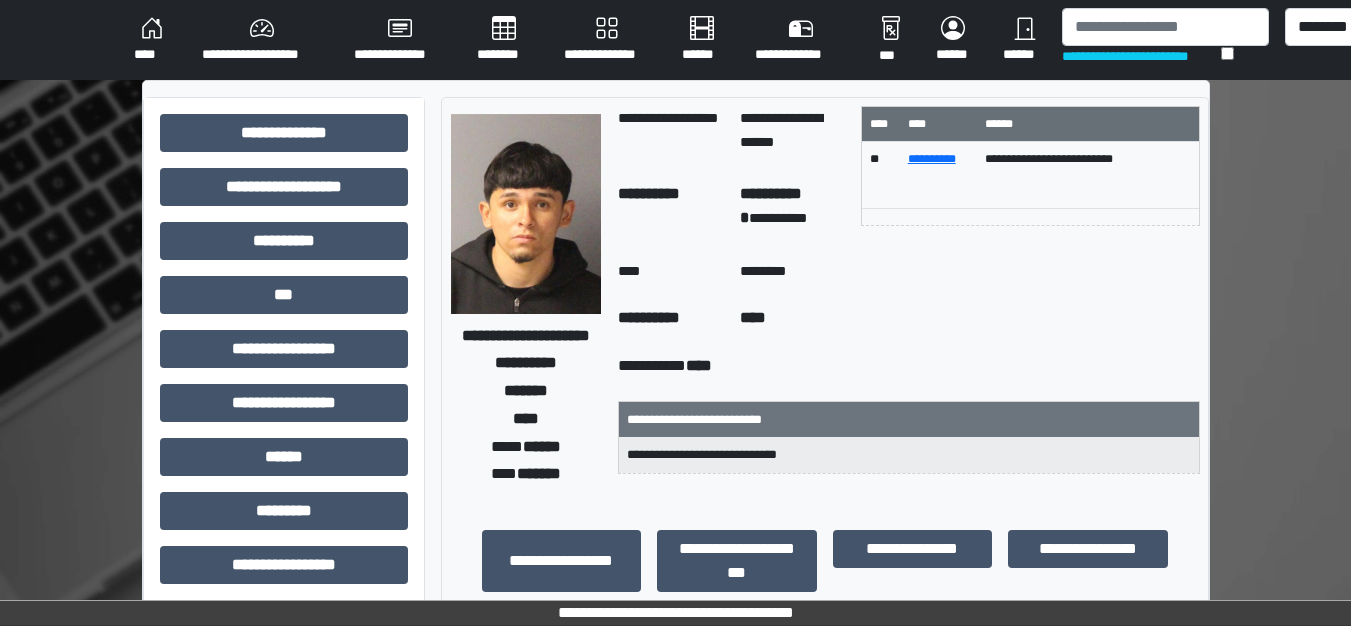 click on "**********" at bounding box center [908, 370] 